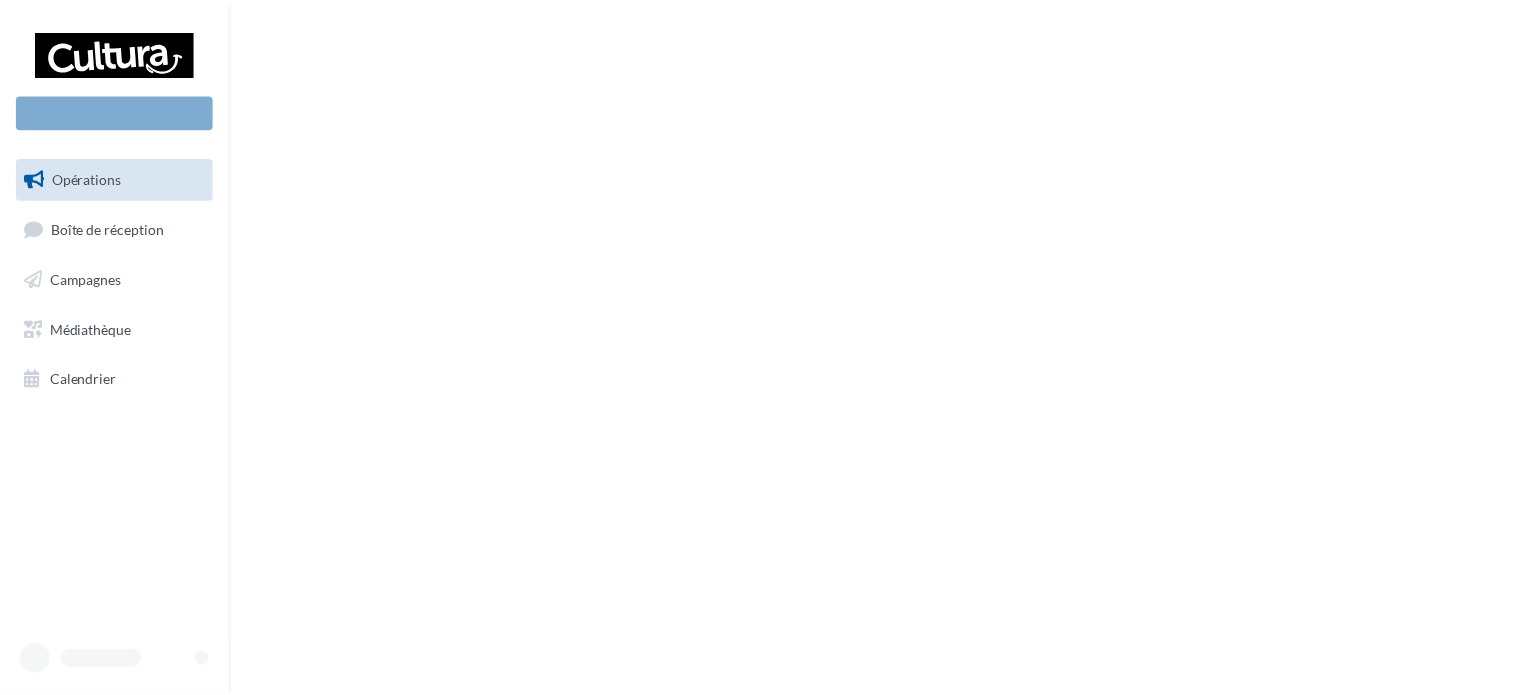 scroll, scrollTop: 0, scrollLeft: 0, axis: both 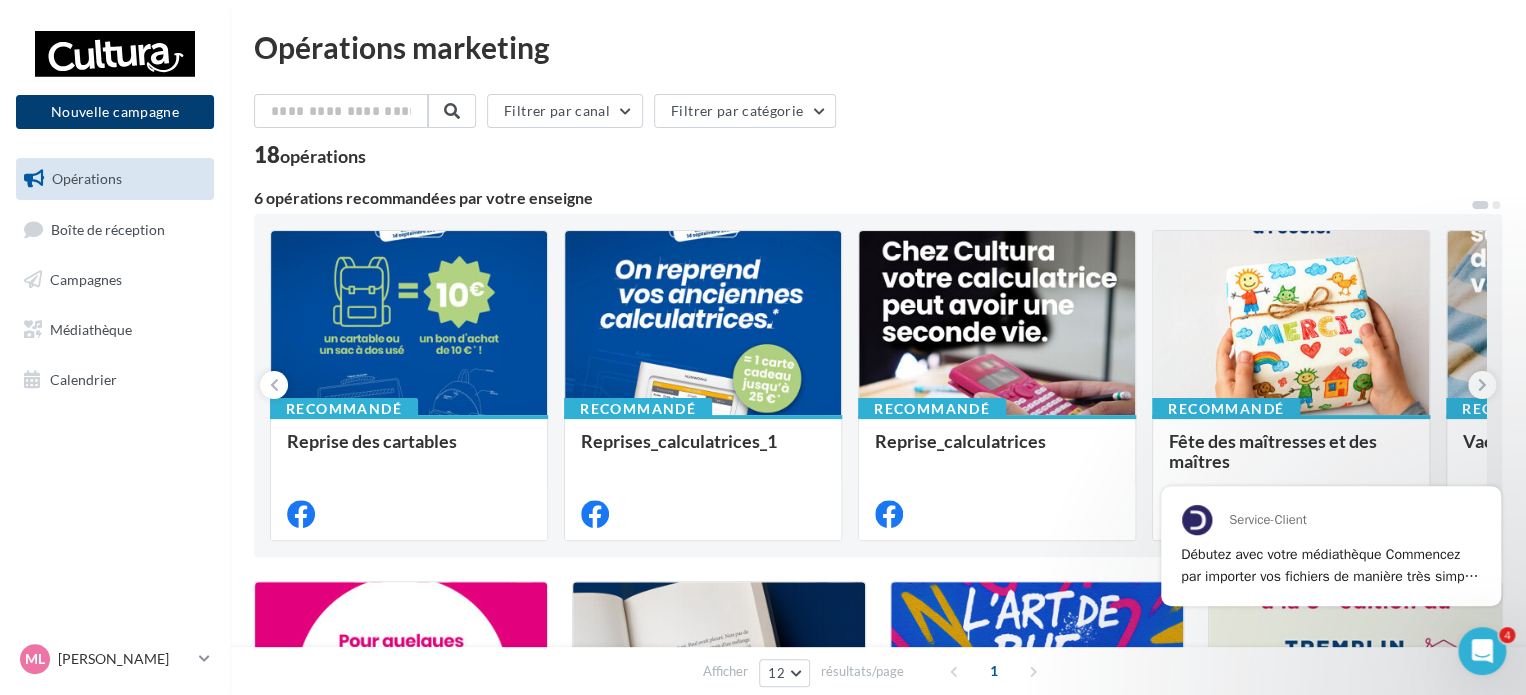 click on "Nouvelle campagne" at bounding box center [115, 112] 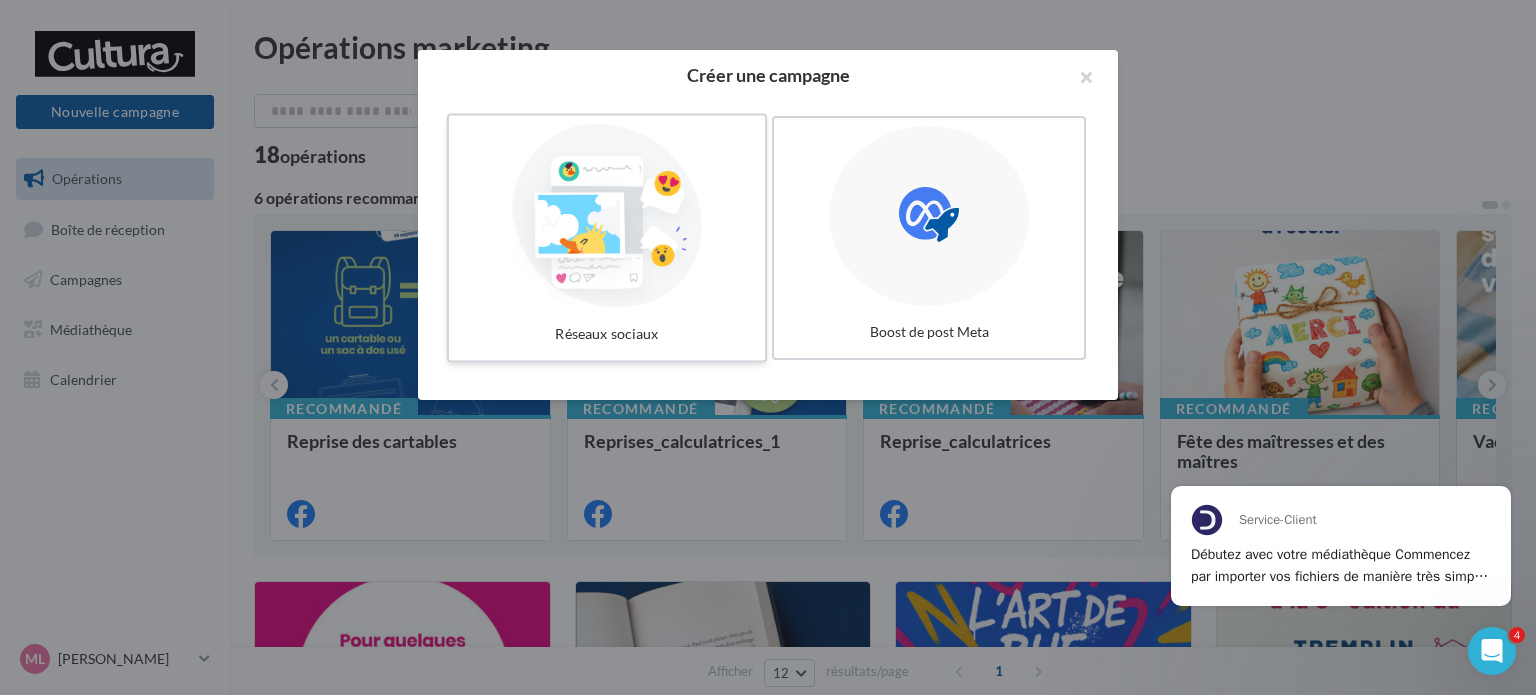 click at bounding box center [607, 216] 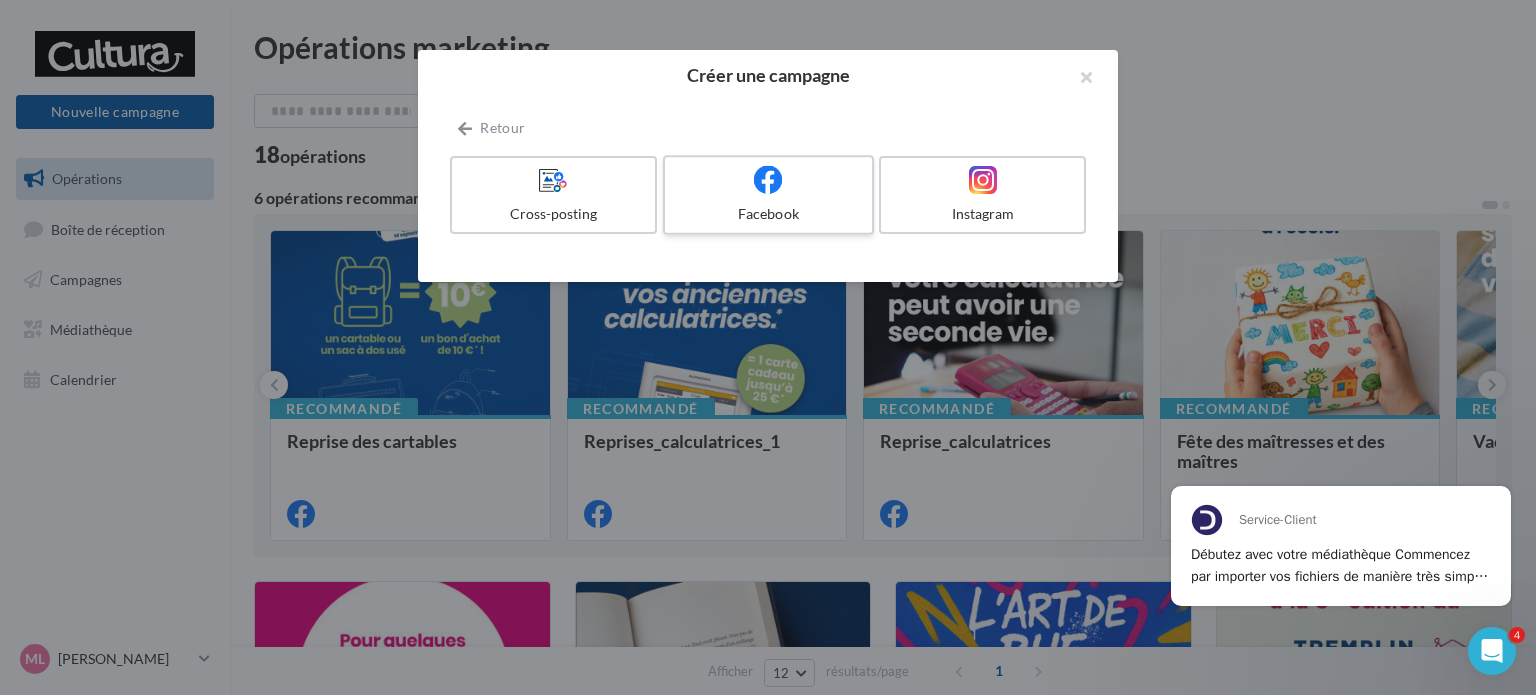 click at bounding box center (768, 180) 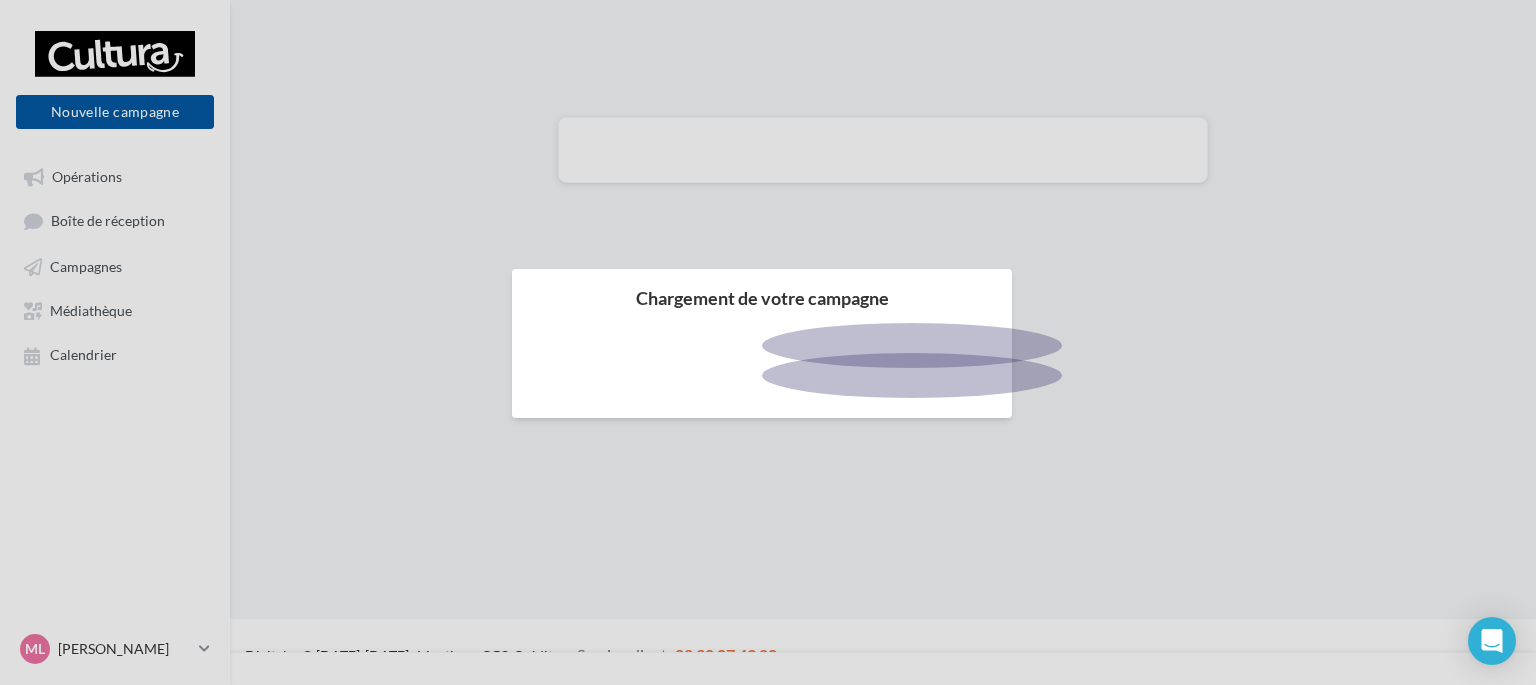 scroll, scrollTop: 0, scrollLeft: 0, axis: both 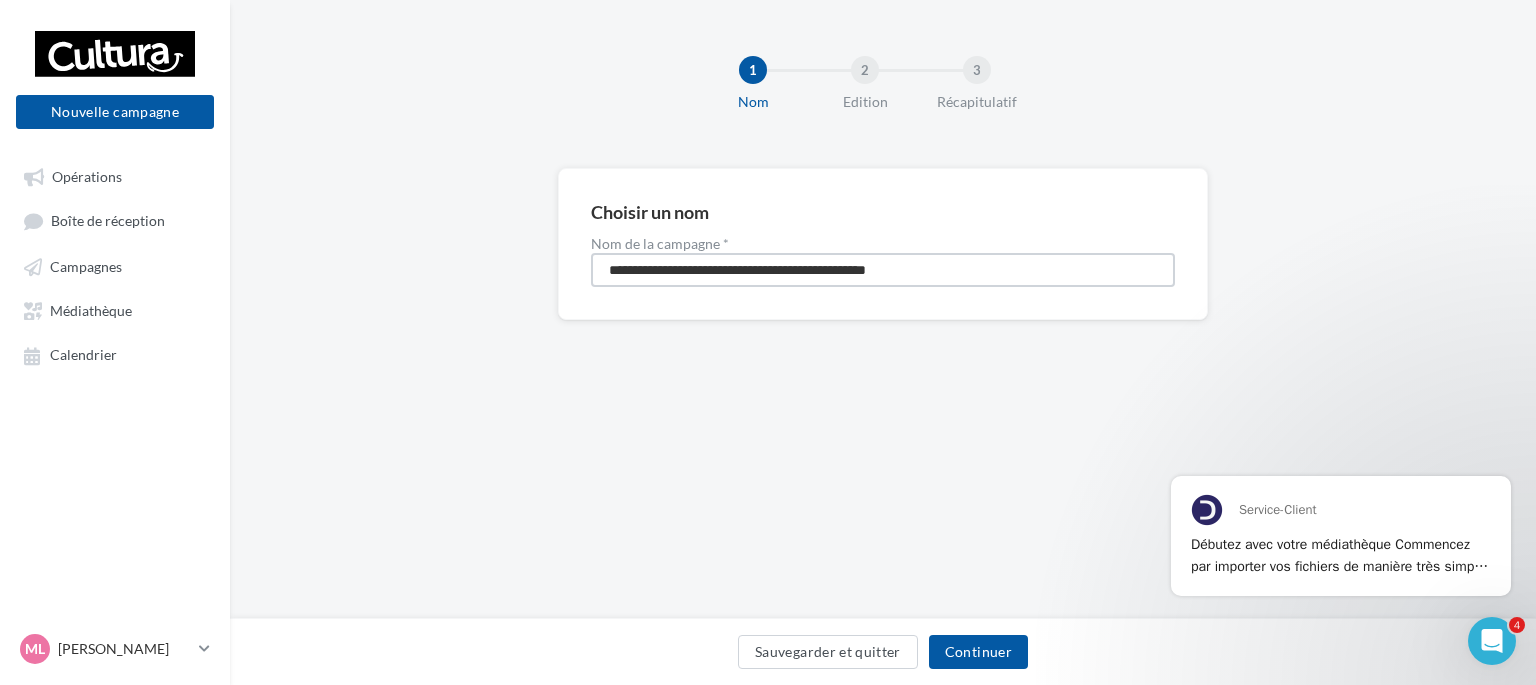 click on "**********" at bounding box center (883, 270) 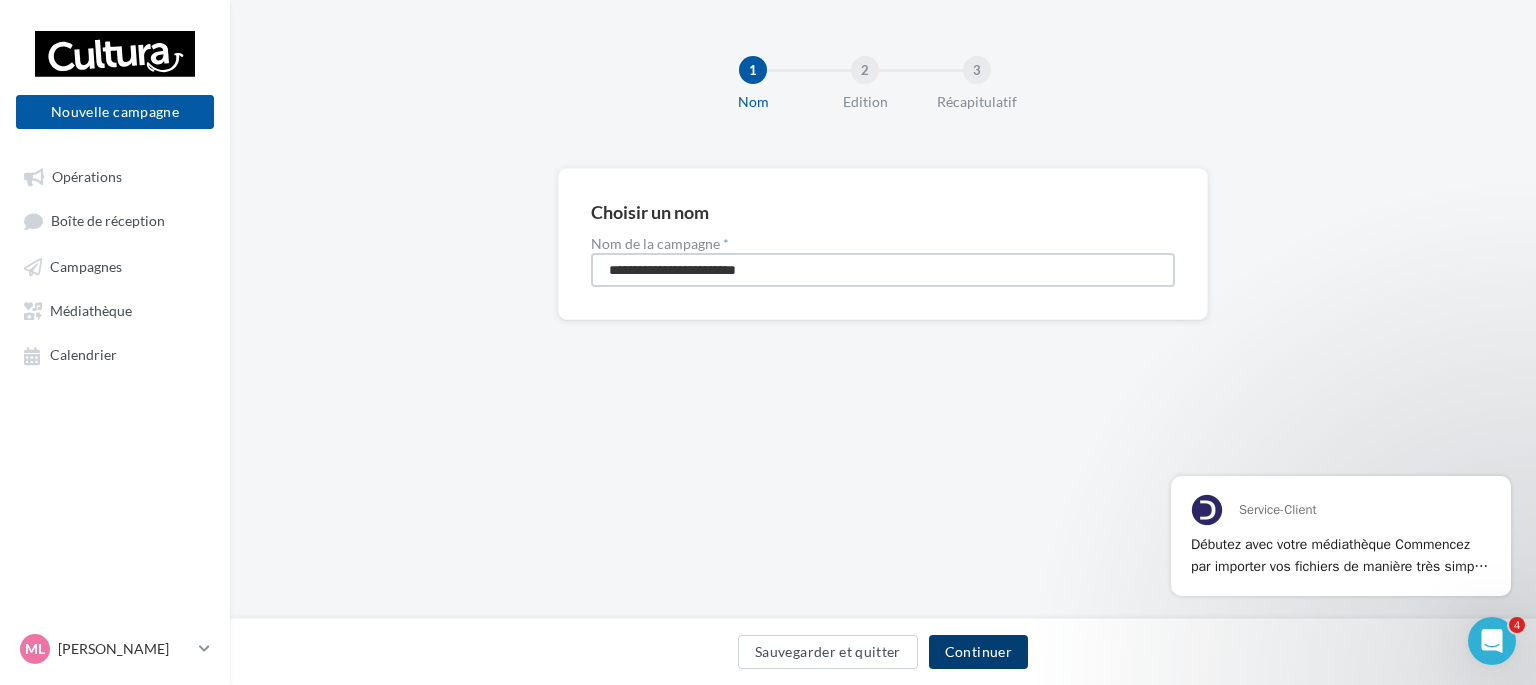 type on "**********" 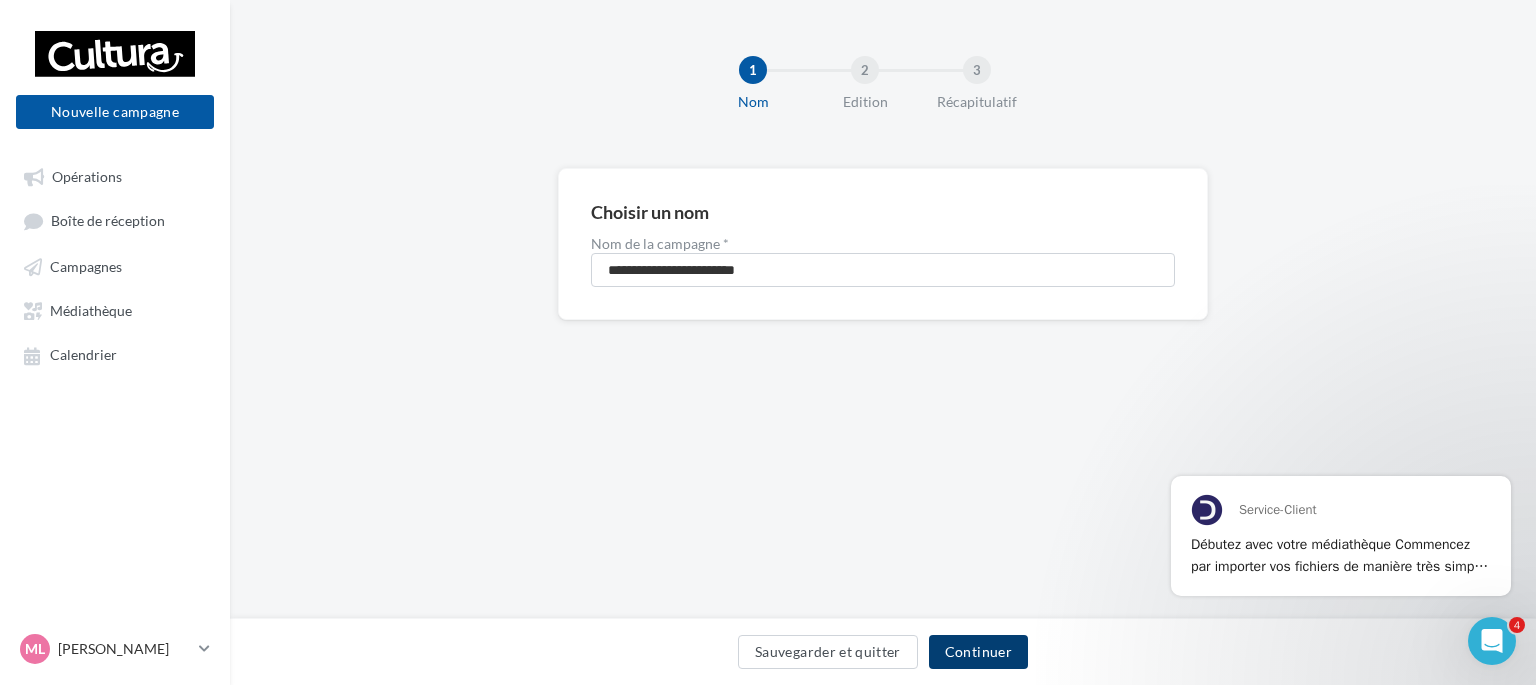 click on "Continuer" at bounding box center (978, 652) 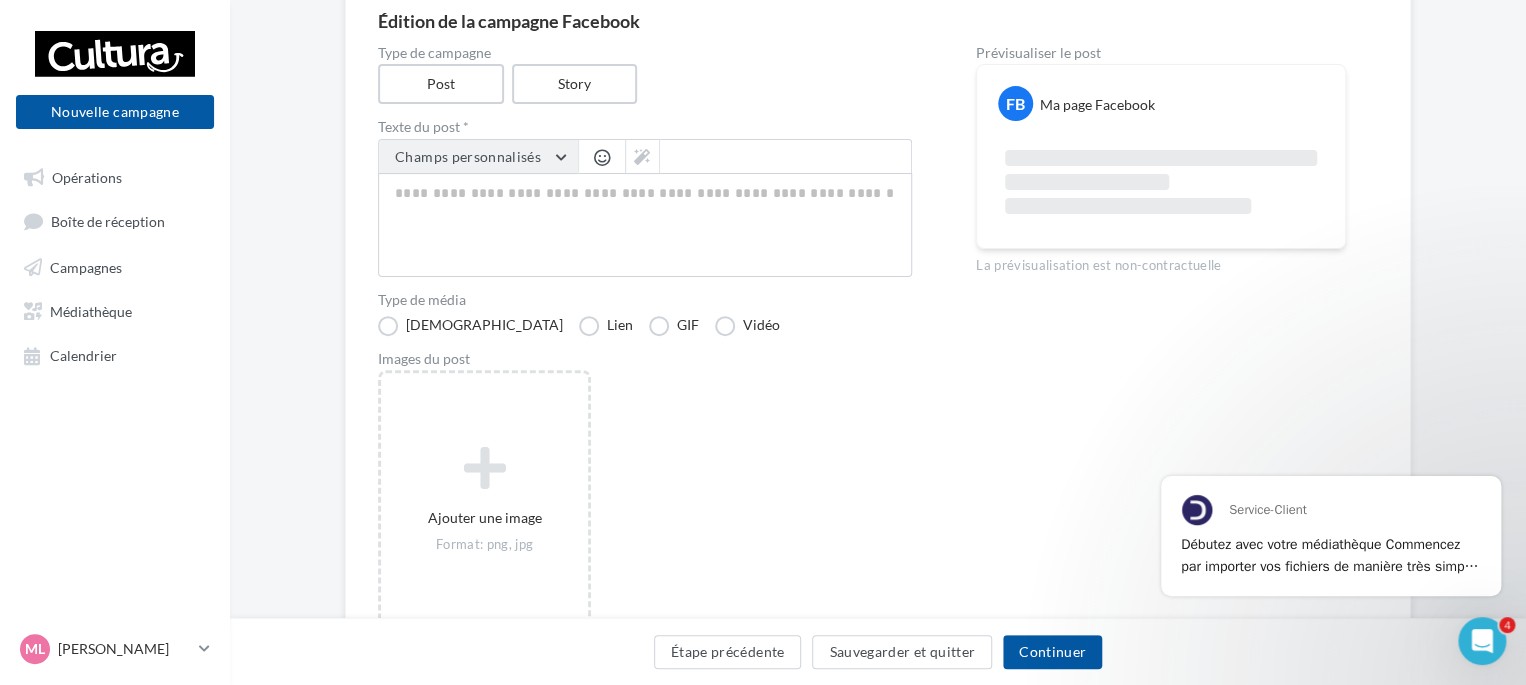 scroll, scrollTop: 200, scrollLeft: 0, axis: vertical 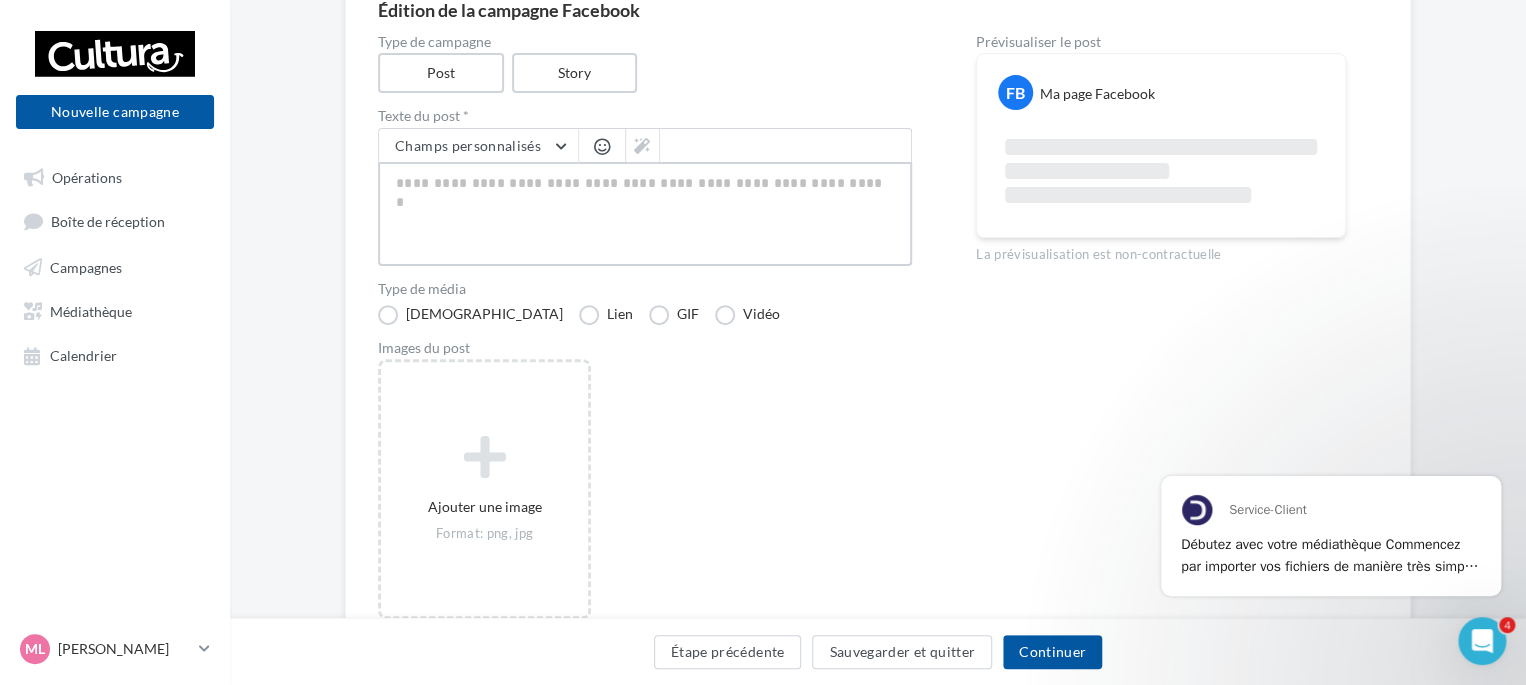 click at bounding box center [645, 214] 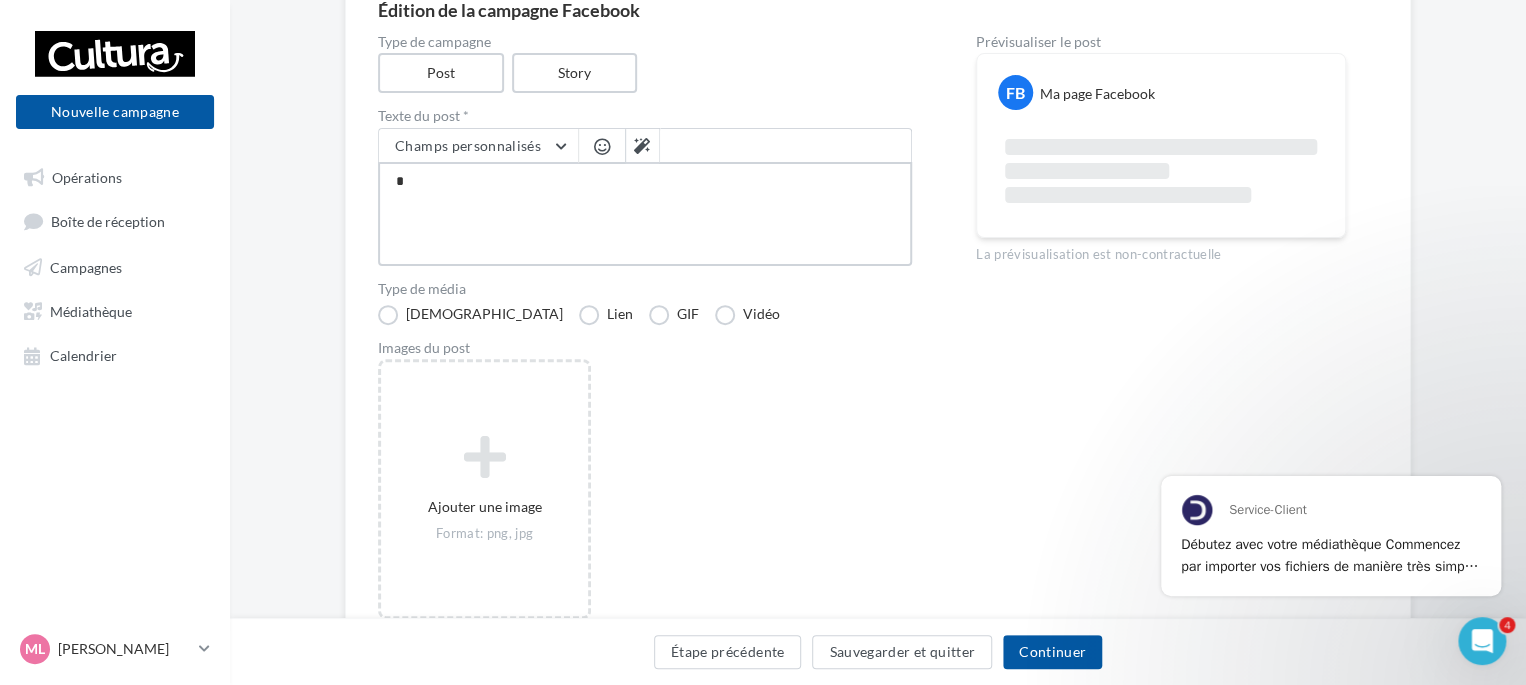 type on "**" 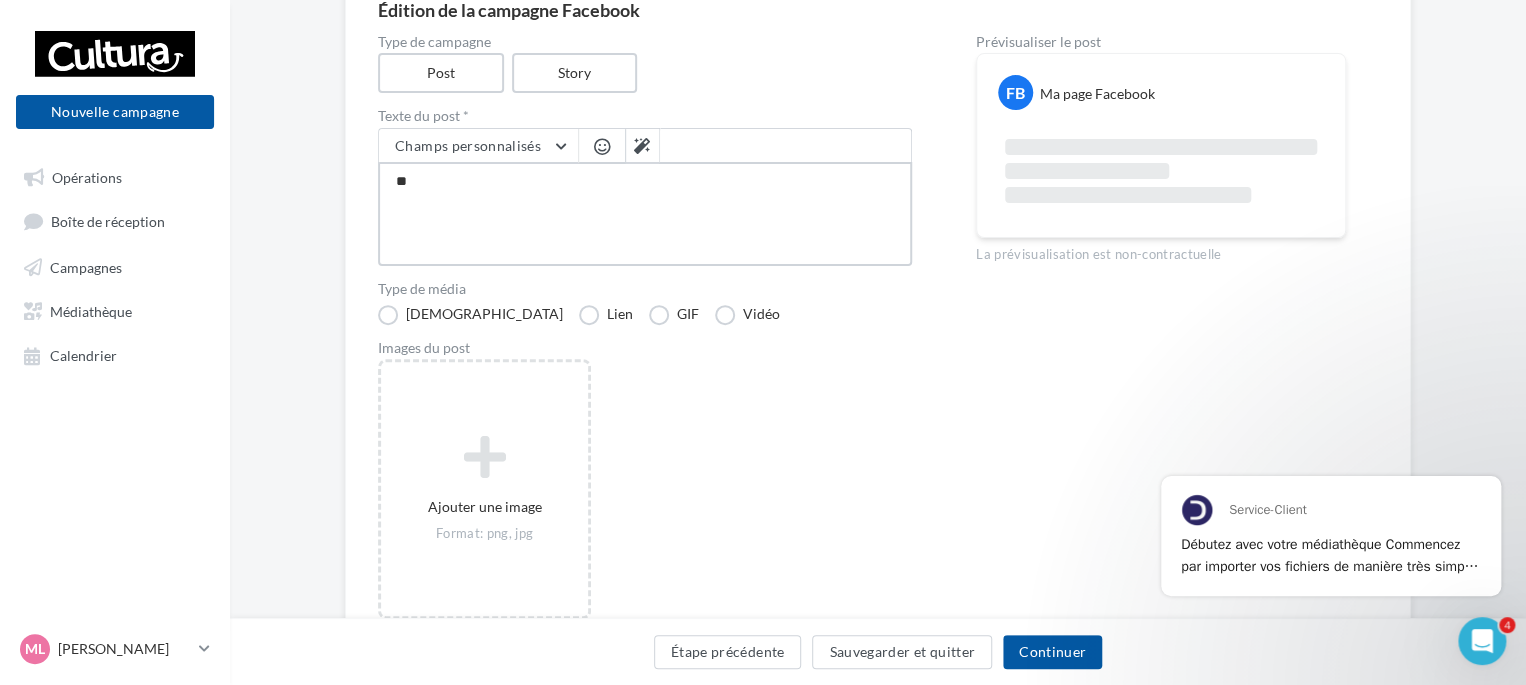 type on "**" 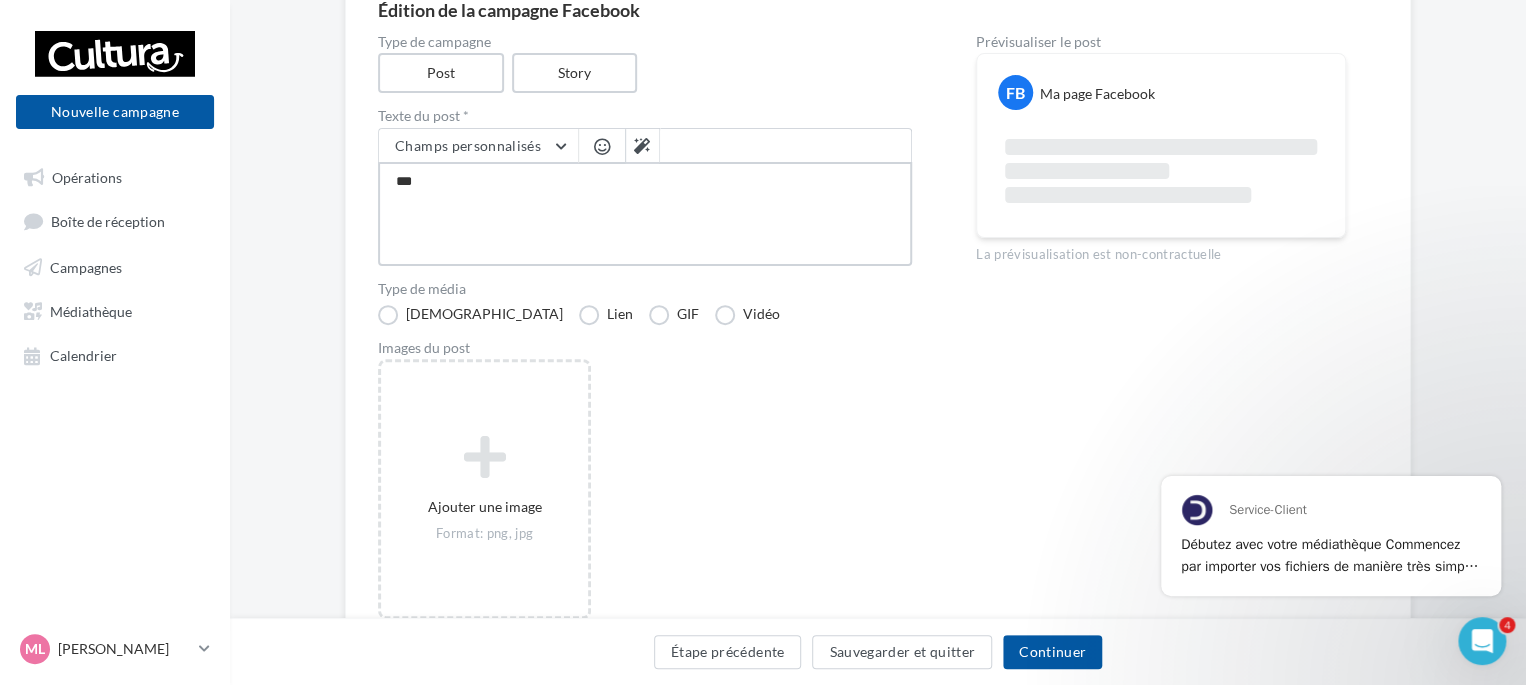 type on "****" 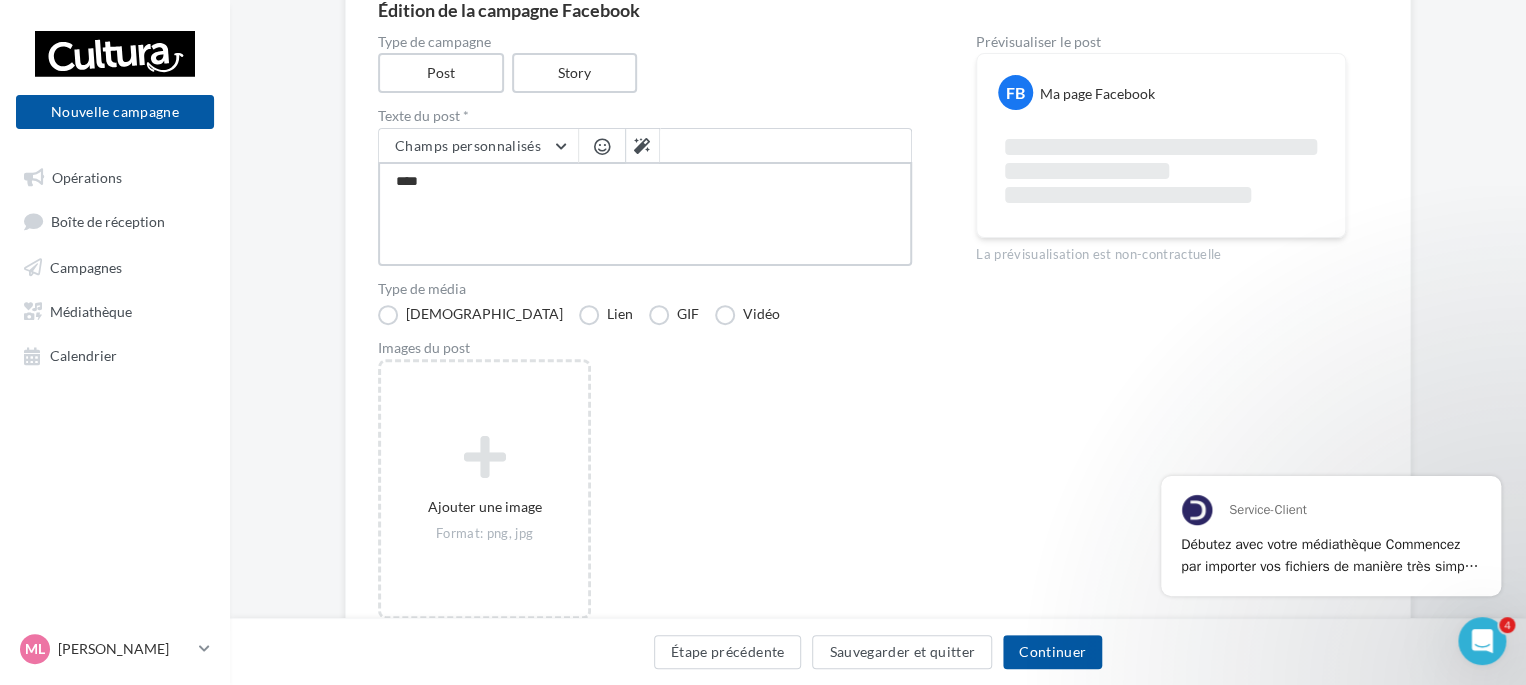 type on "*****" 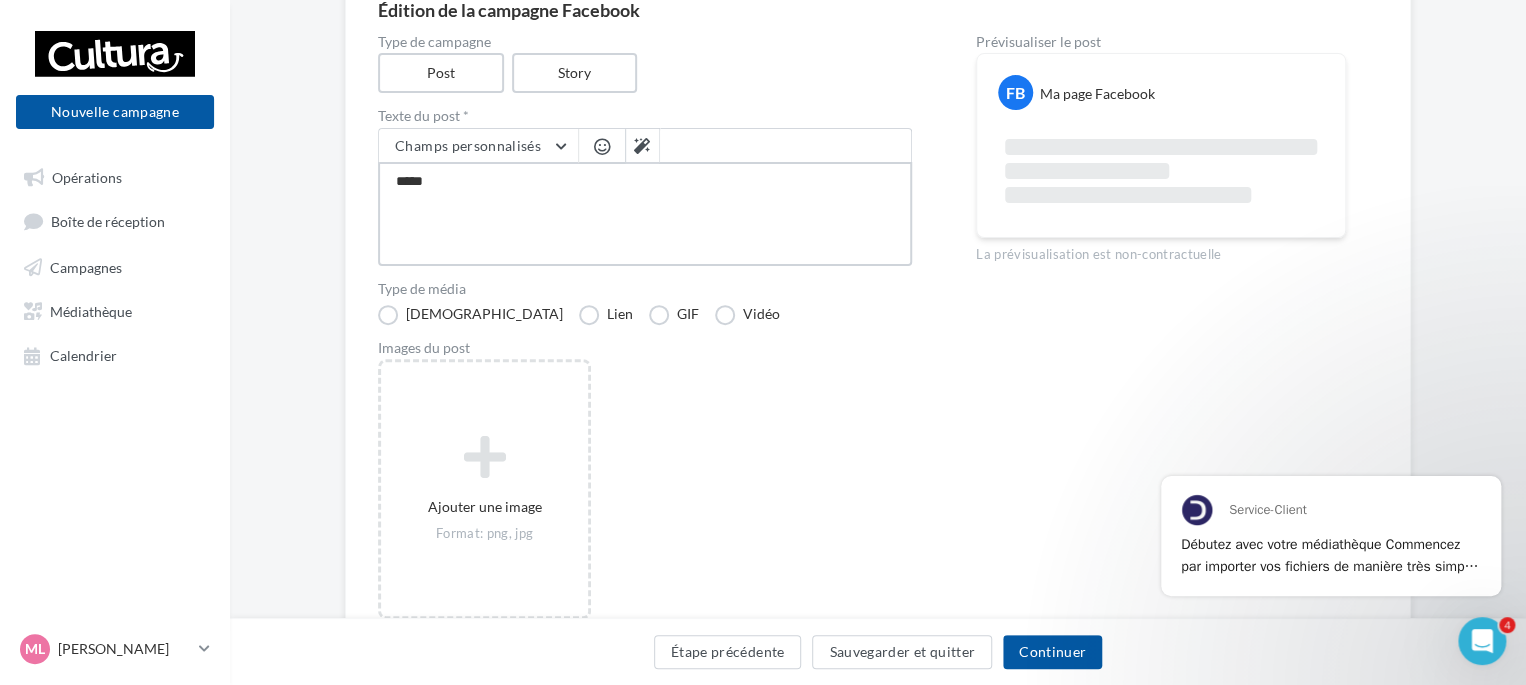 type on "******" 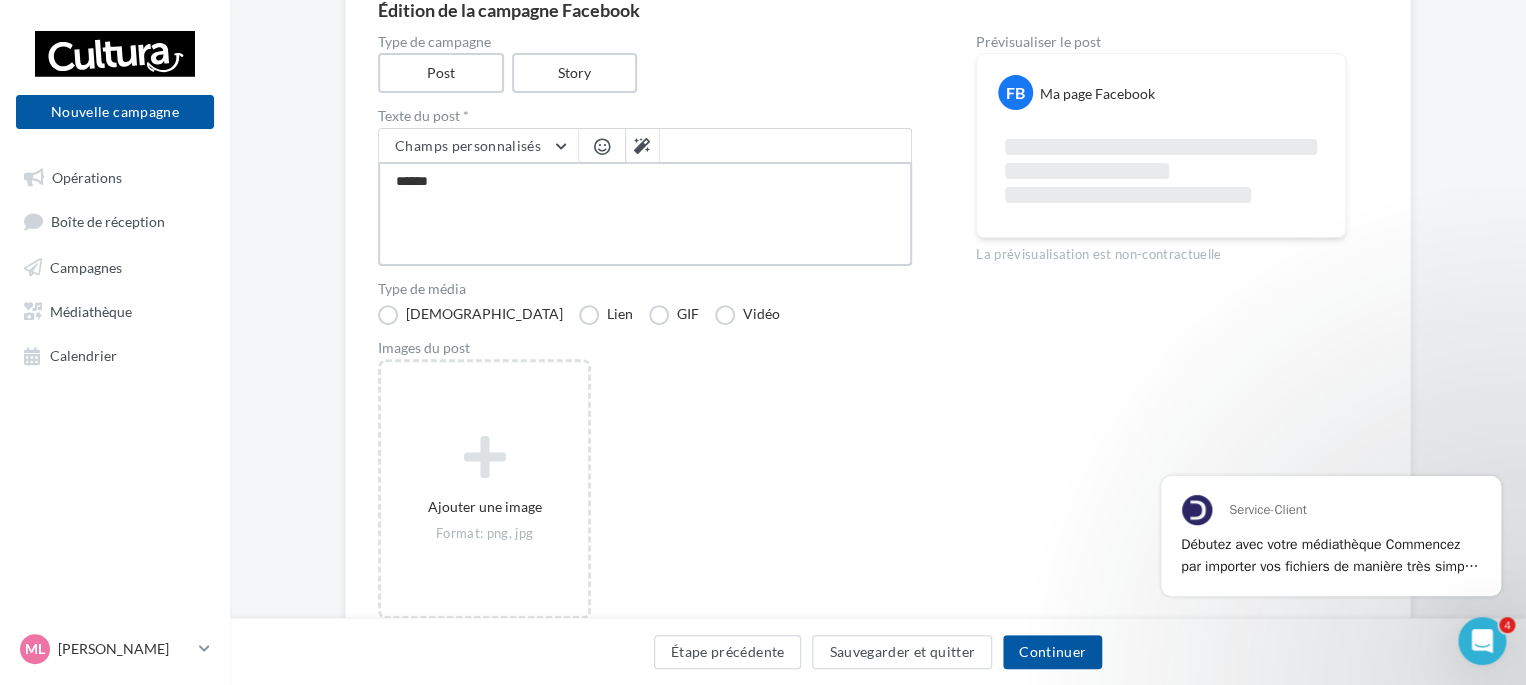 type on "*******" 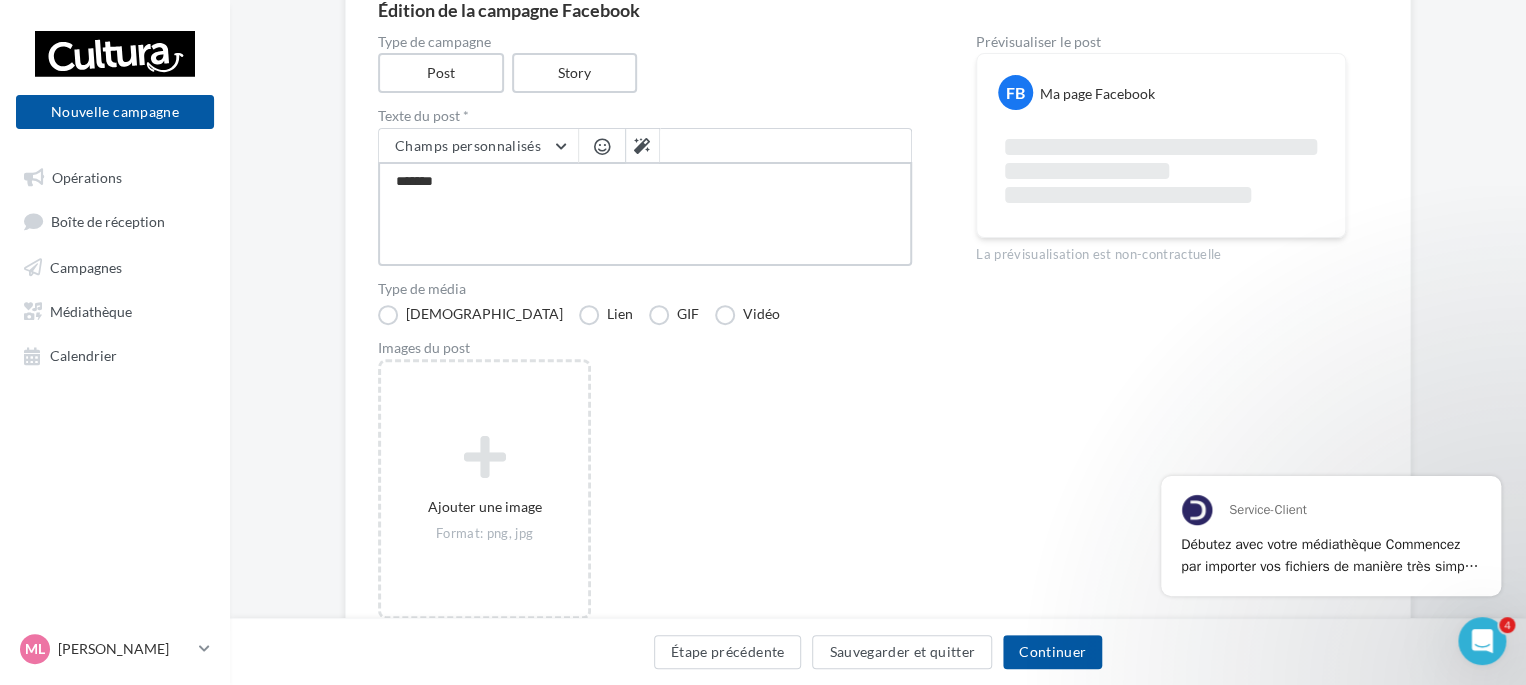 type on "********" 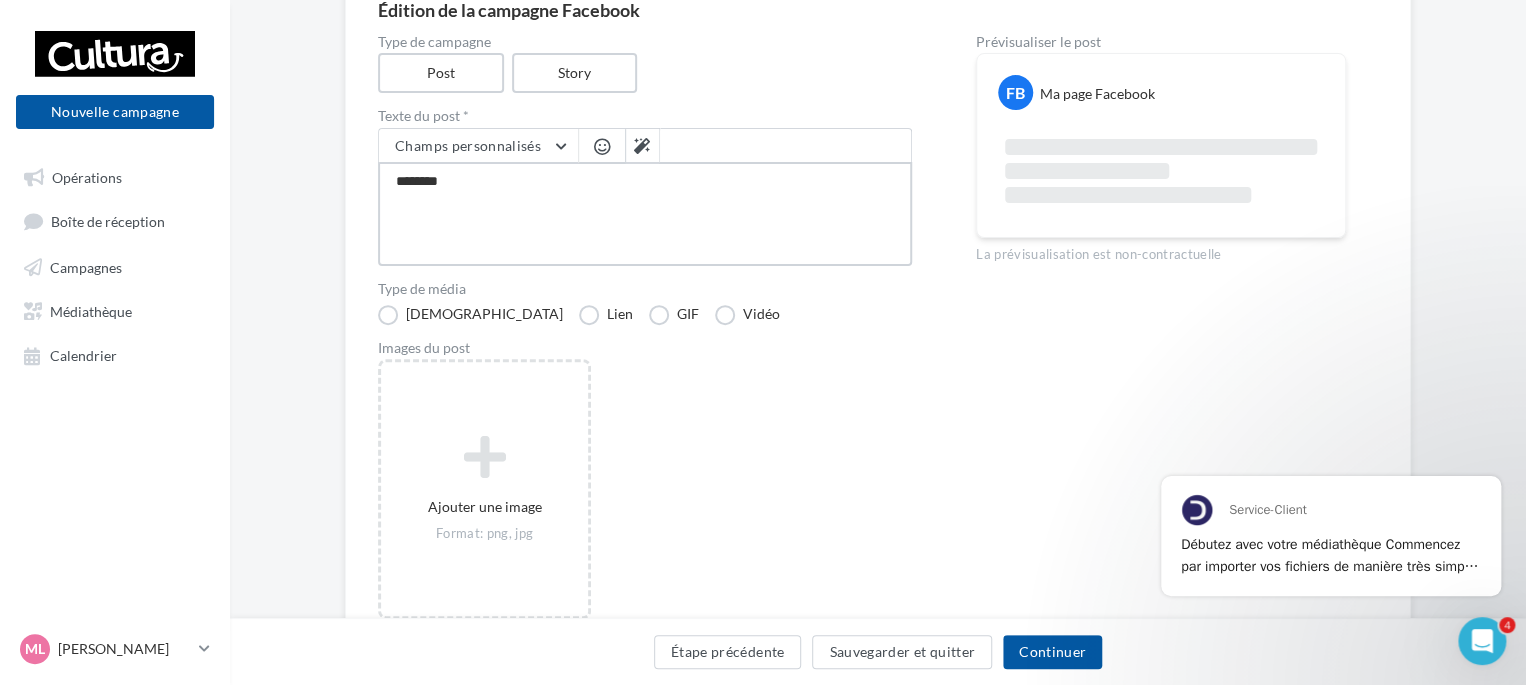 type on "*********" 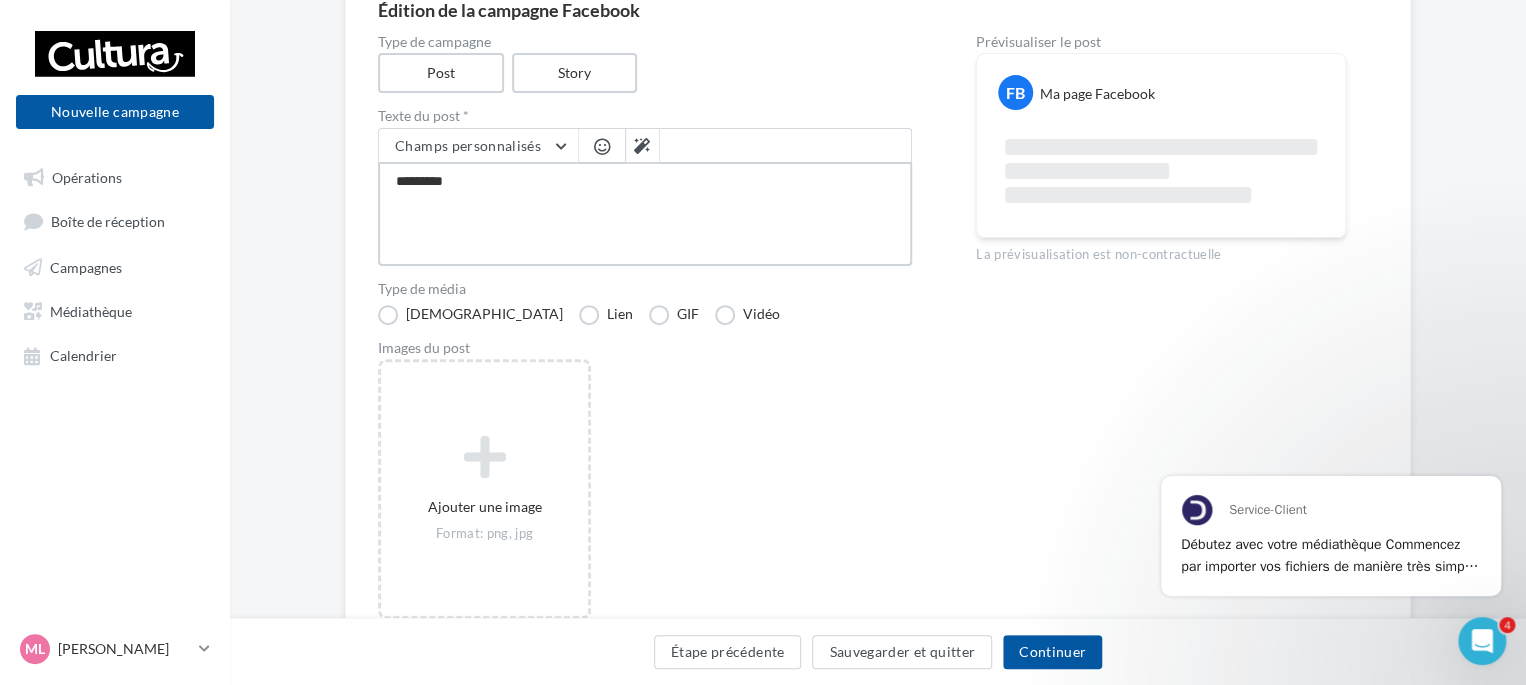 type on "*********" 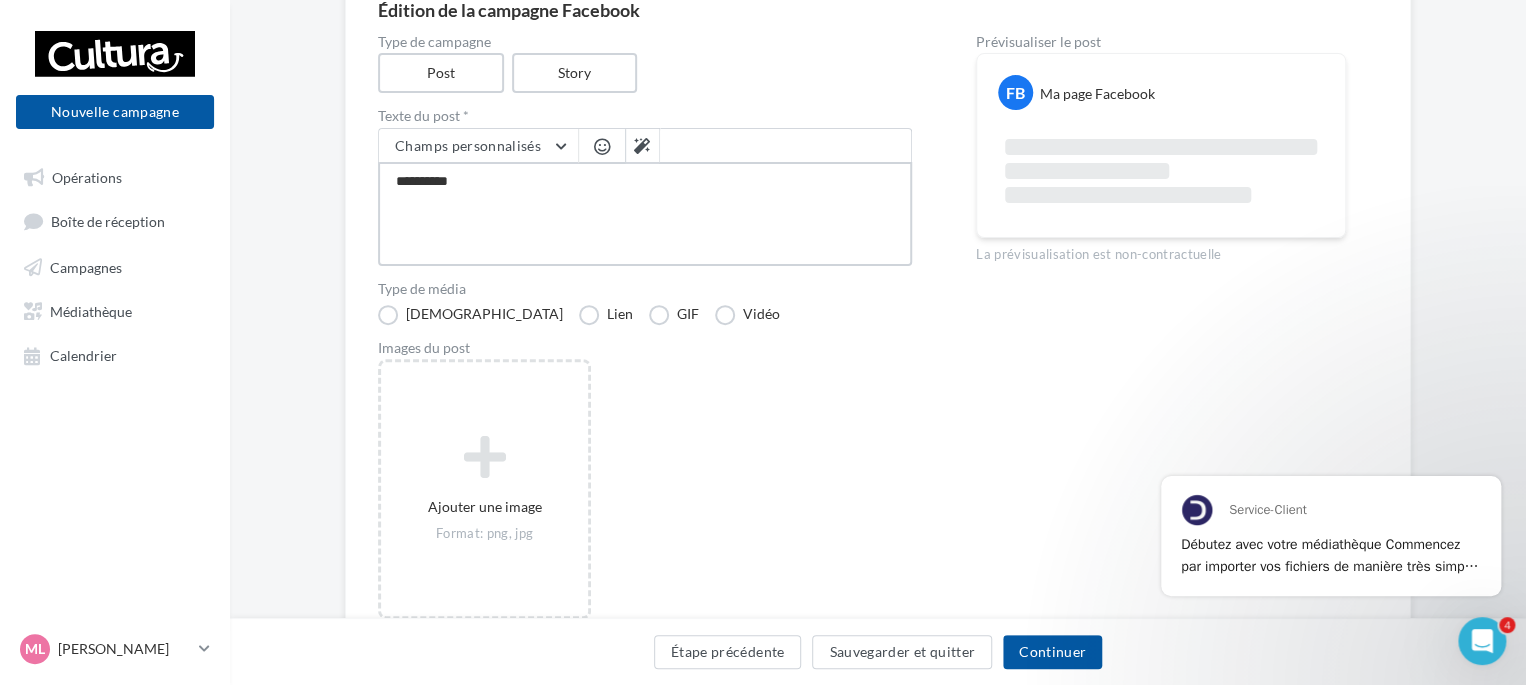 type on "**********" 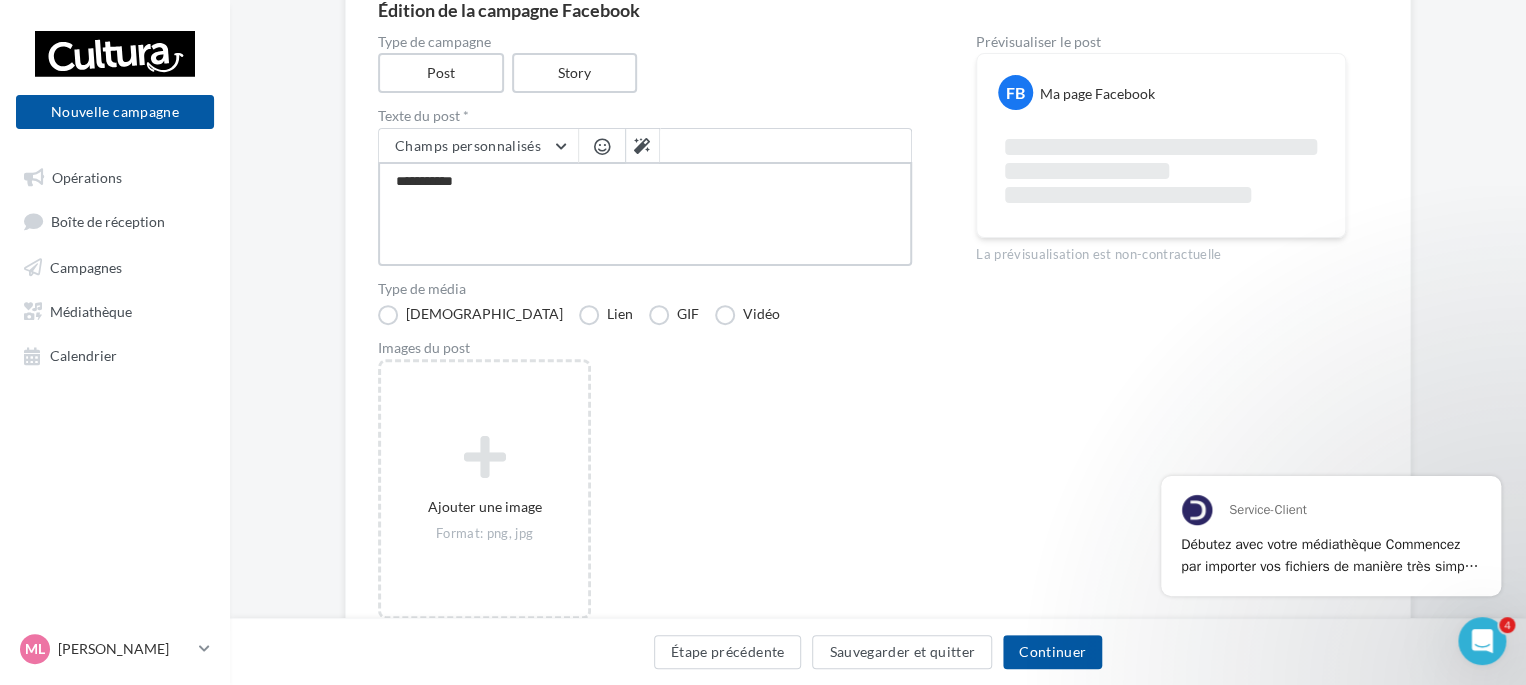 type on "**********" 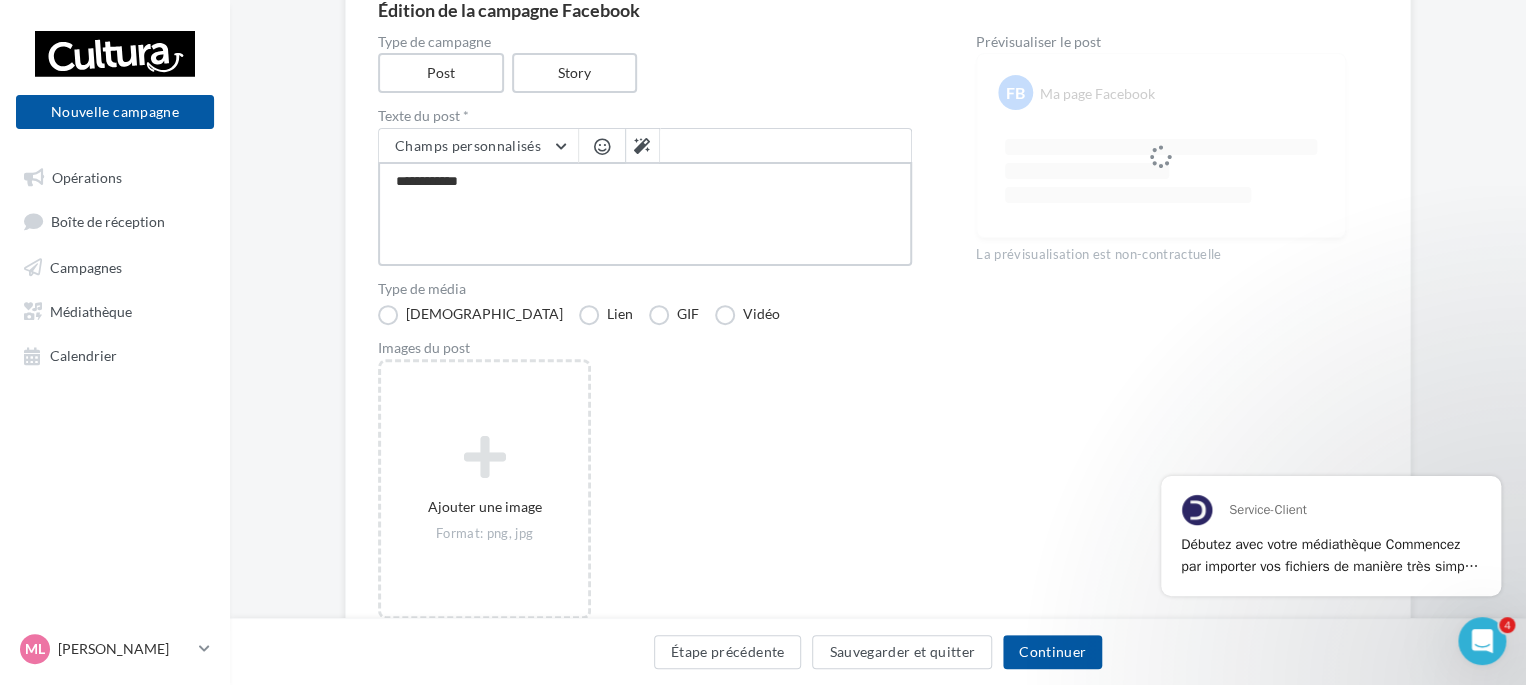 type on "**********" 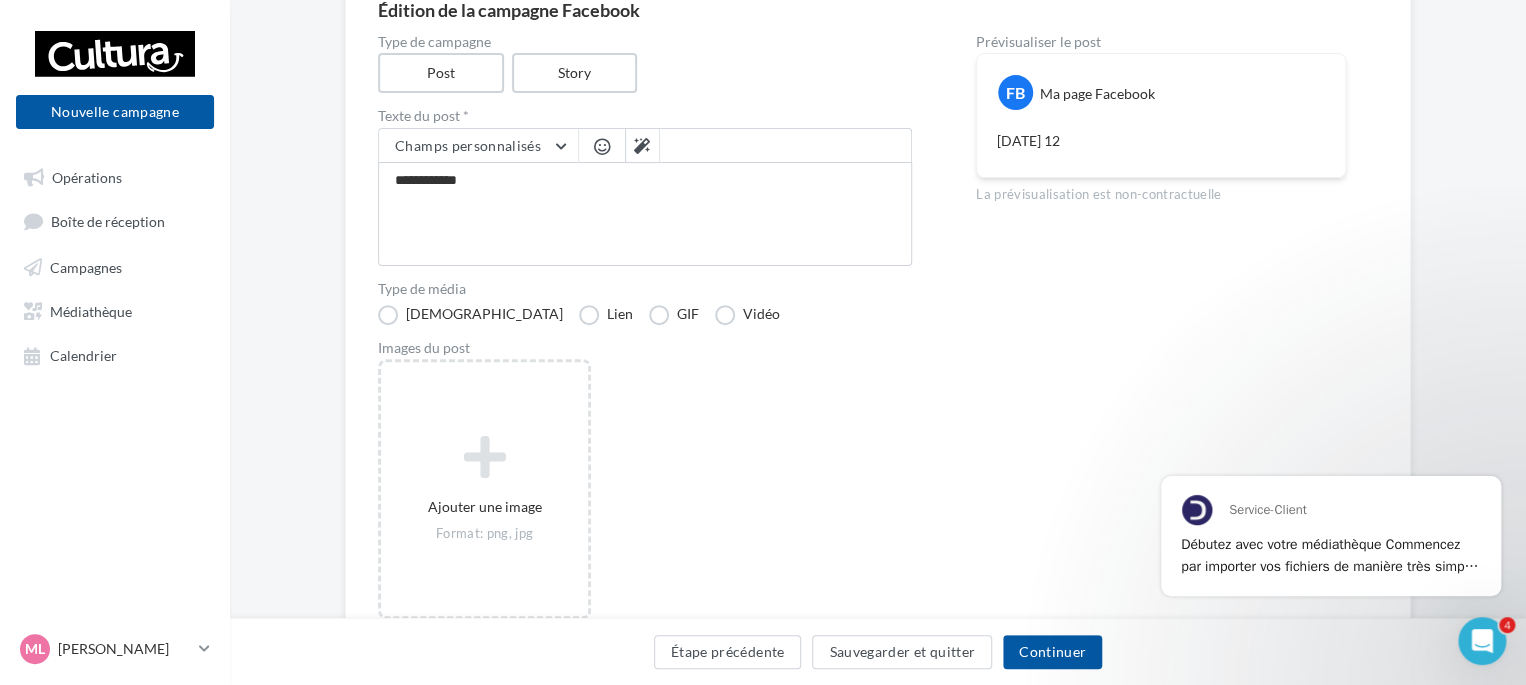 click on "Ajouter une image     Format: png, jpg" at bounding box center (653, 499) 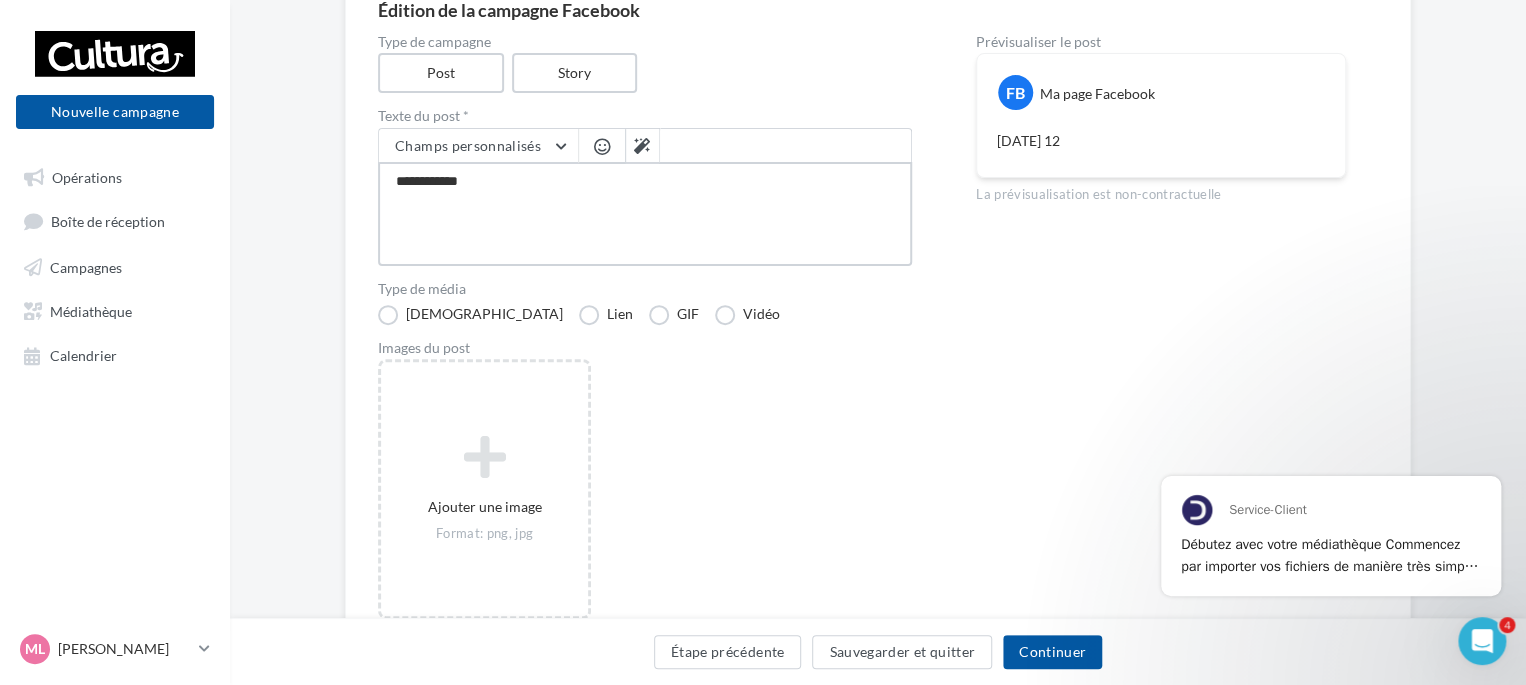 click on "**********" at bounding box center [645, 214] 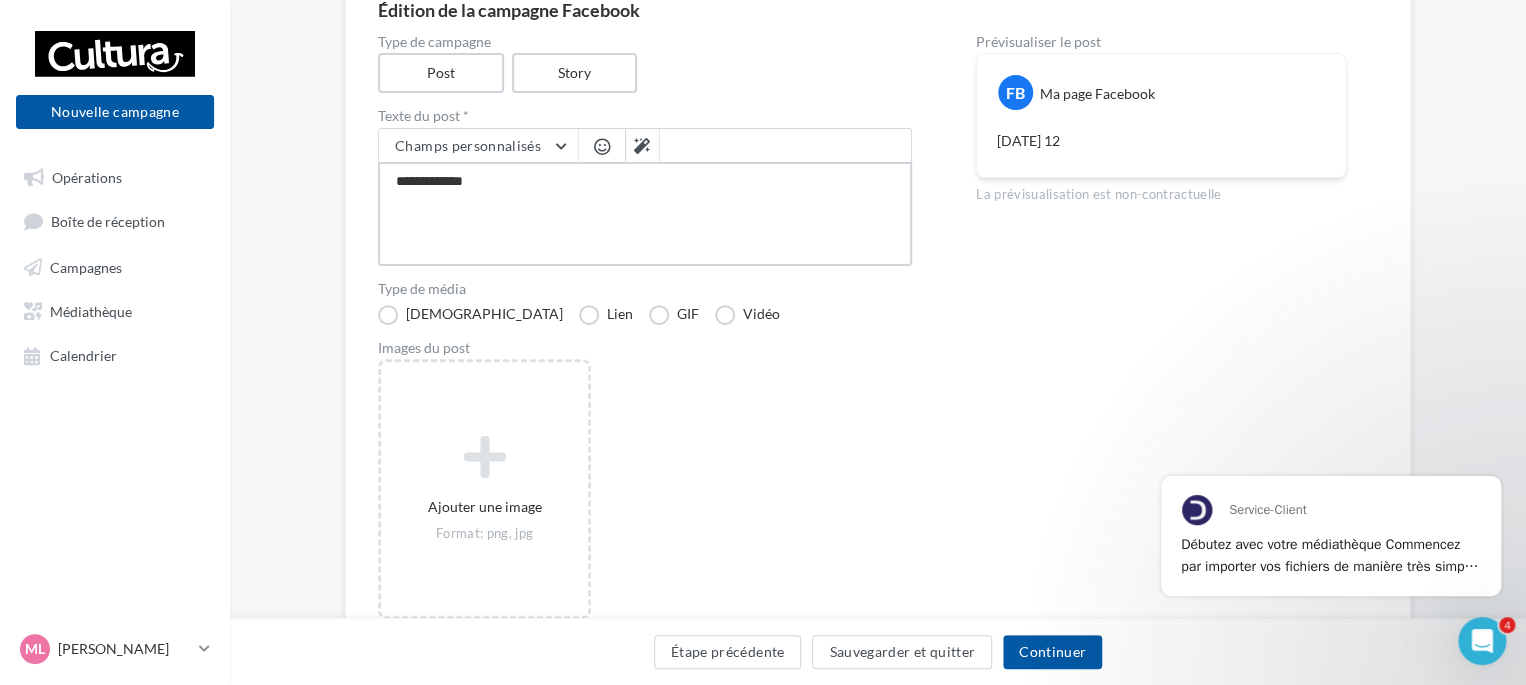 type on "**********" 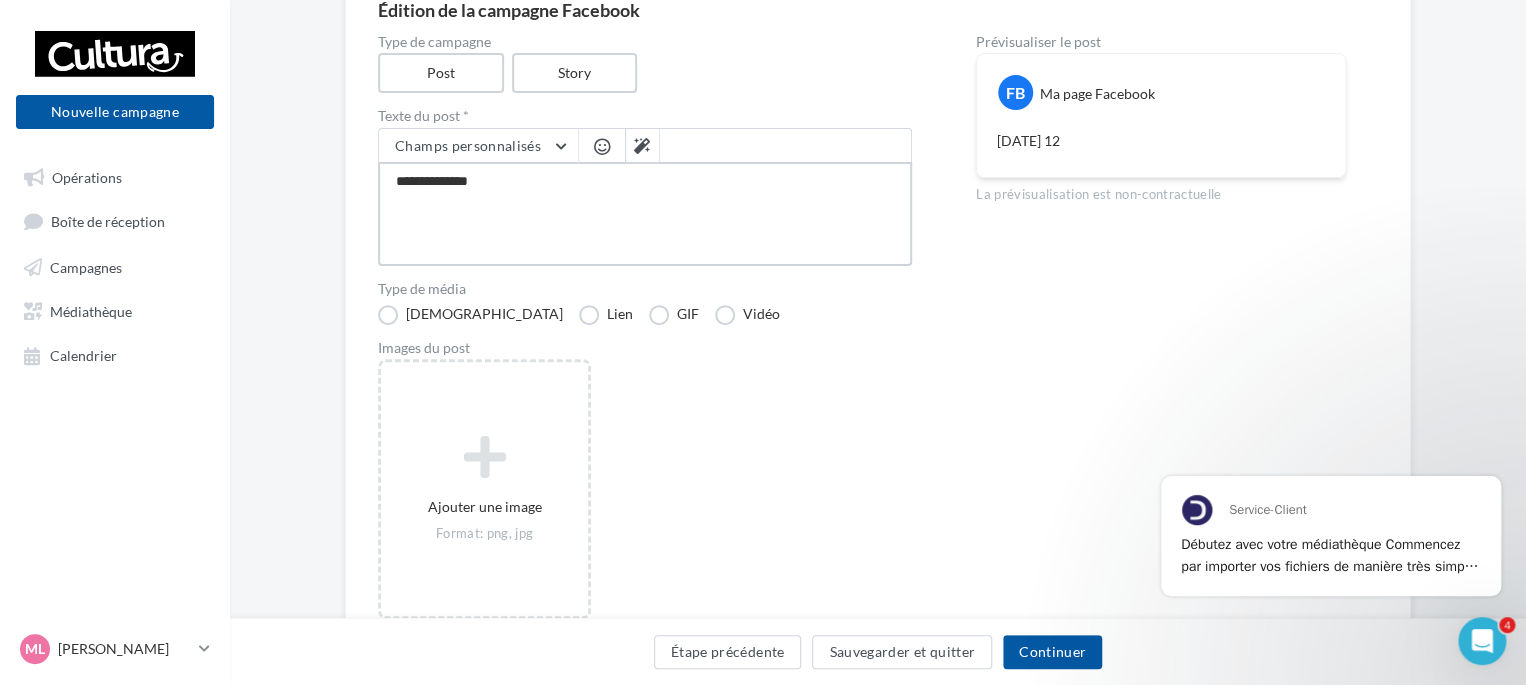 type on "**********" 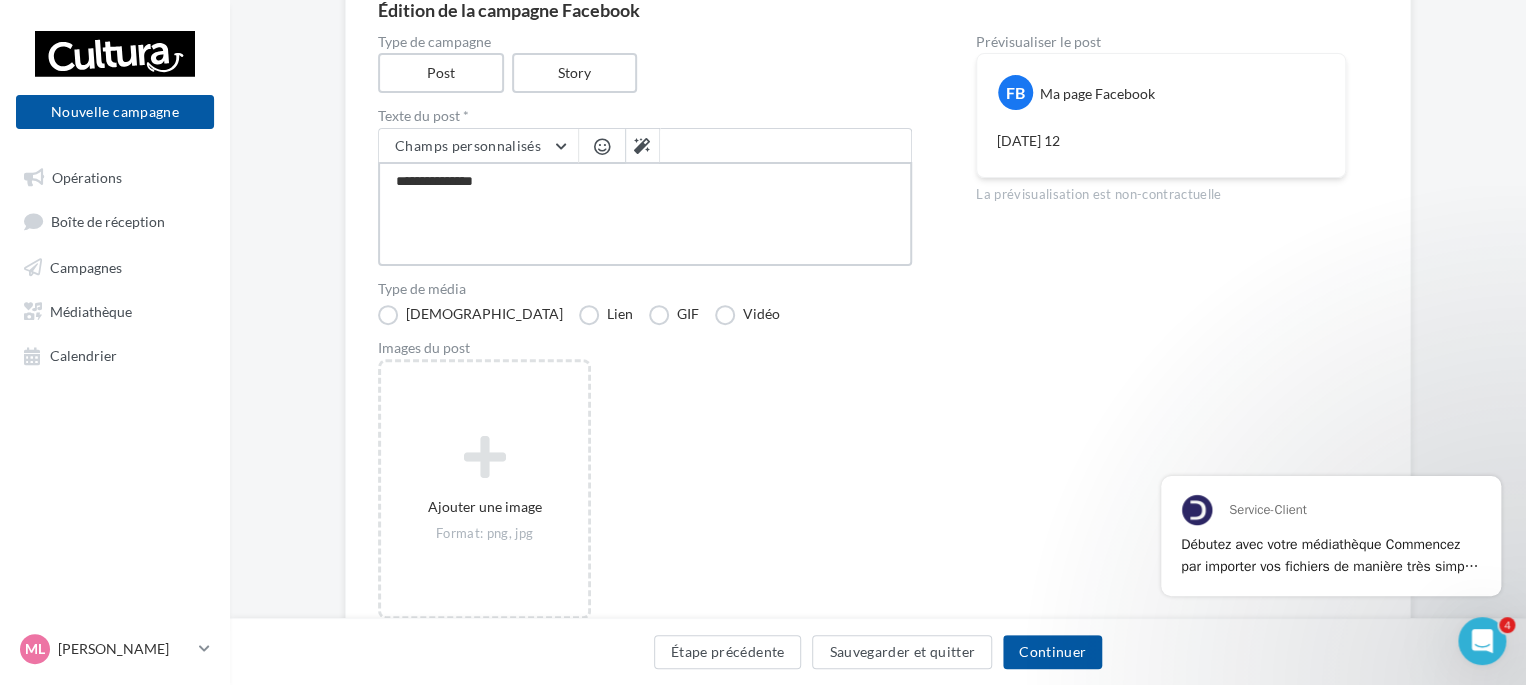 type on "**********" 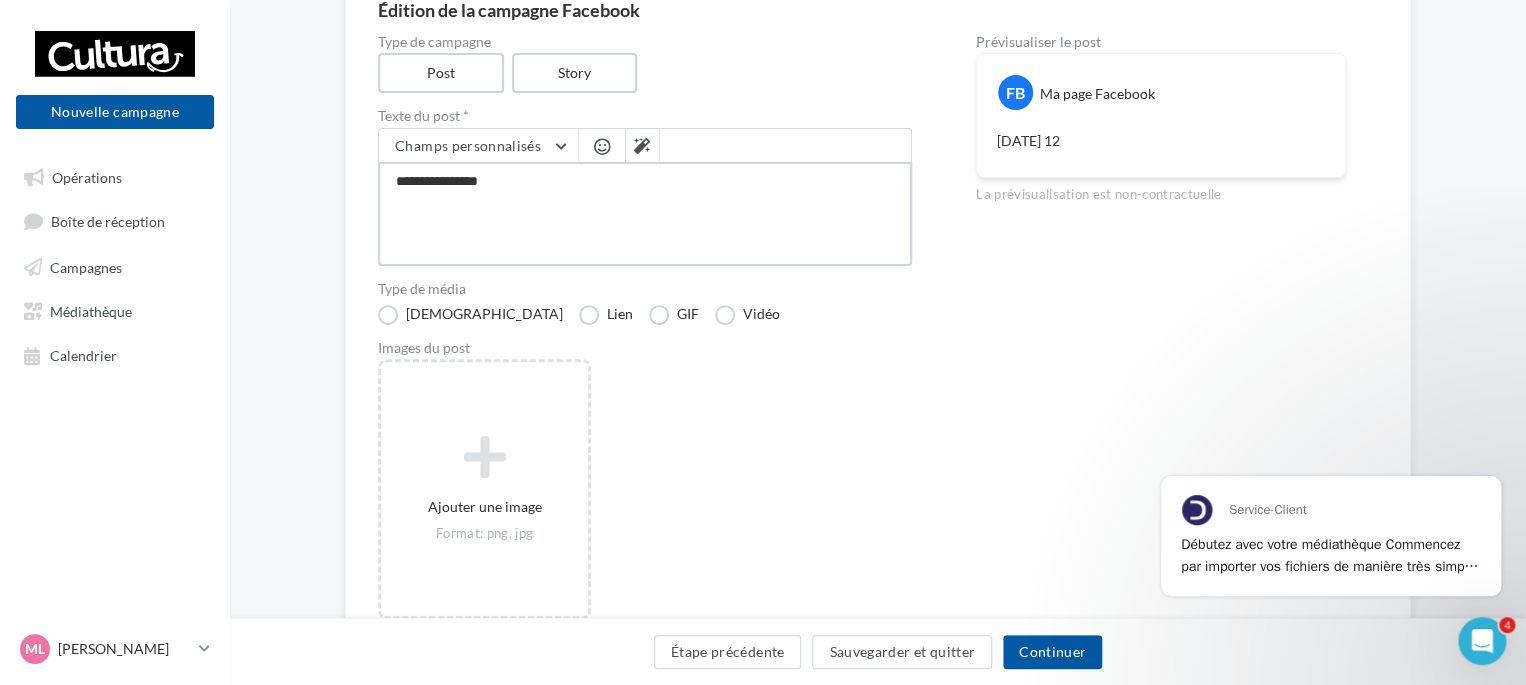 type on "**********" 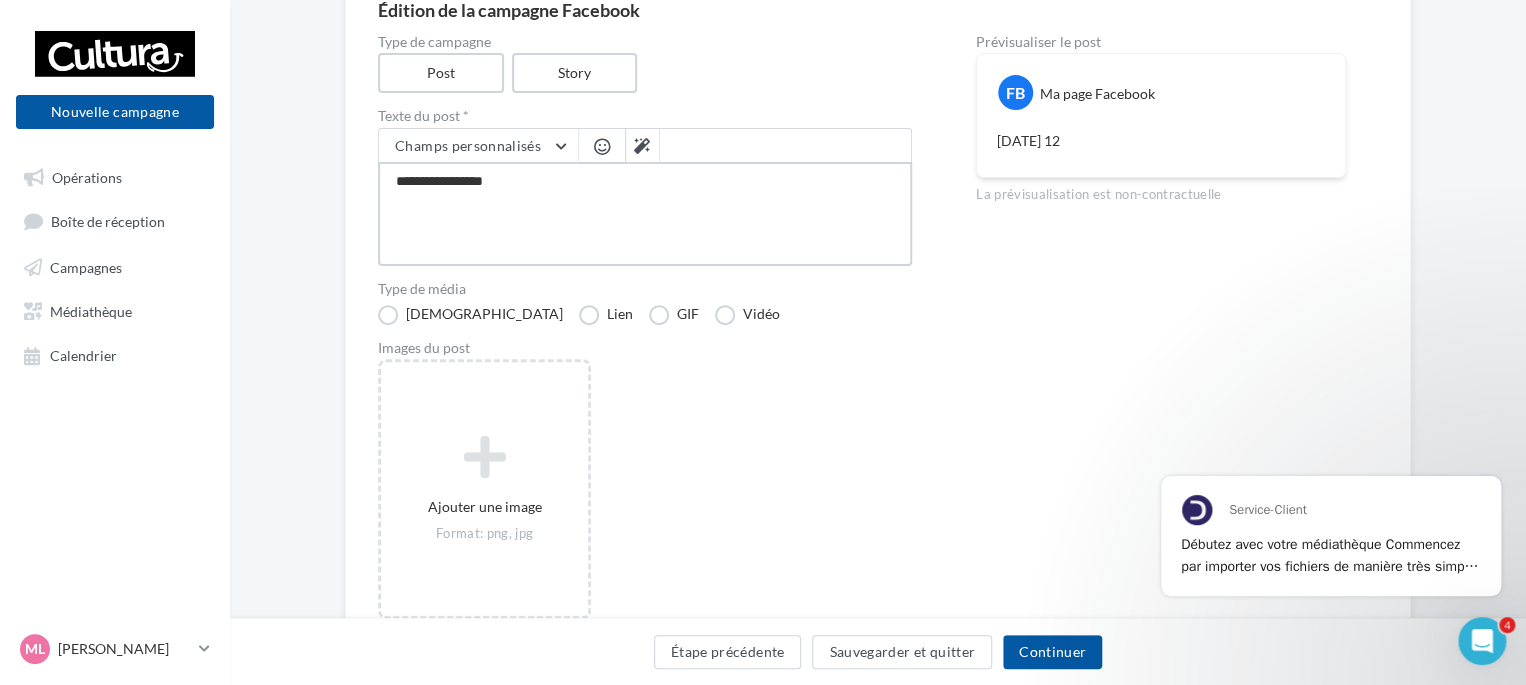type on "**********" 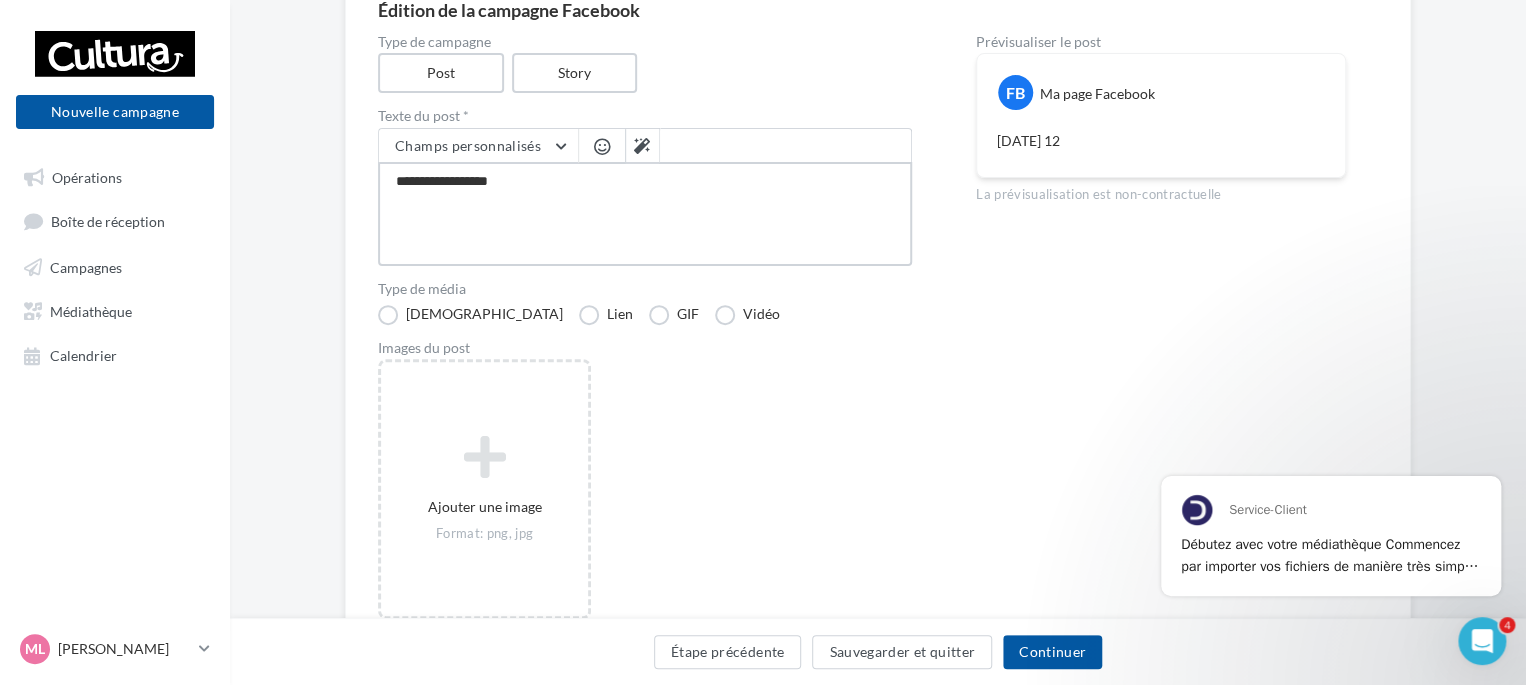 type on "**********" 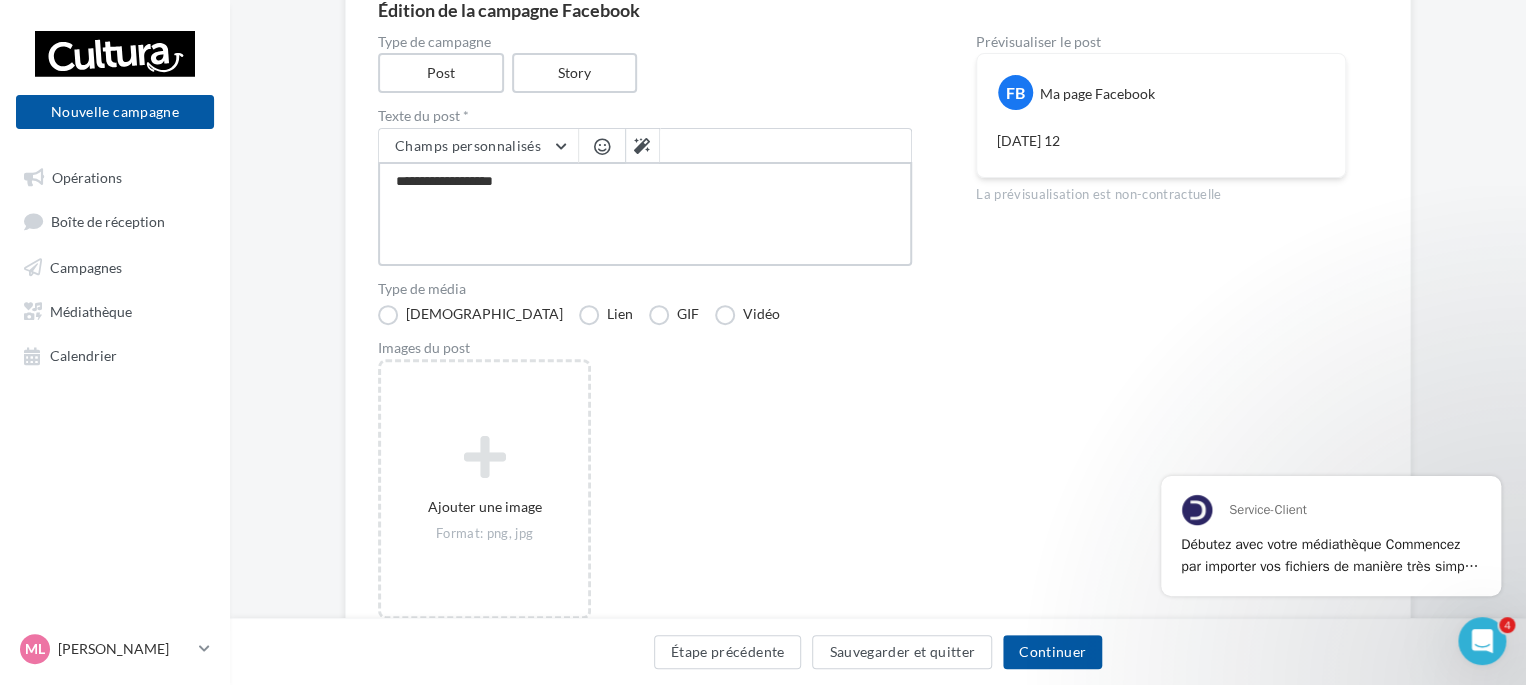 type on "**********" 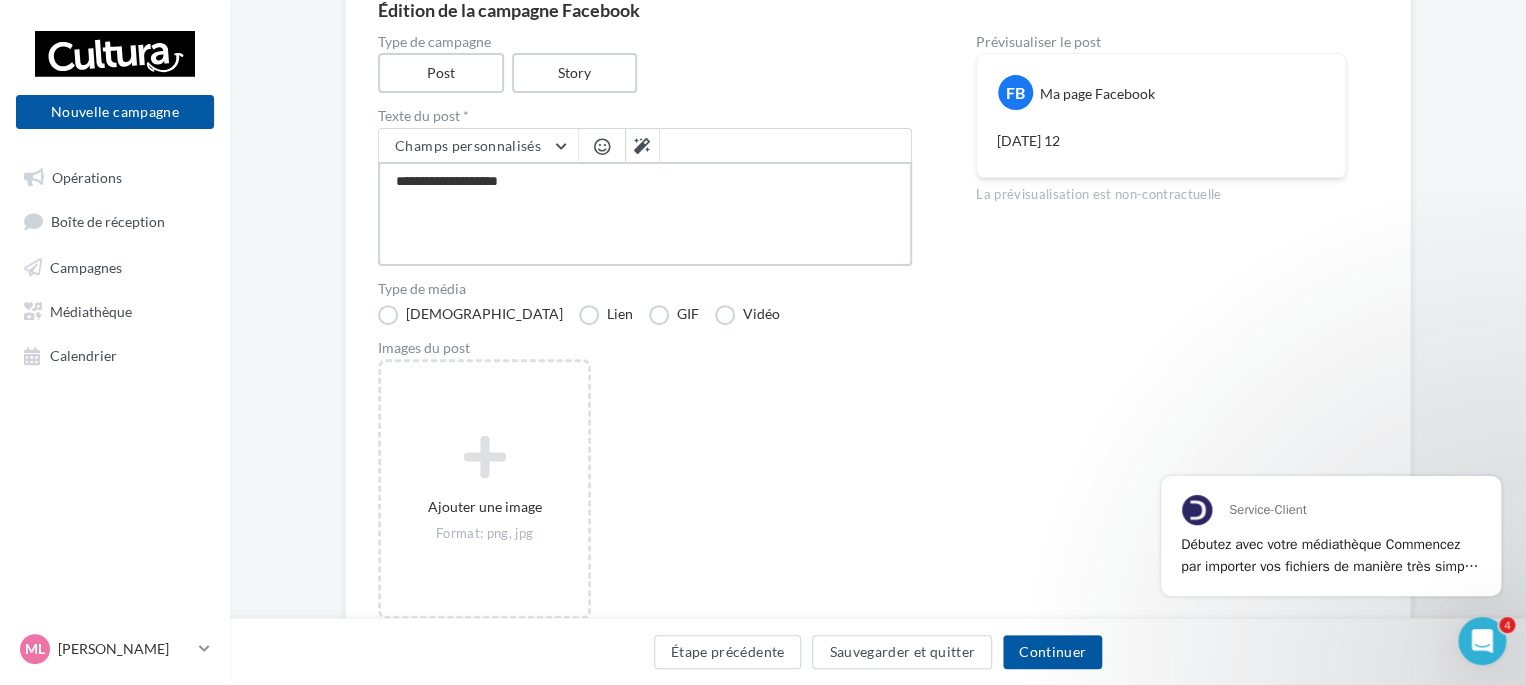 type on "**********" 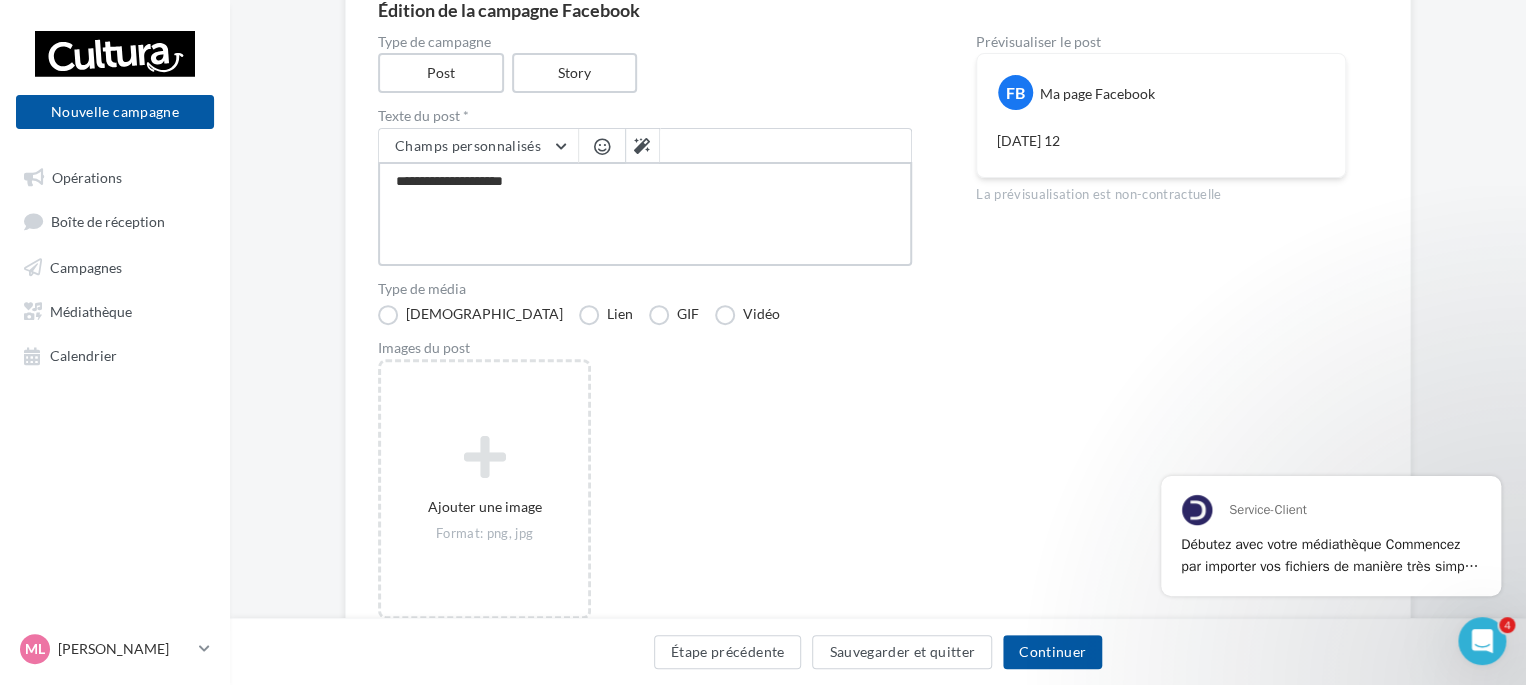 type on "**********" 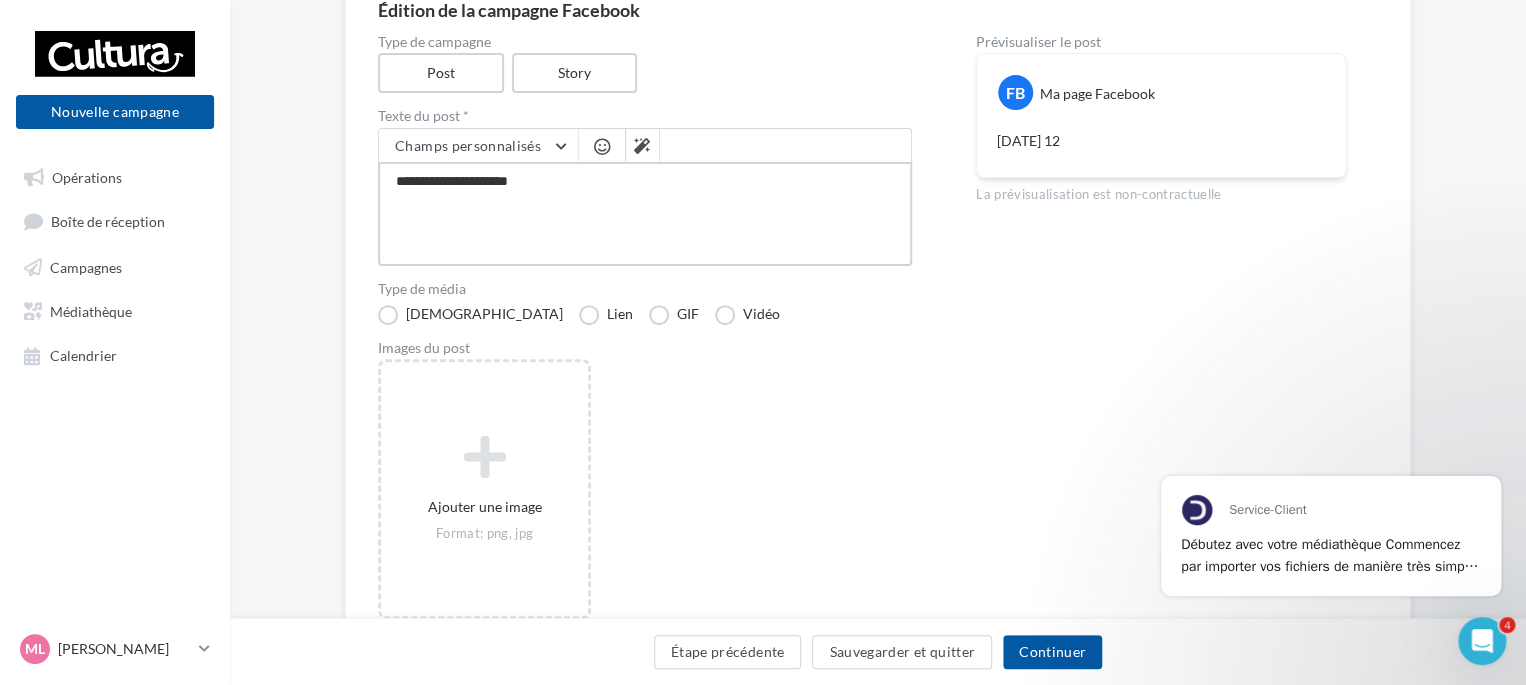 type on "**********" 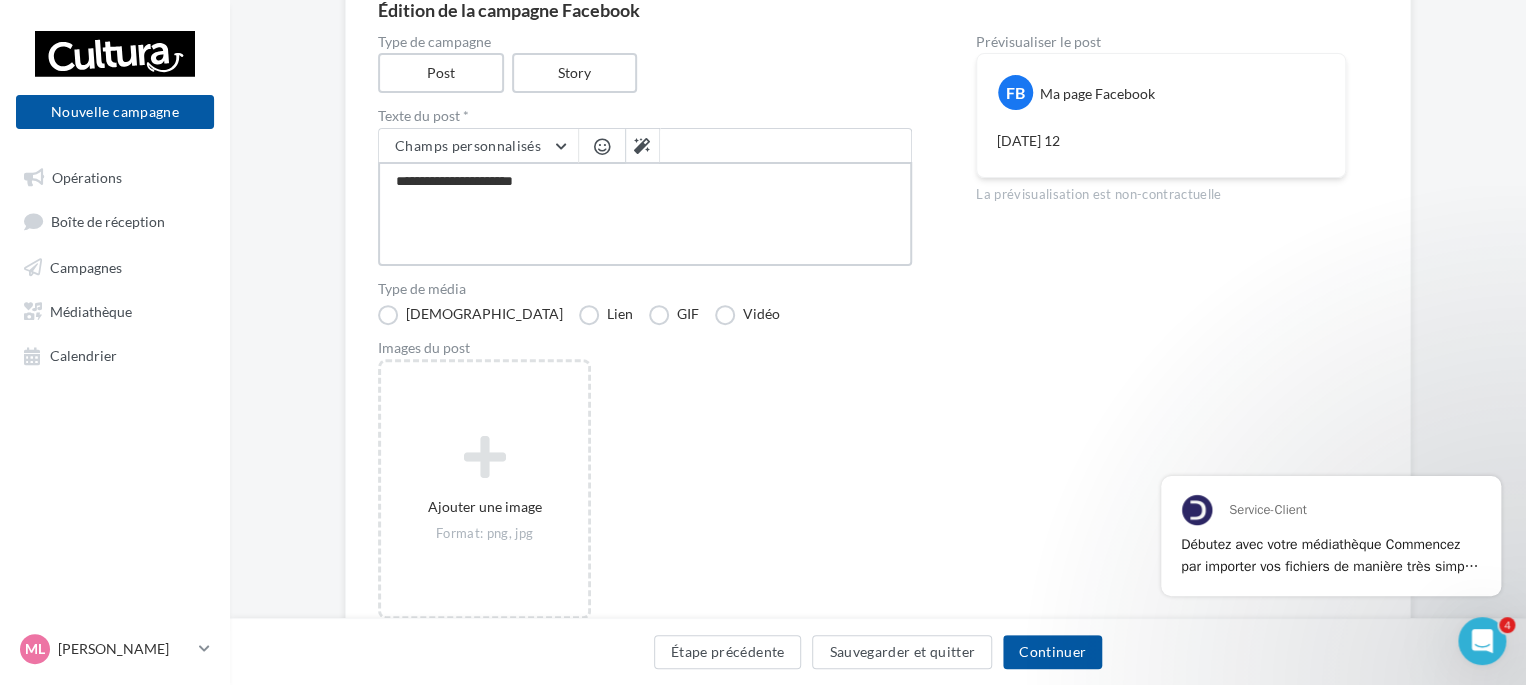 type on "**********" 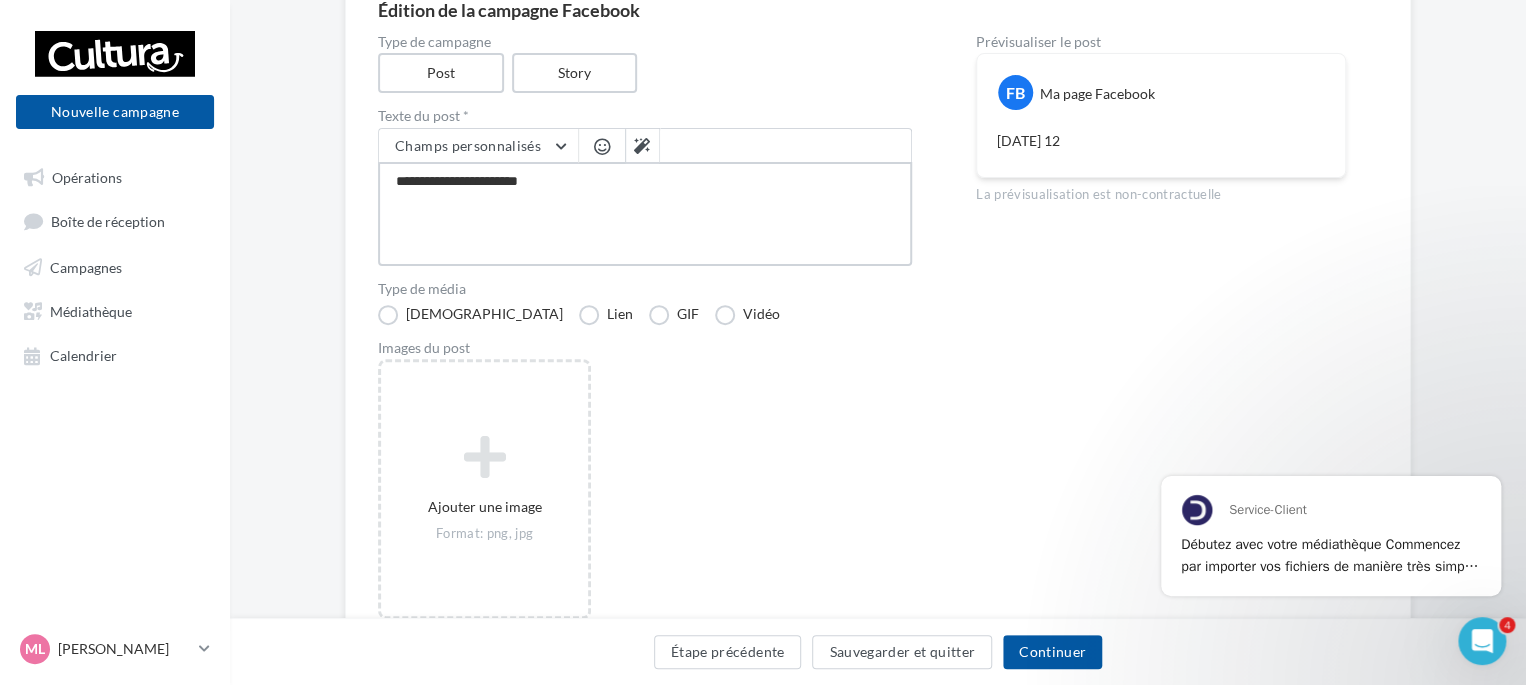 type on "**********" 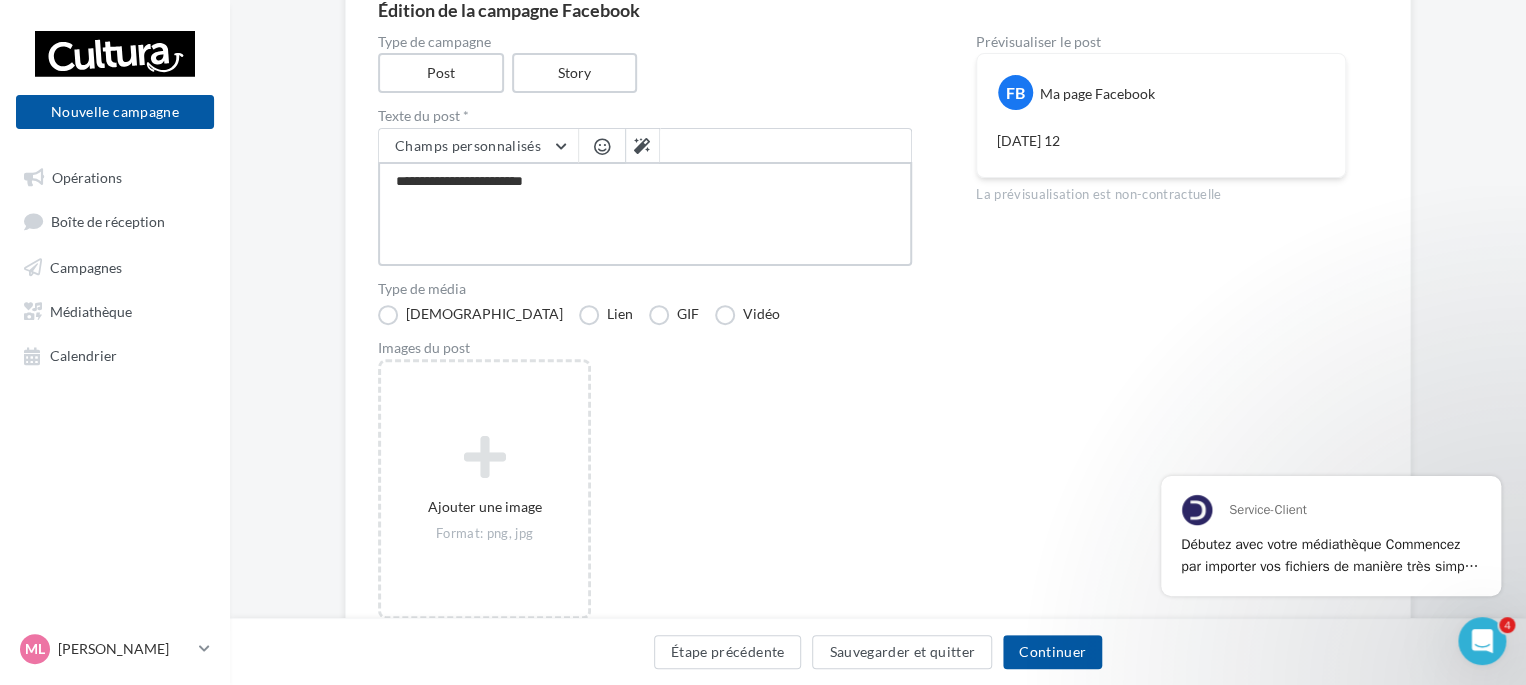 type on "**********" 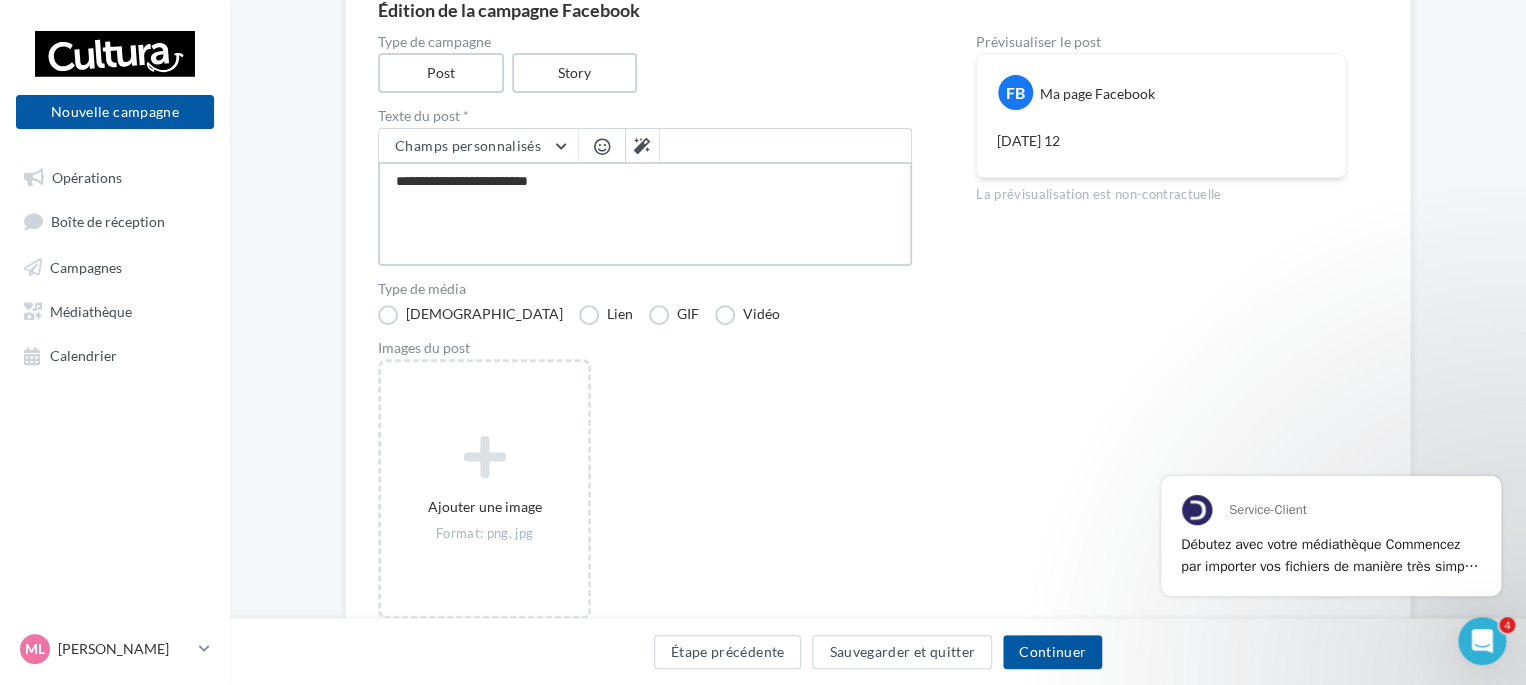 type on "**********" 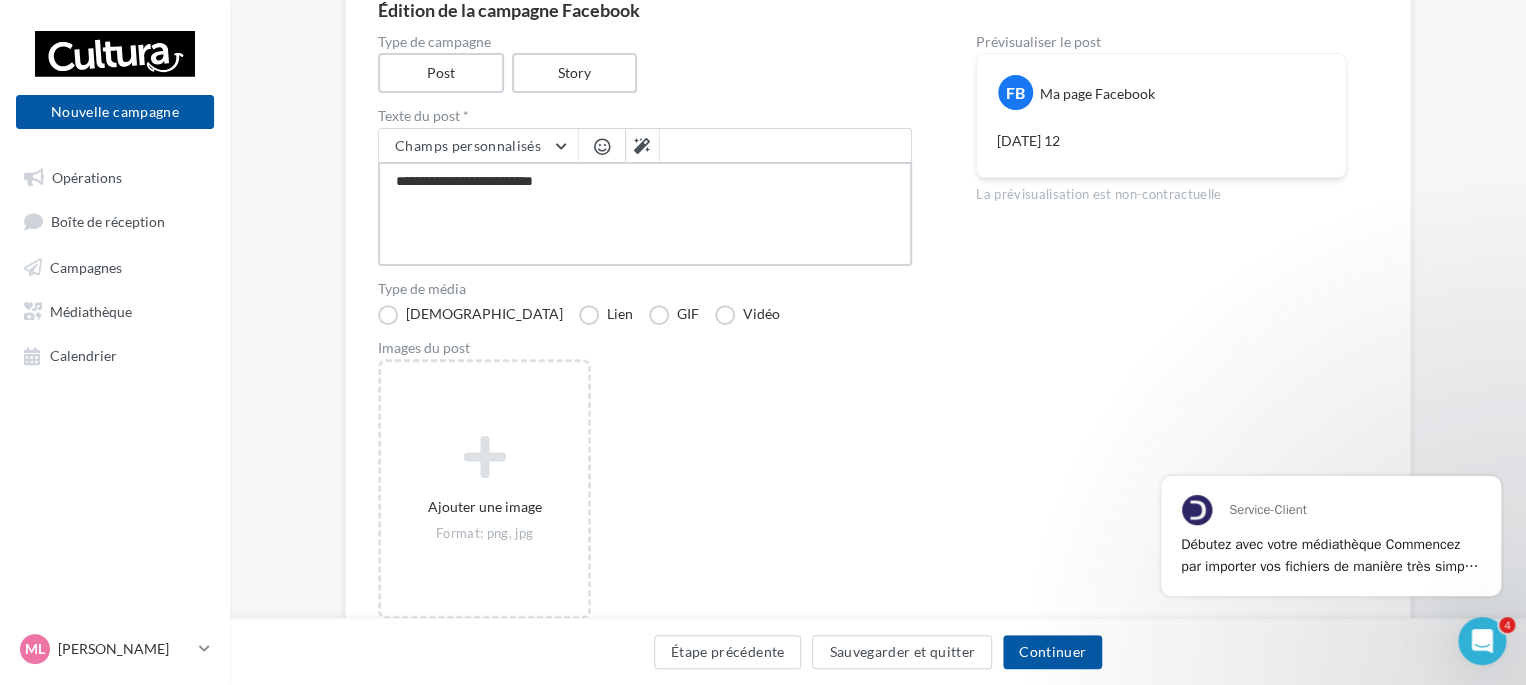 type on "**********" 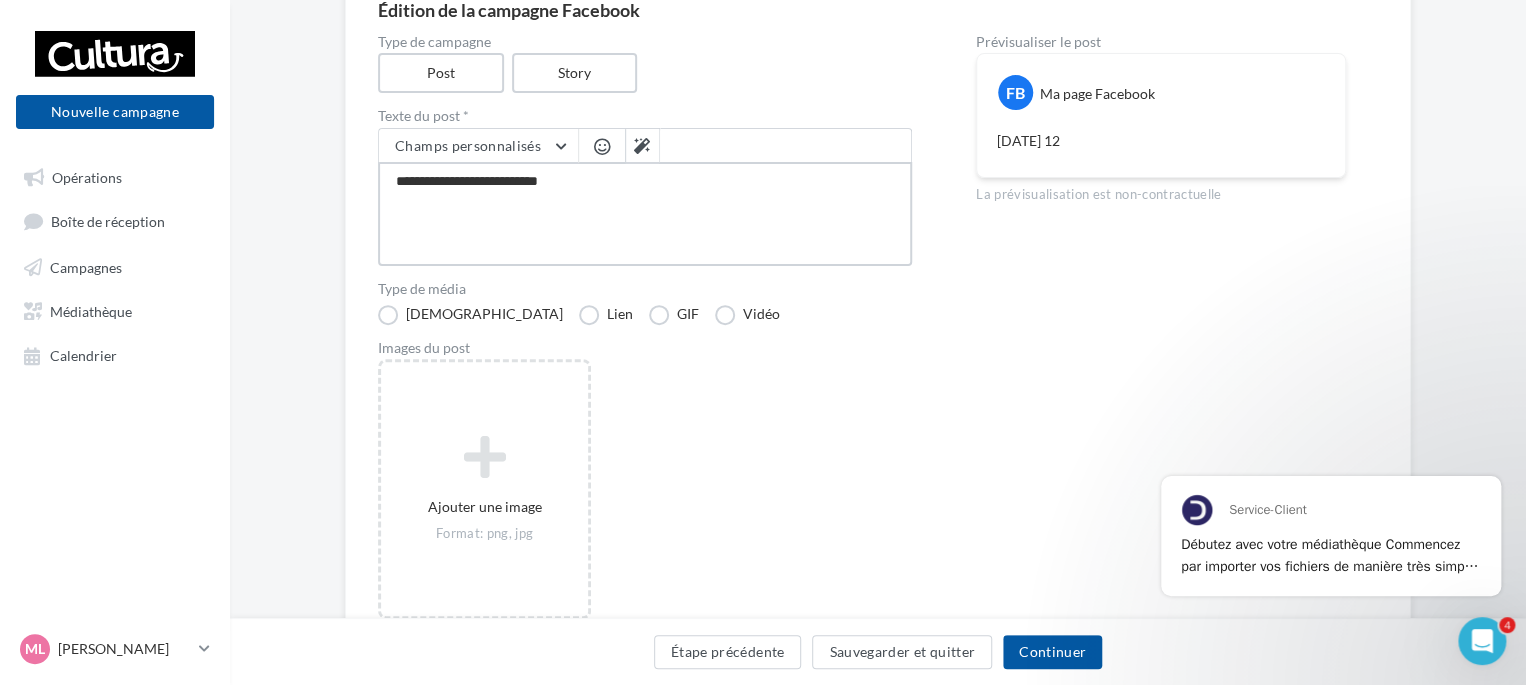 type on "**********" 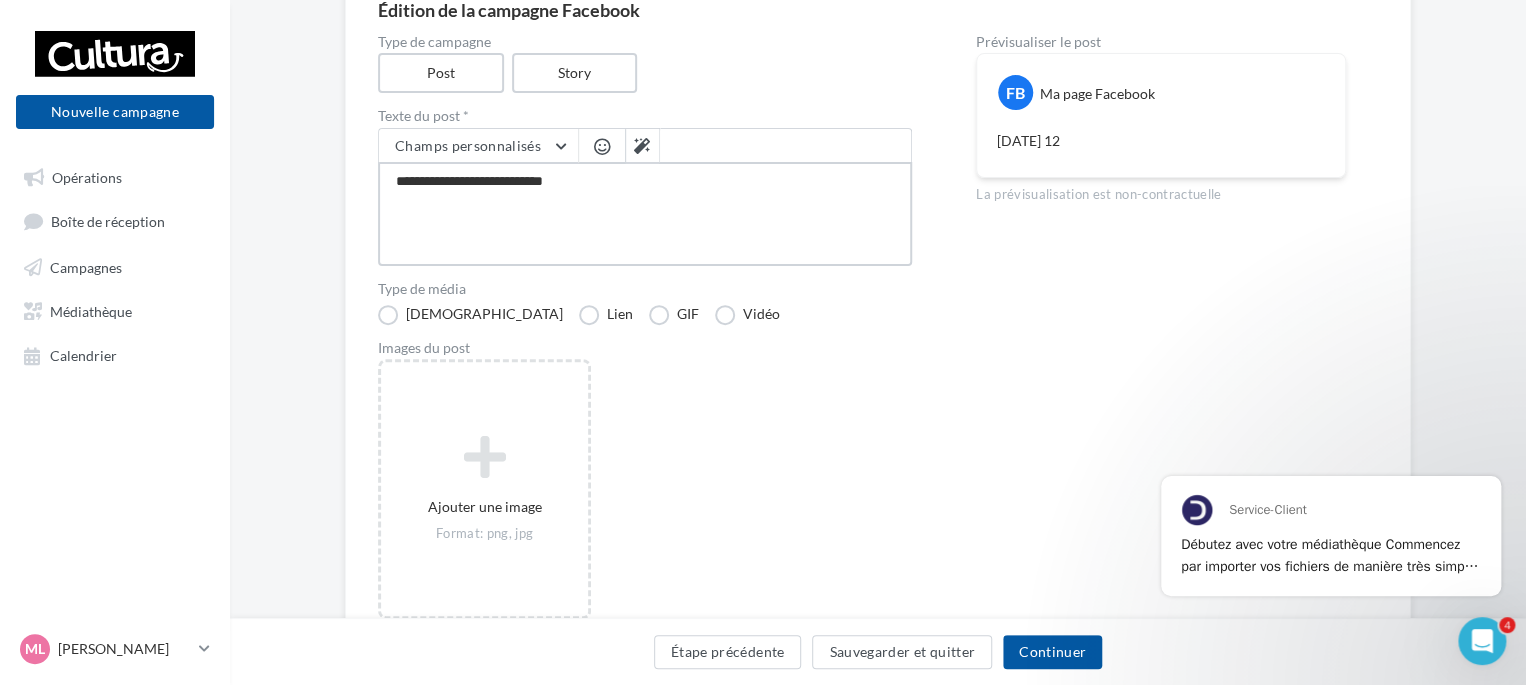 type on "**********" 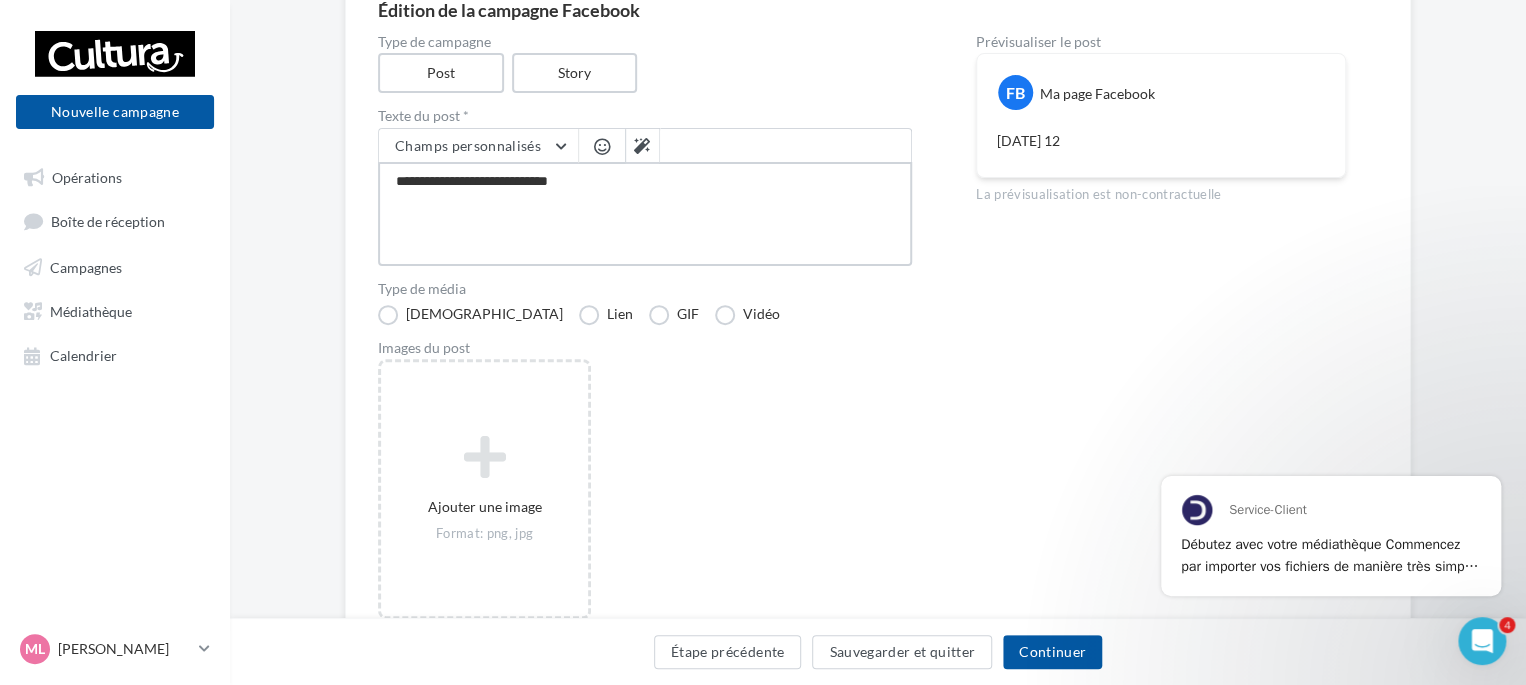 type on "**********" 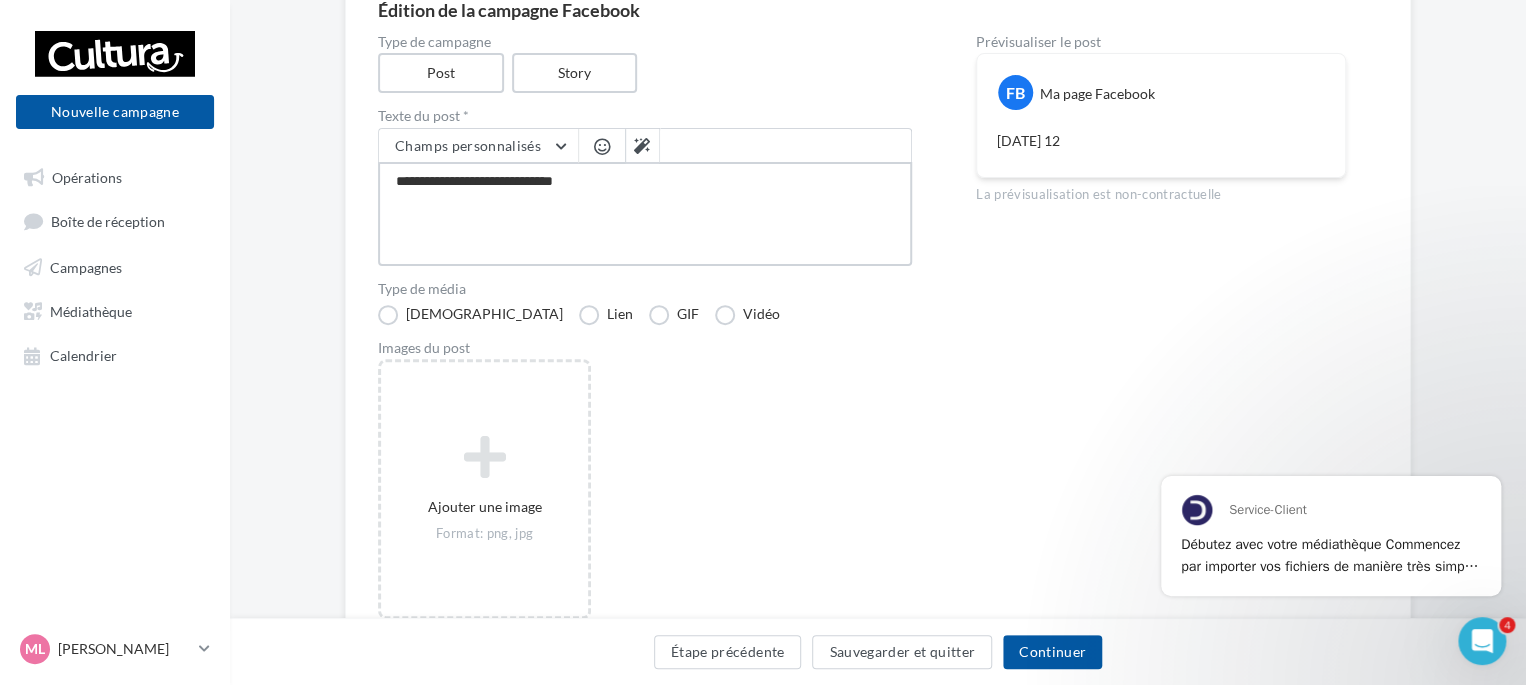 type on "**********" 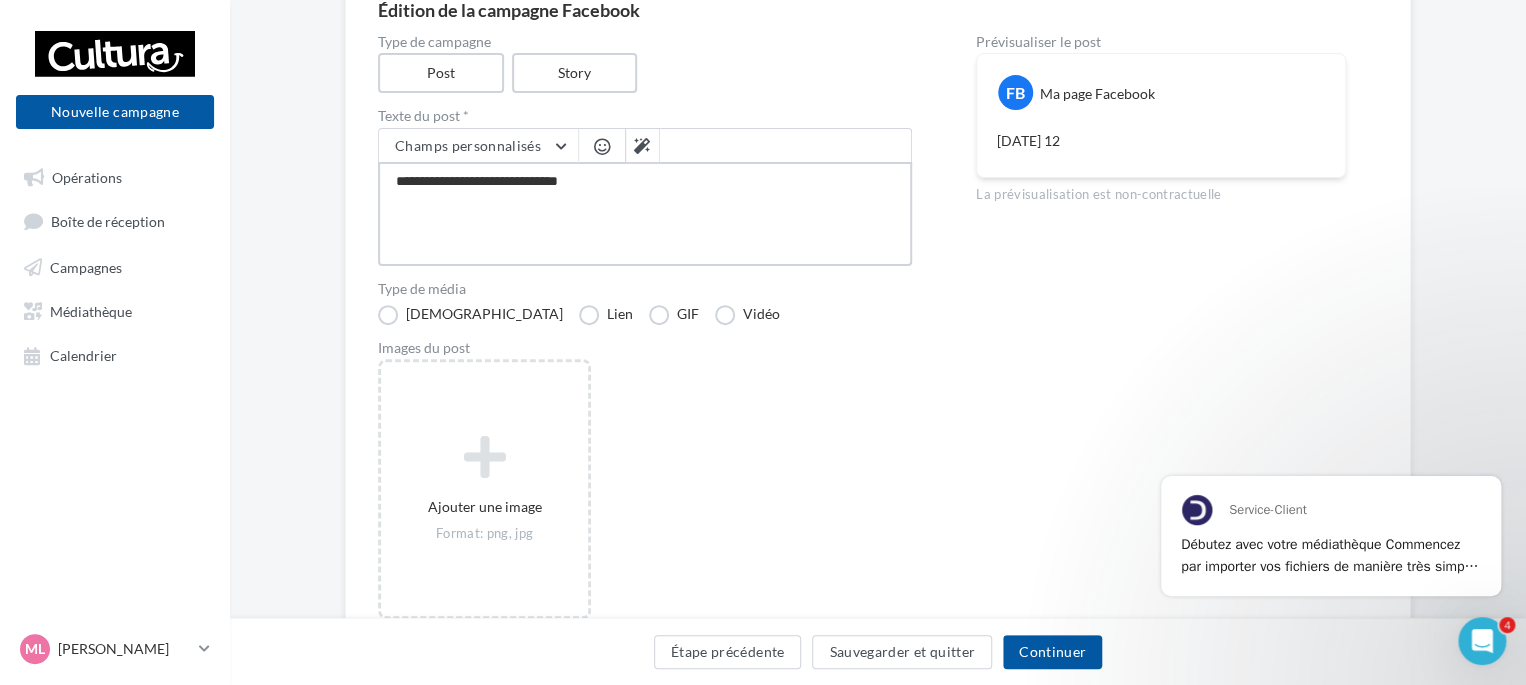 type on "**********" 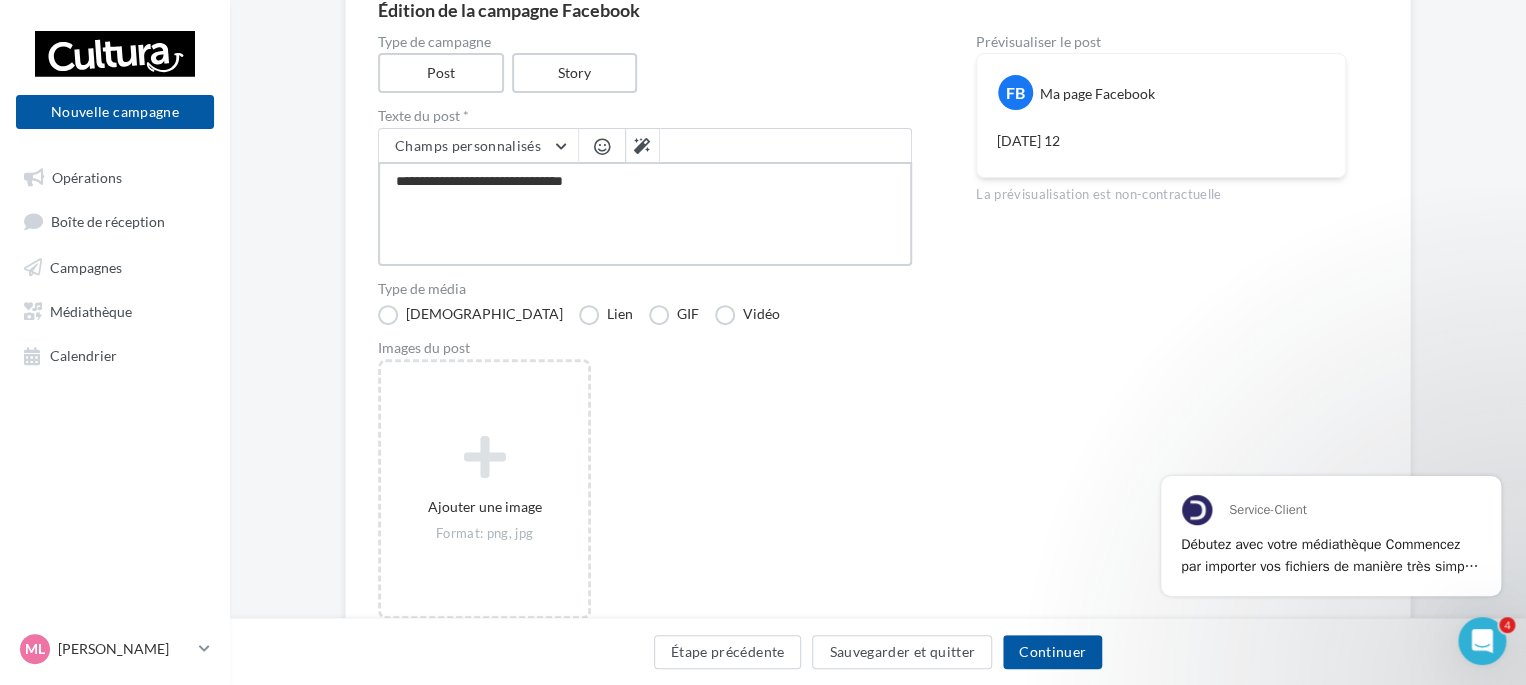 type on "**********" 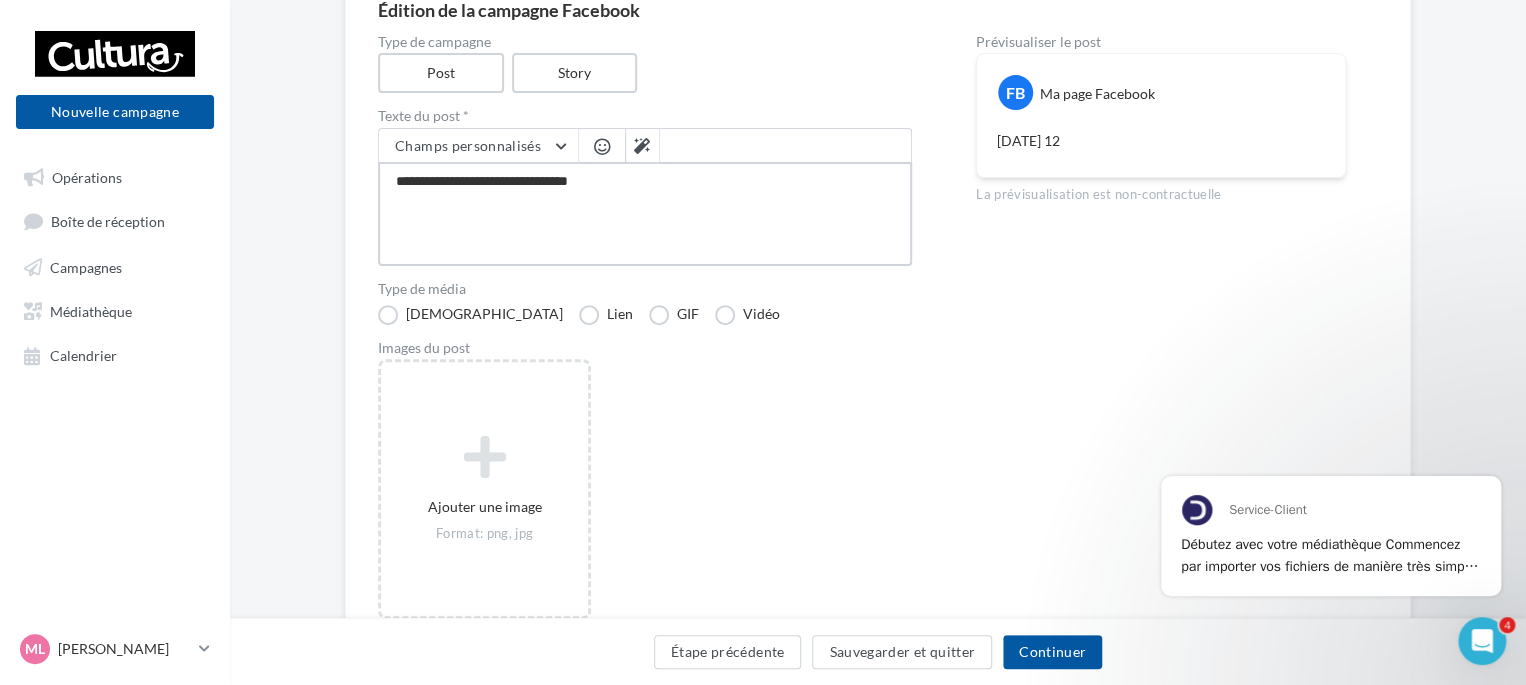 type on "**********" 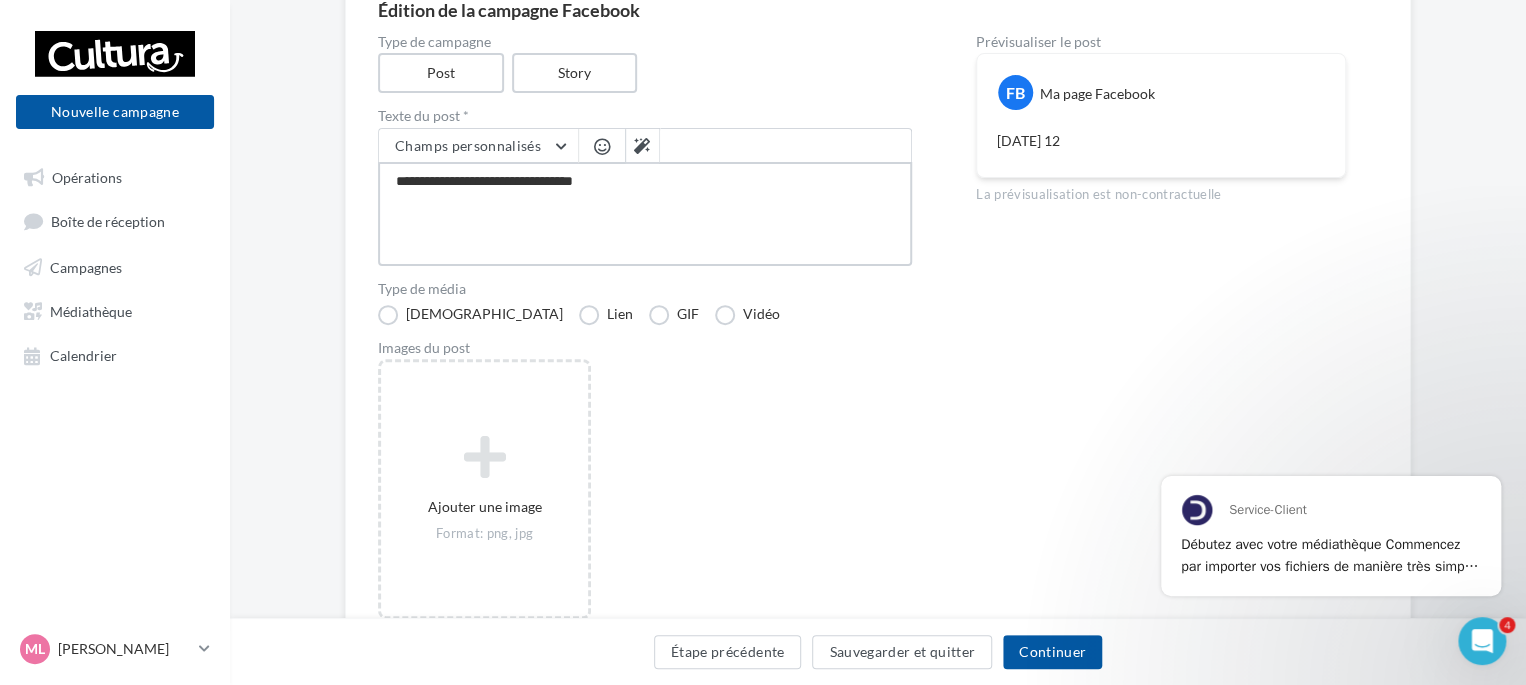 type on "**********" 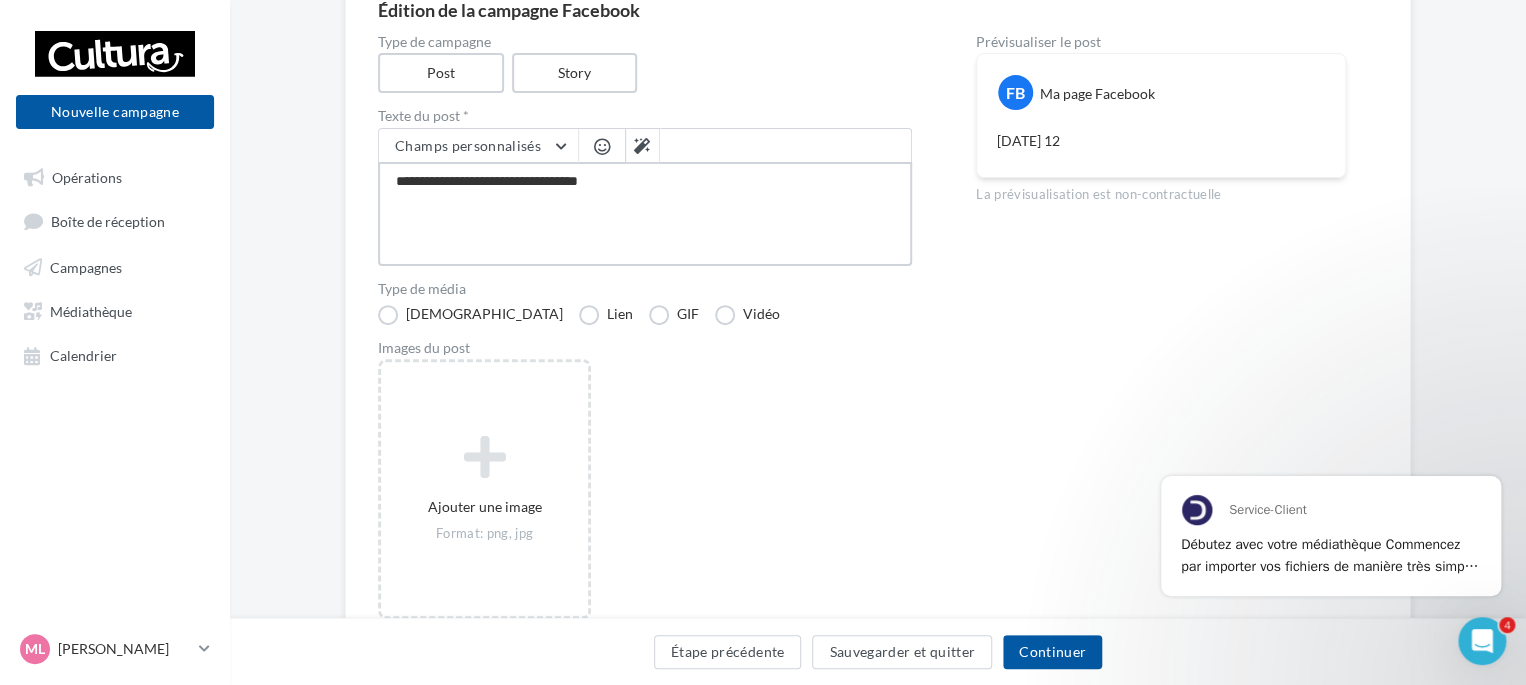 type on "**********" 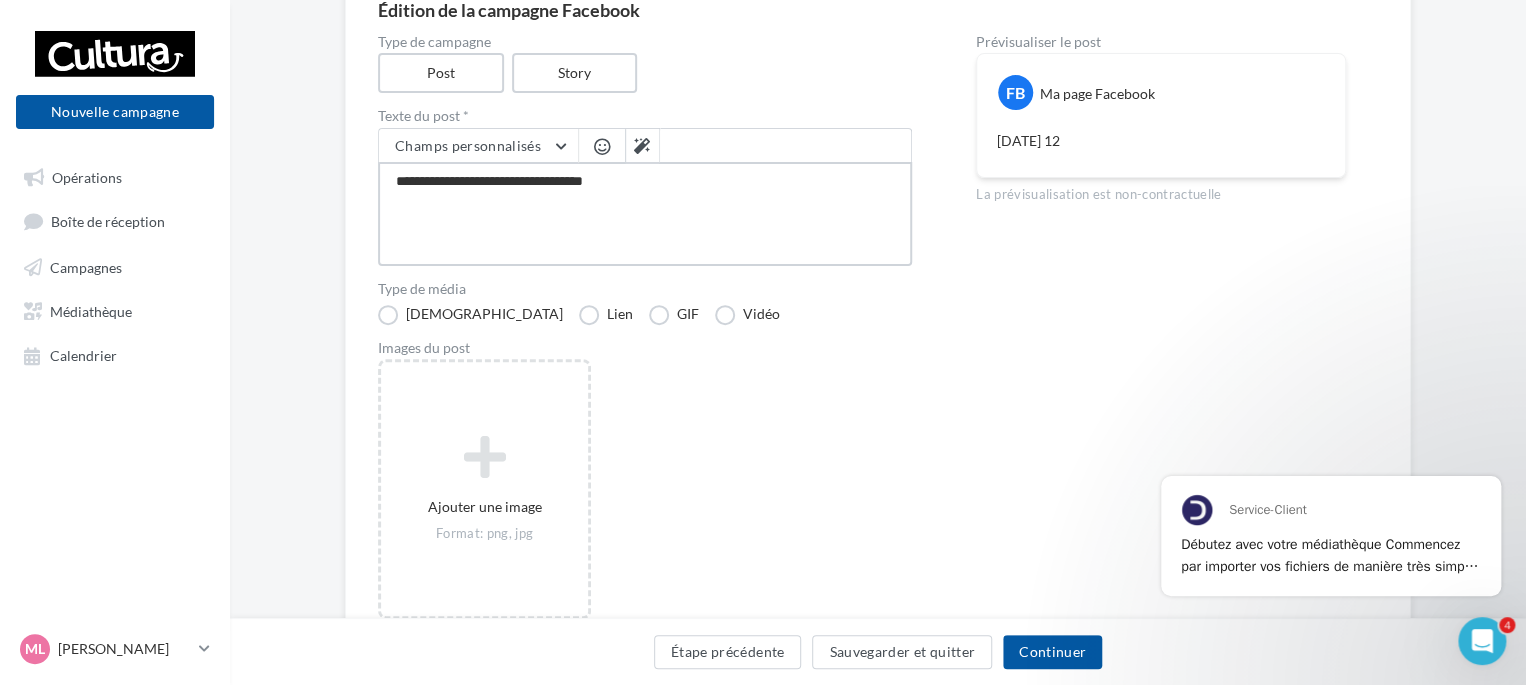 type on "**********" 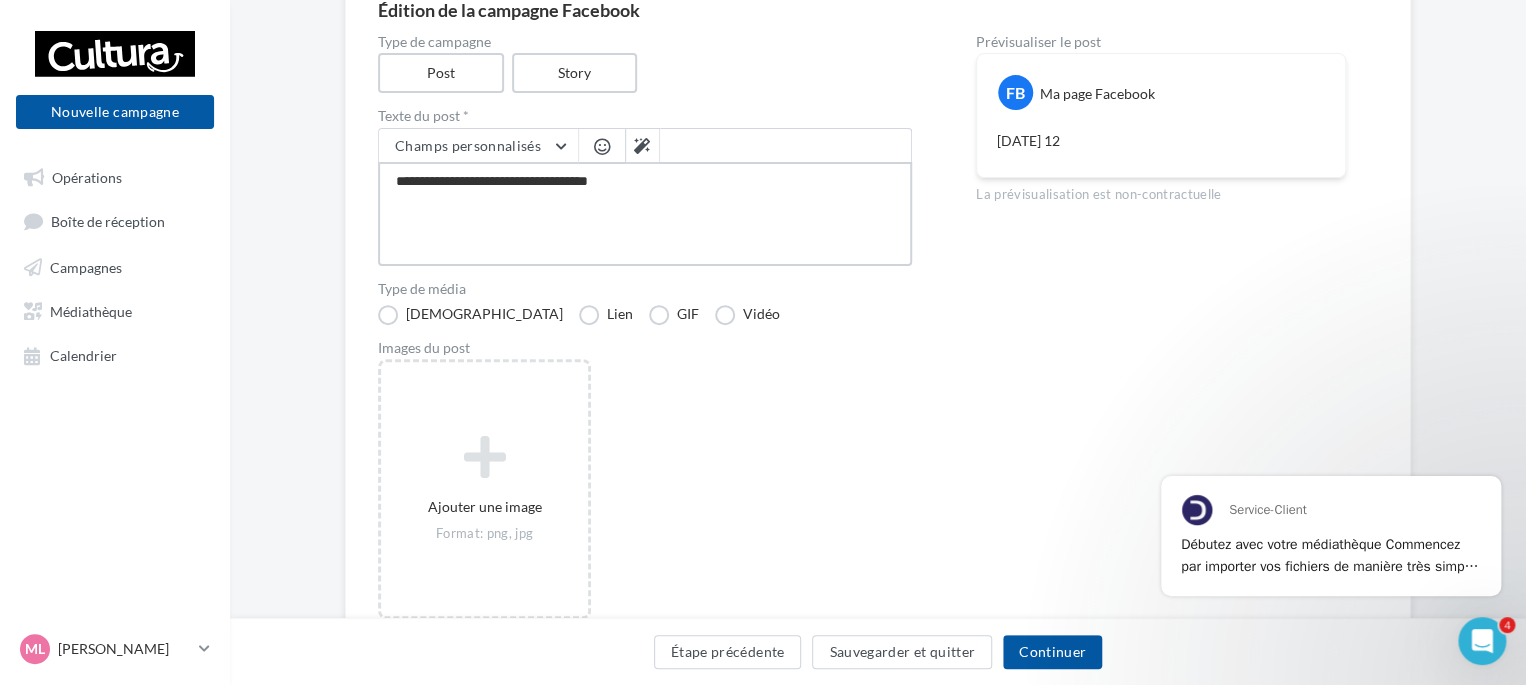 type on "**********" 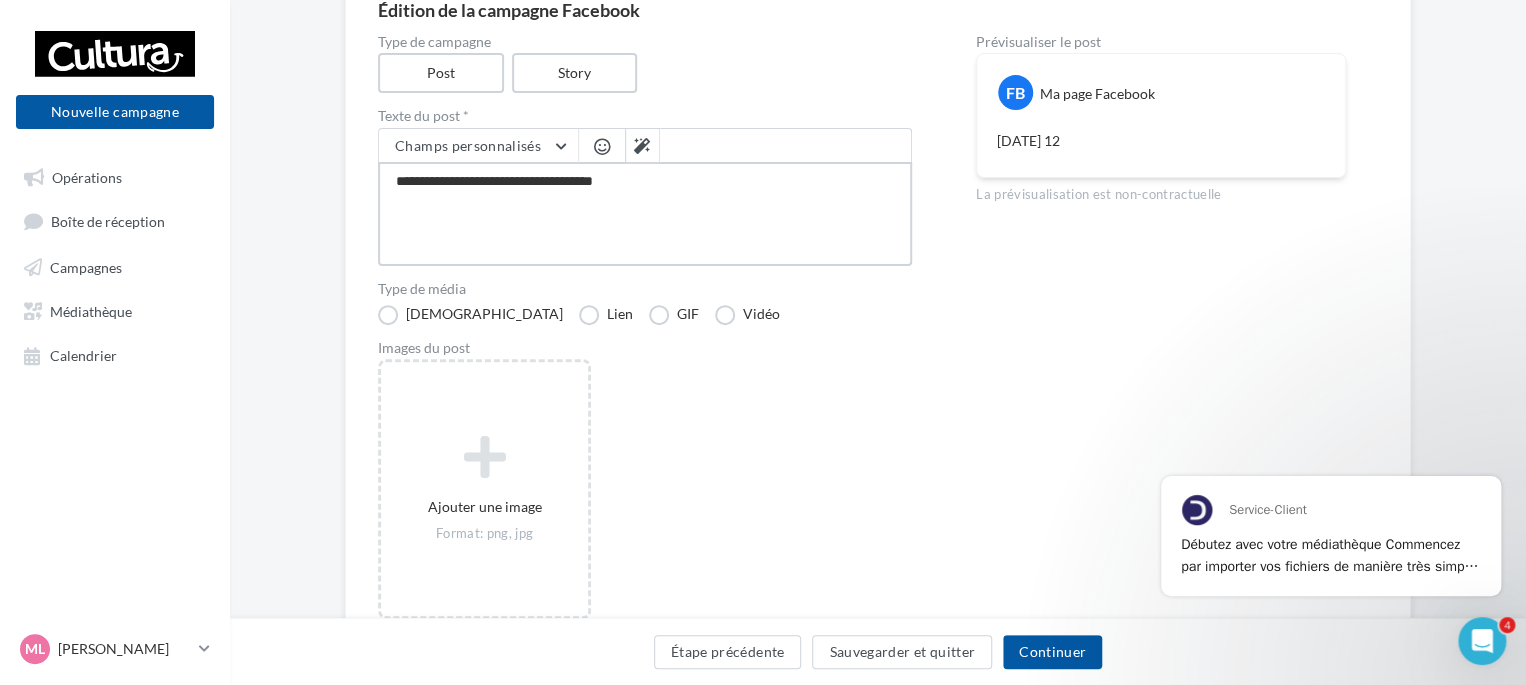 type on "**********" 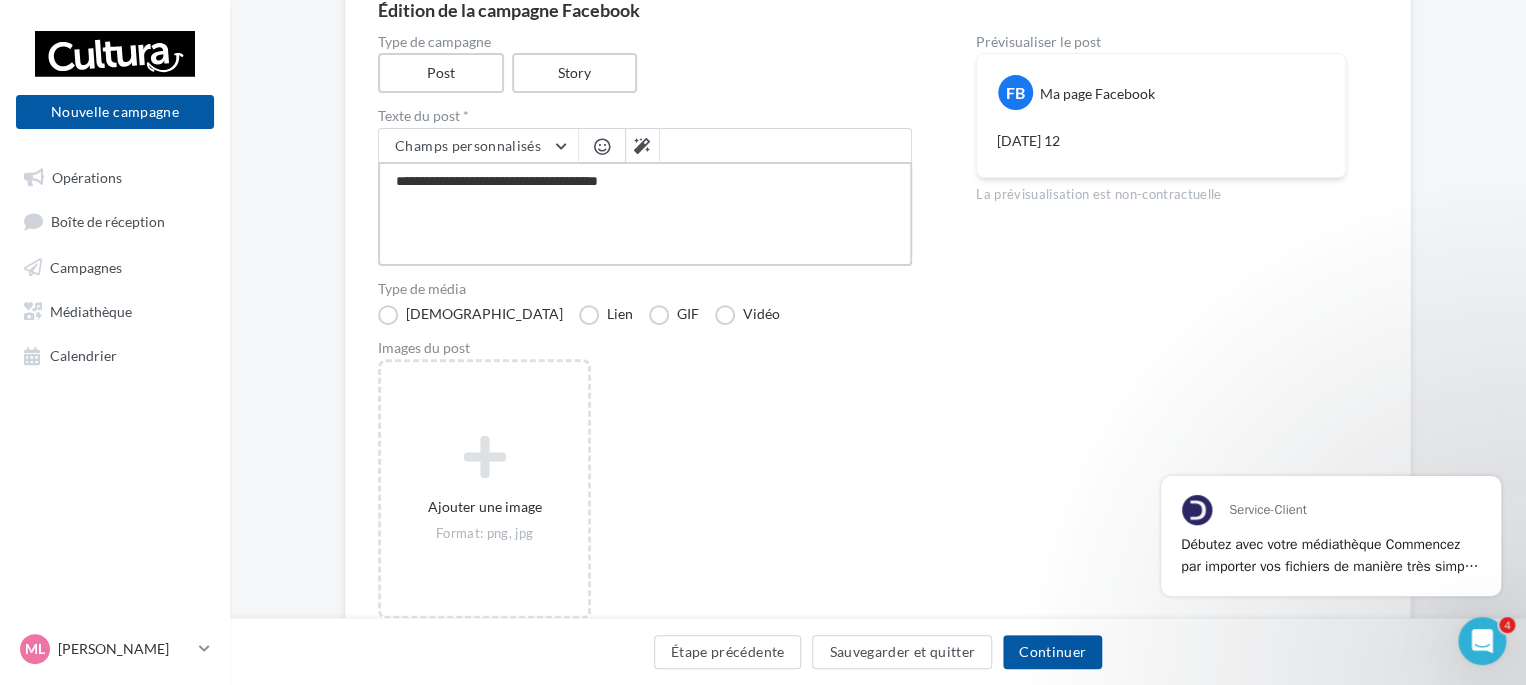 type on "**********" 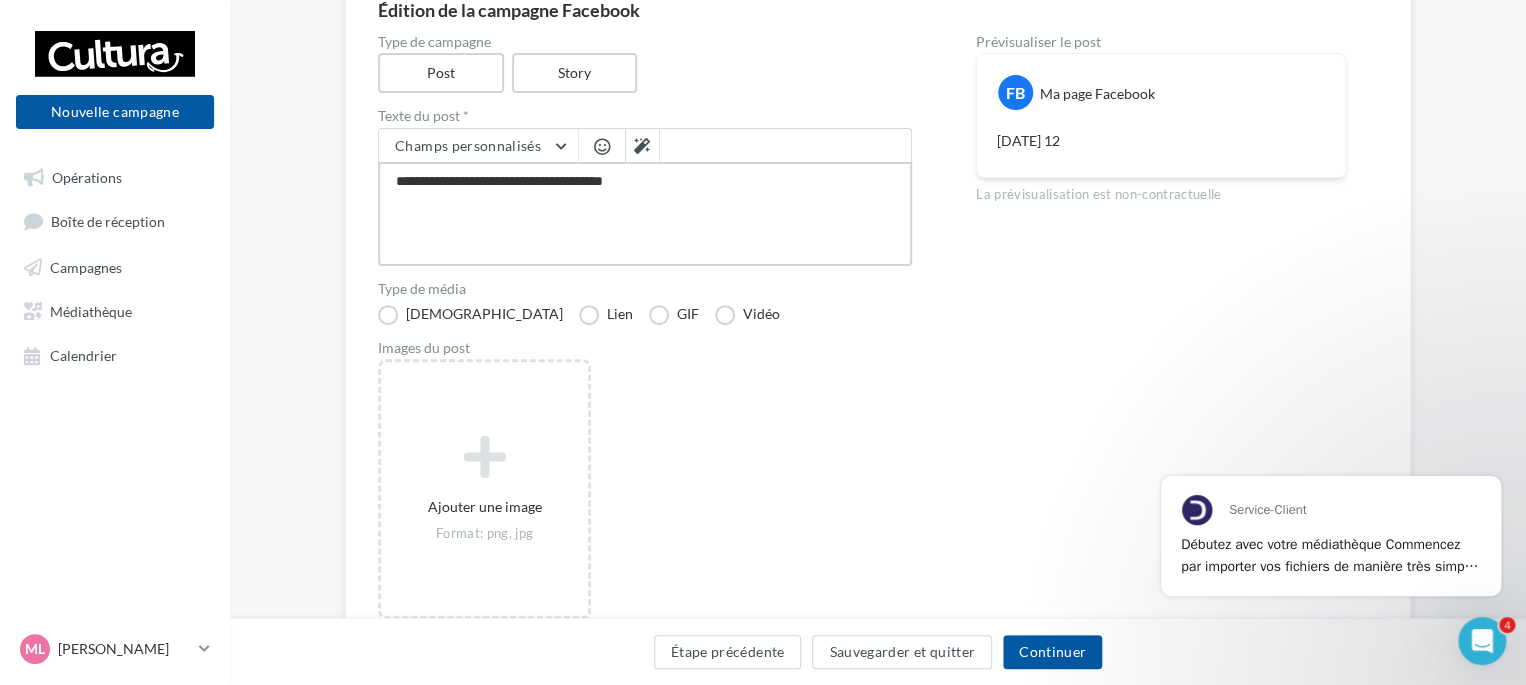 type on "**********" 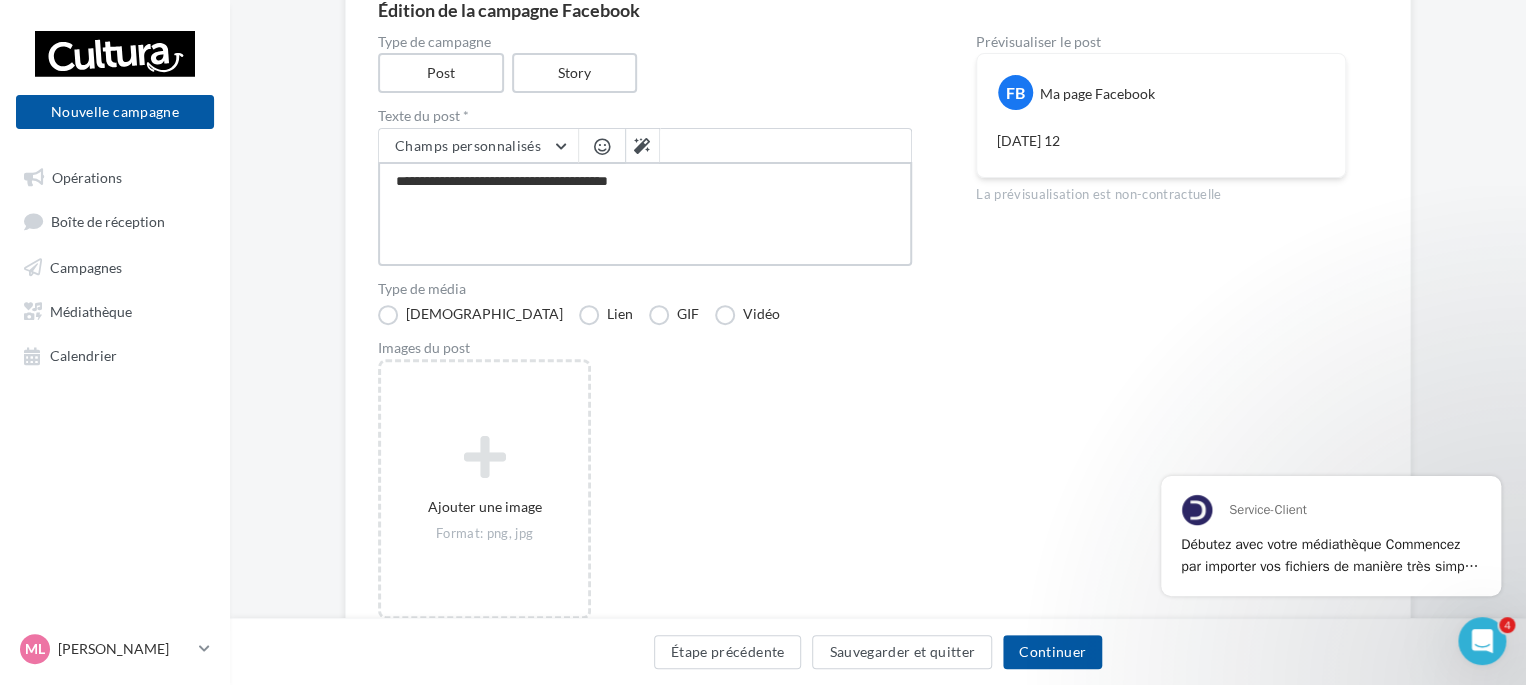 type on "**********" 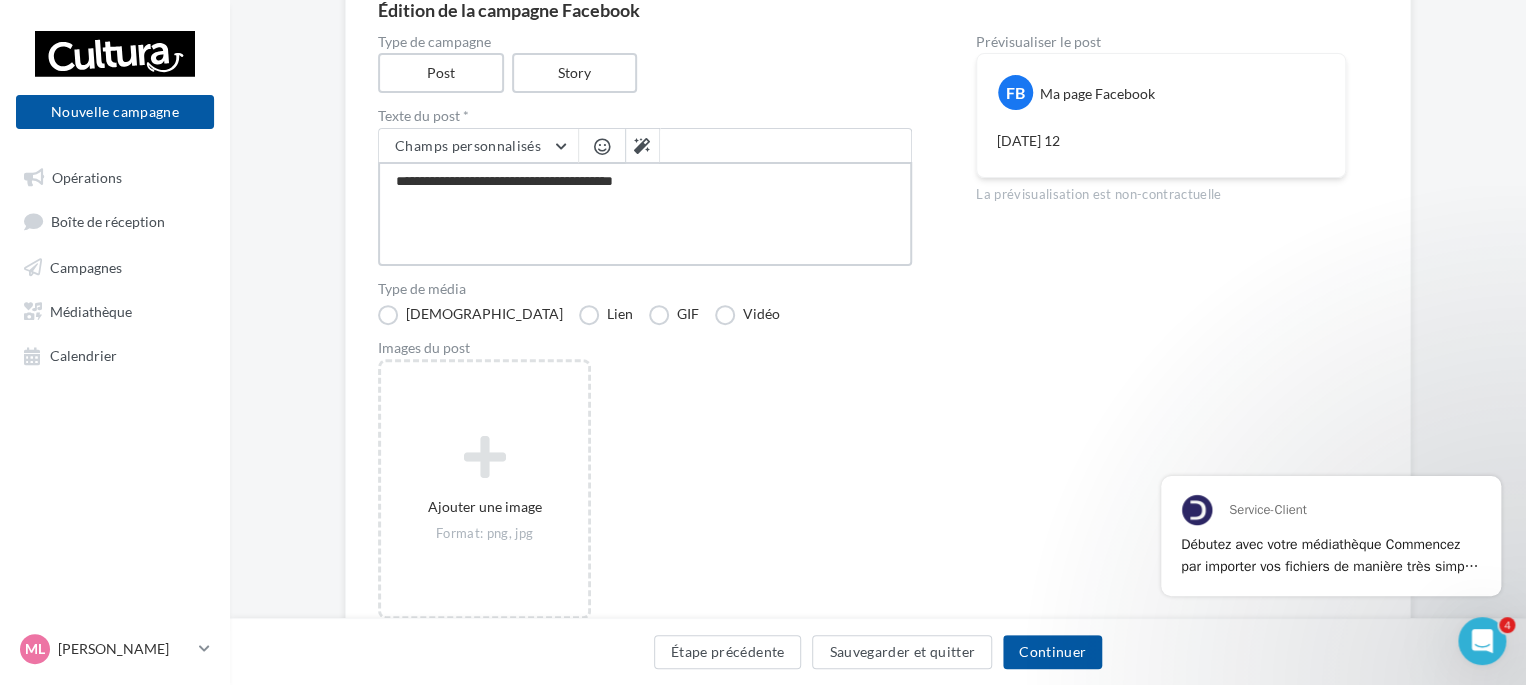 type on "**********" 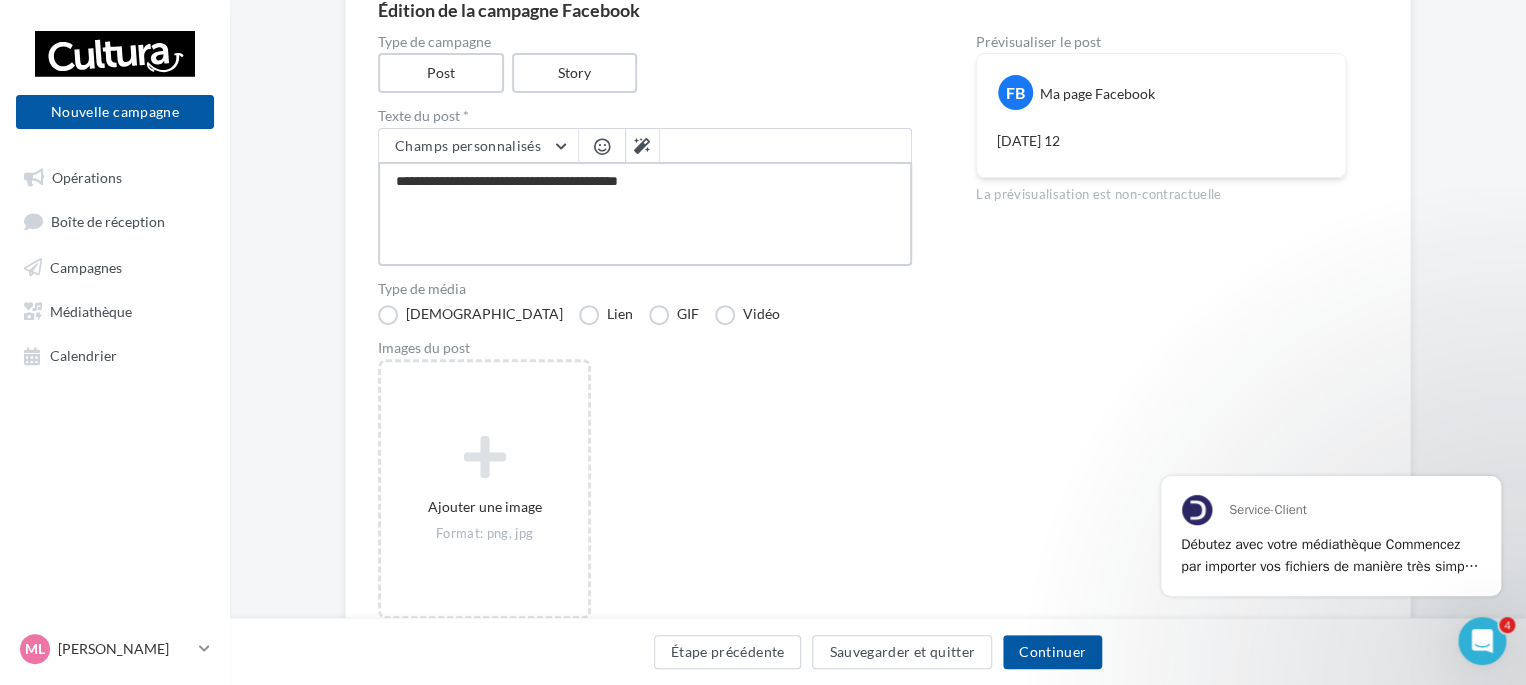 type on "**********" 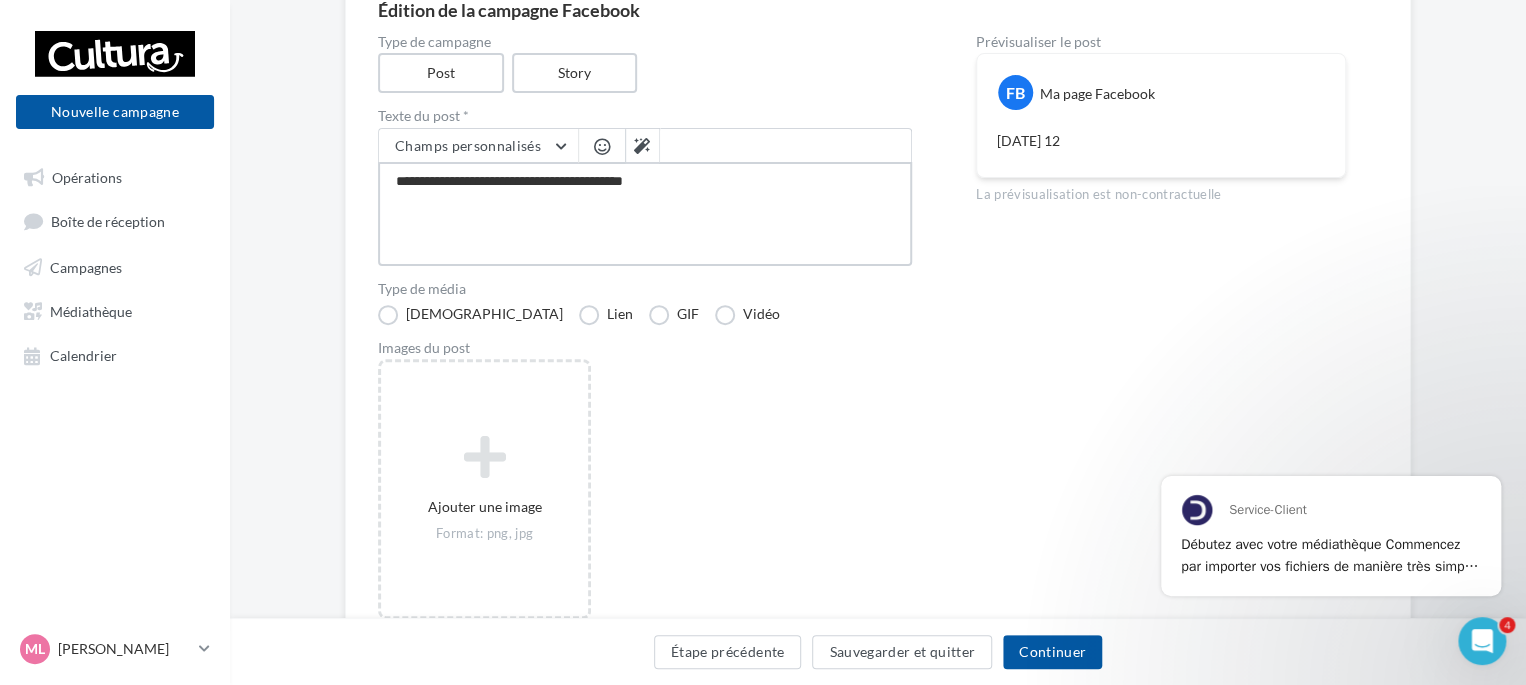 type on "**********" 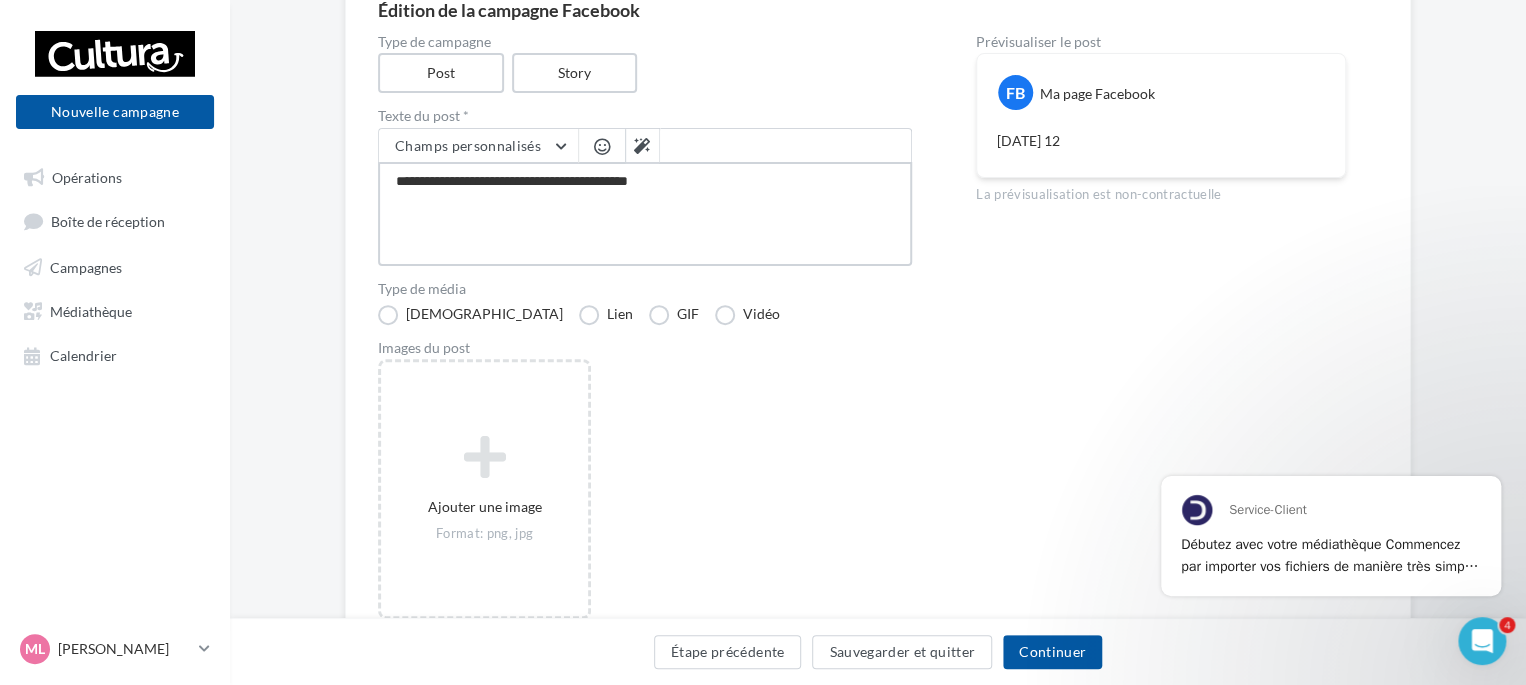 type on "**********" 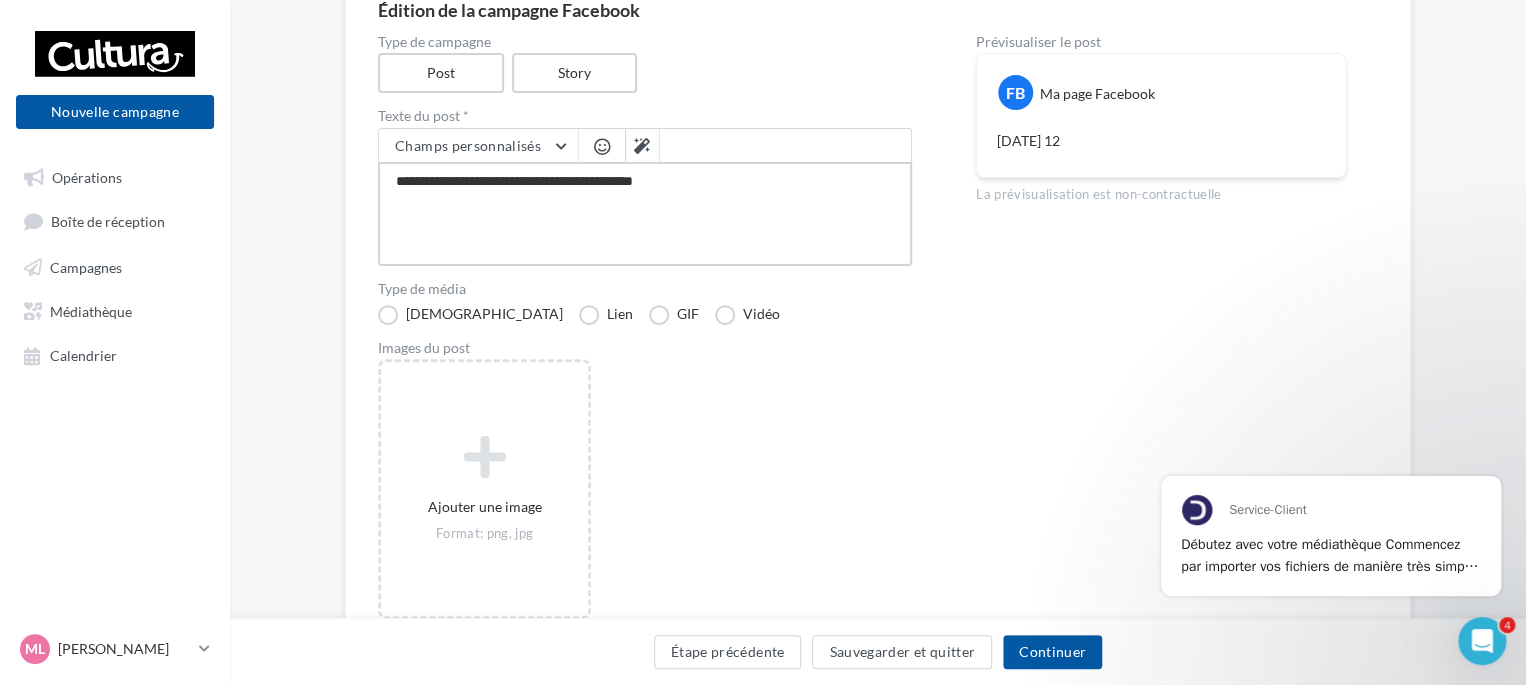 type on "**********" 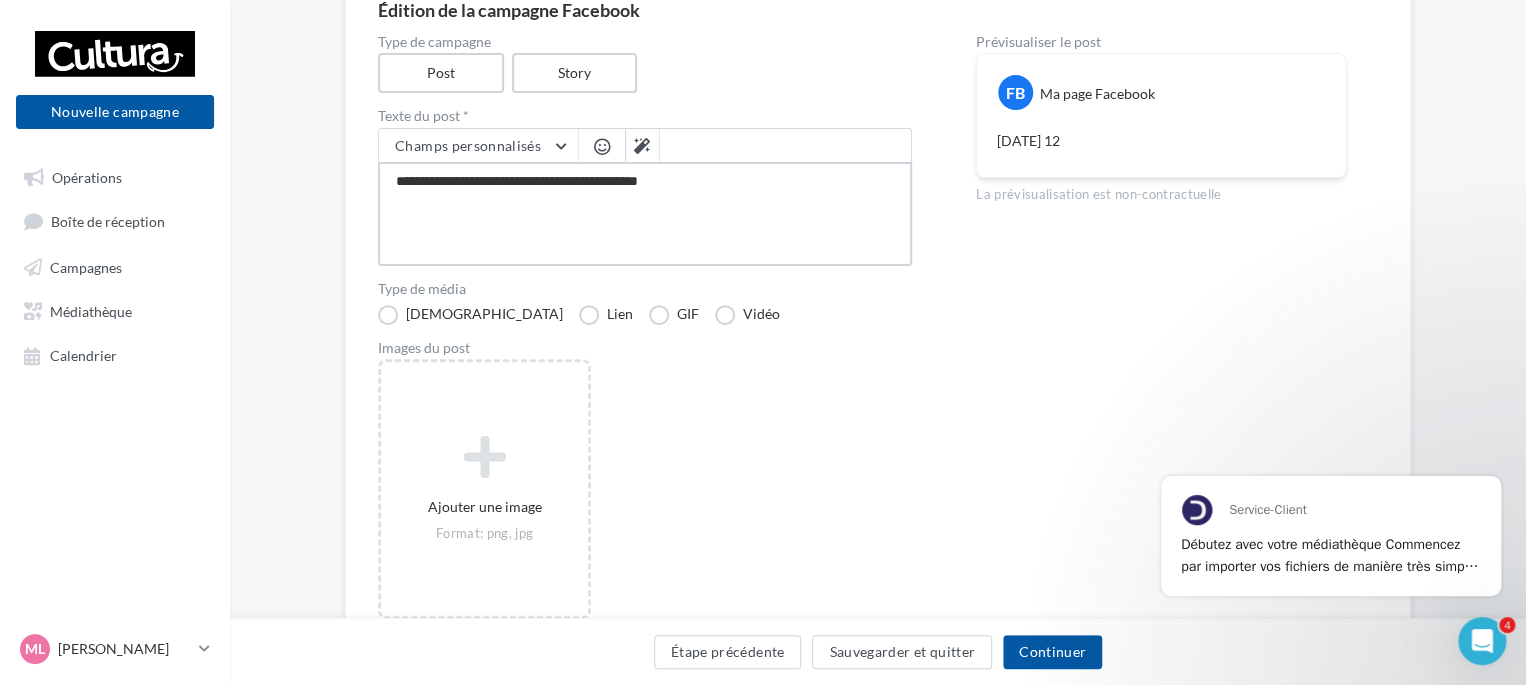 type on "**********" 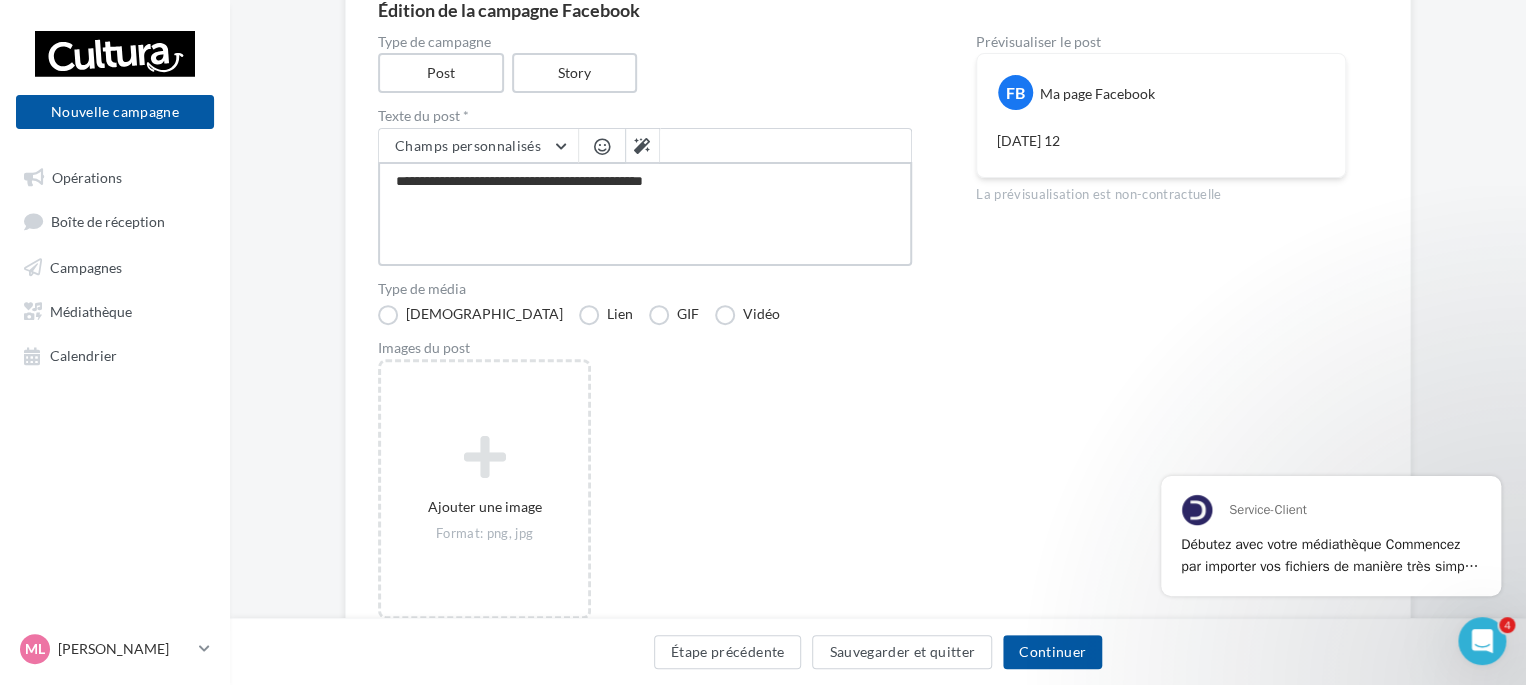 type on "**********" 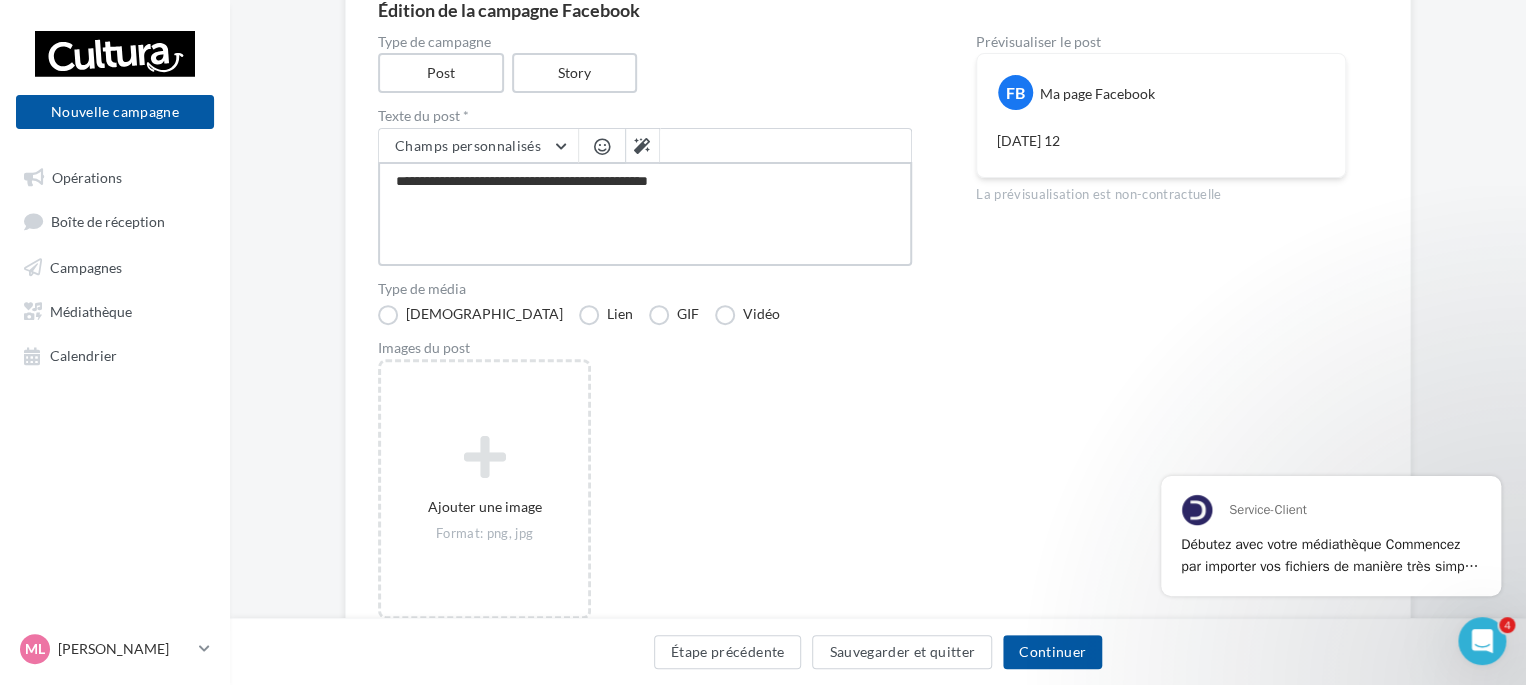 type on "**********" 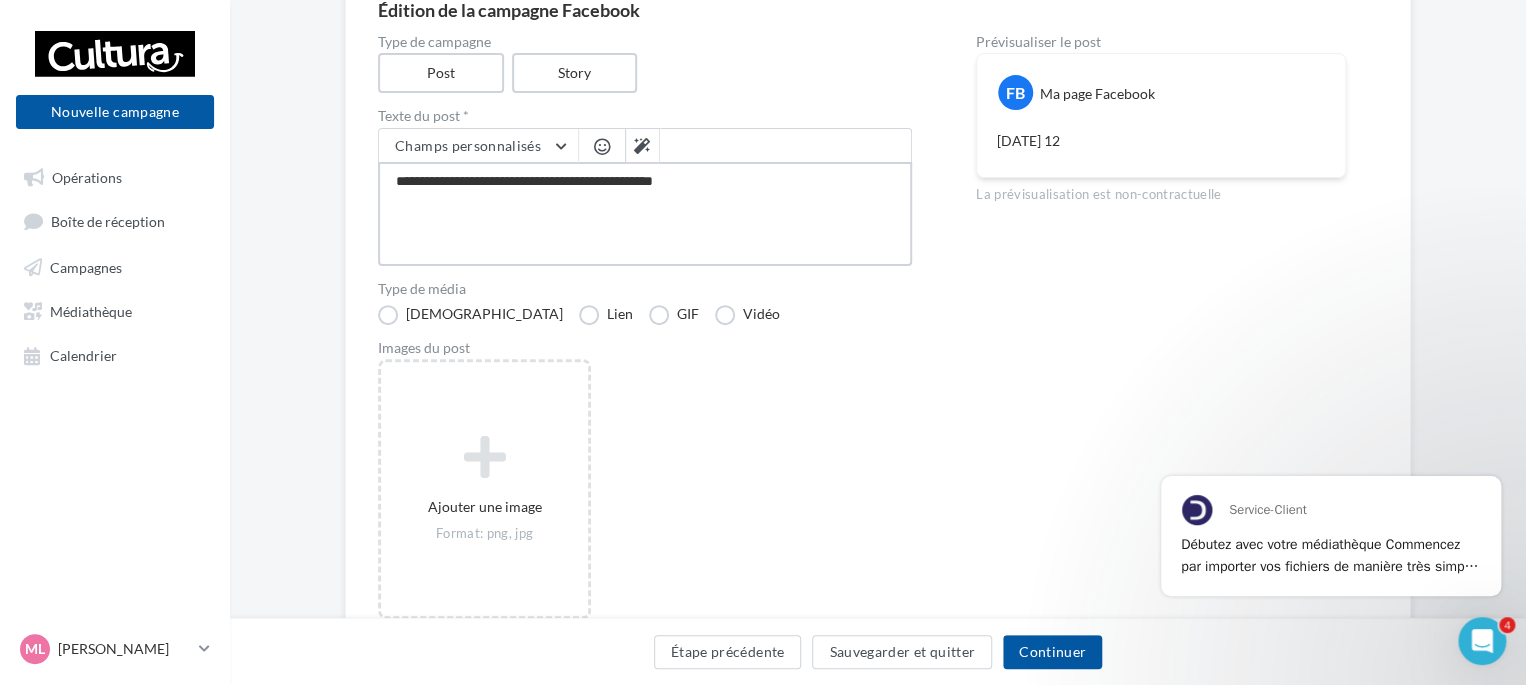 type on "**********" 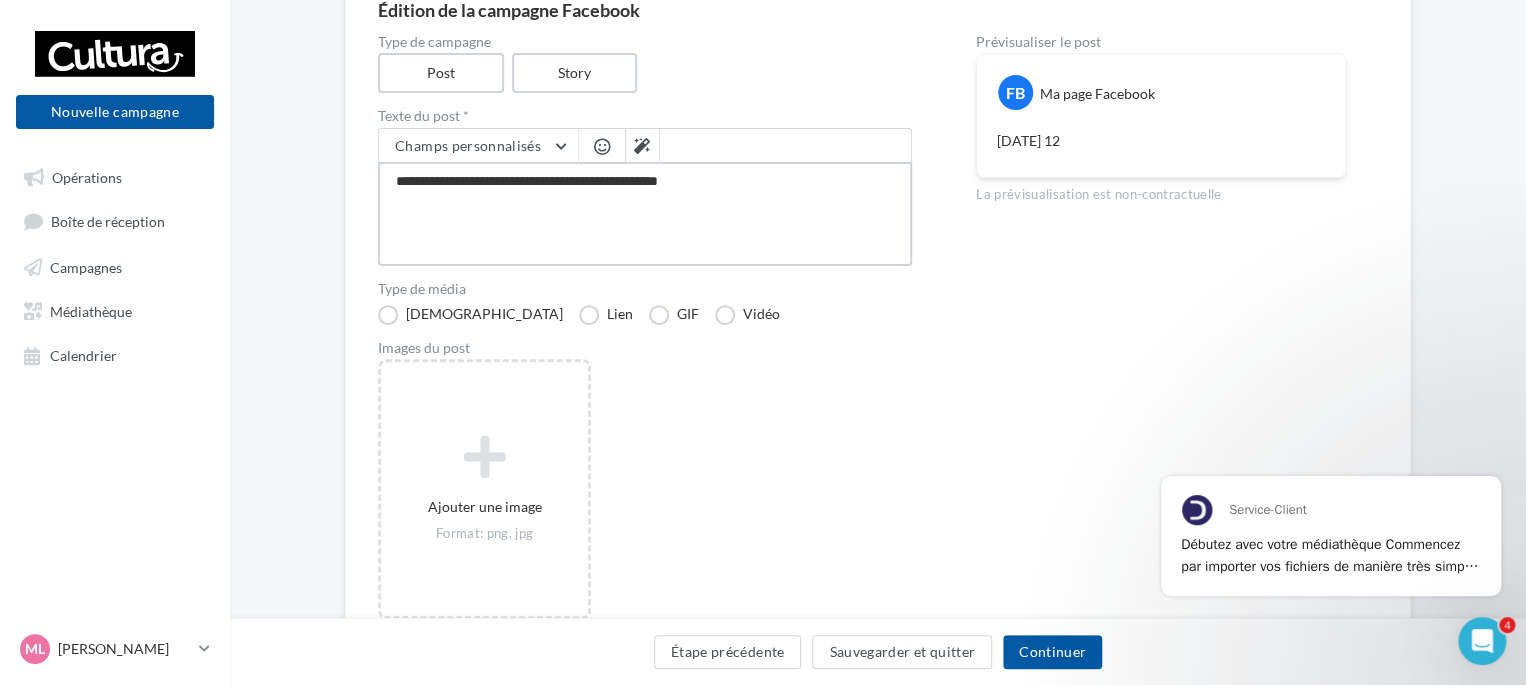 type on "**********" 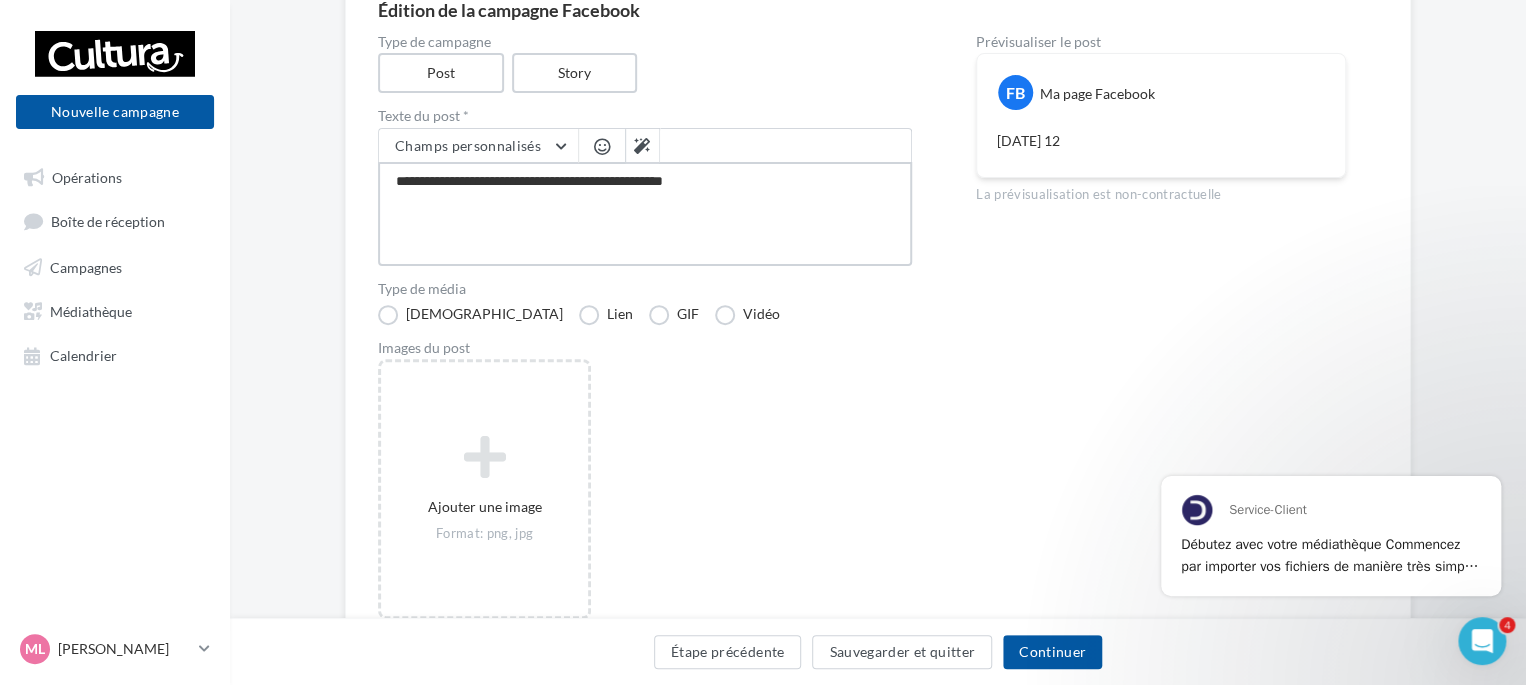 type on "**********" 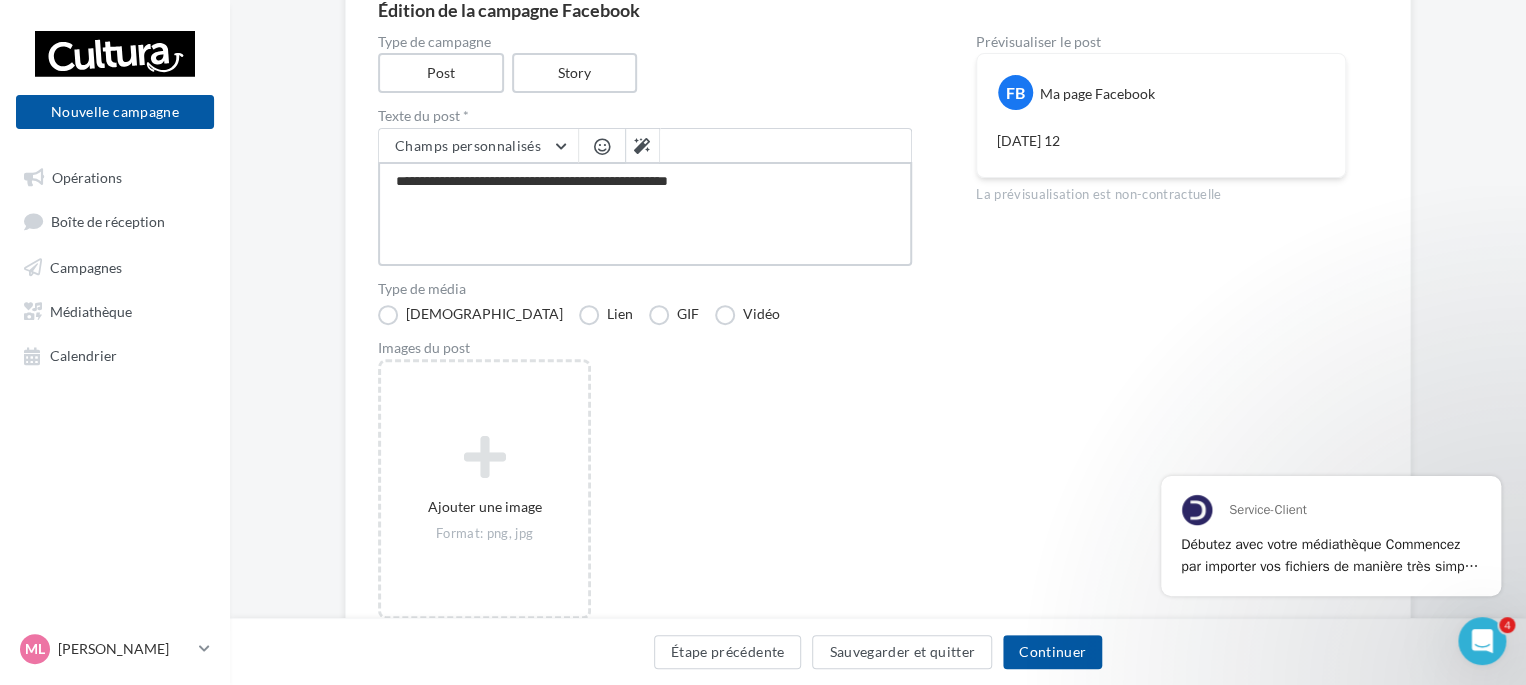 type on "**********" 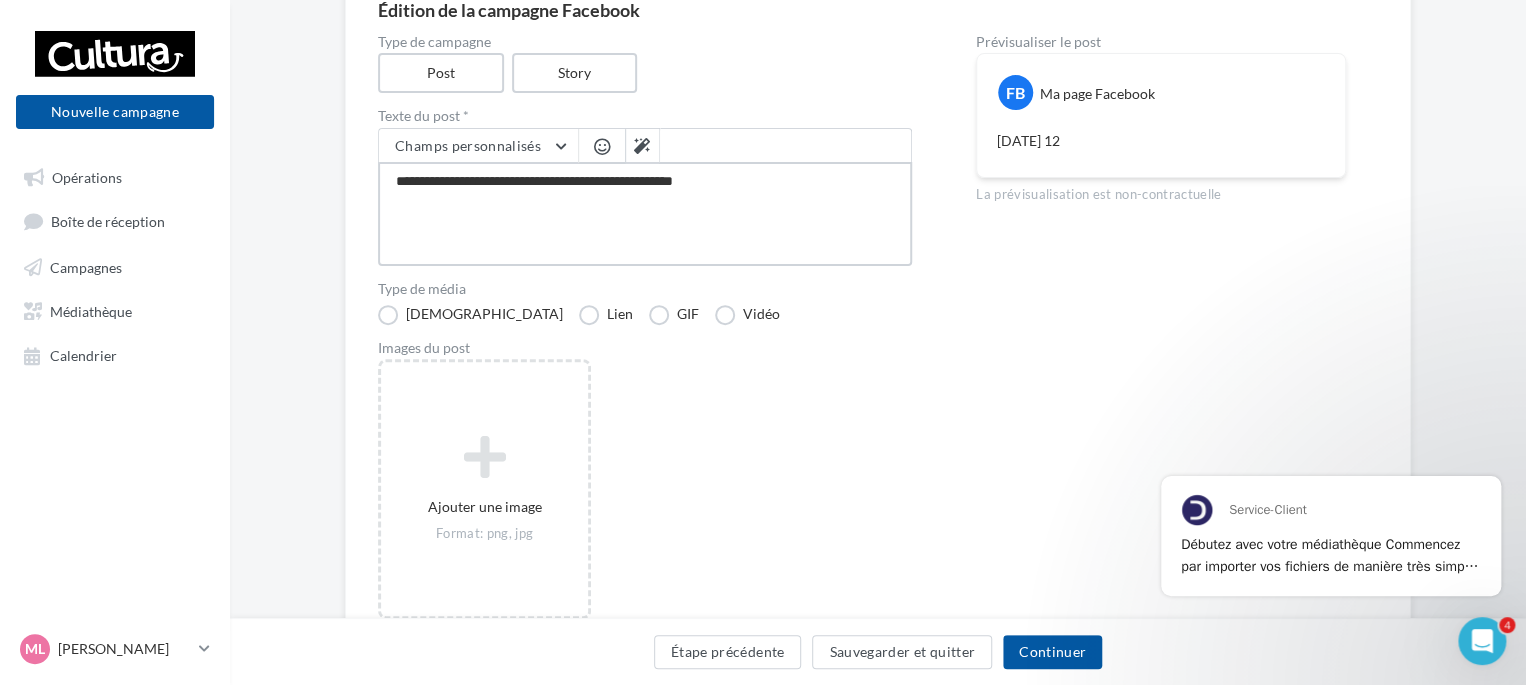 type on "**********" 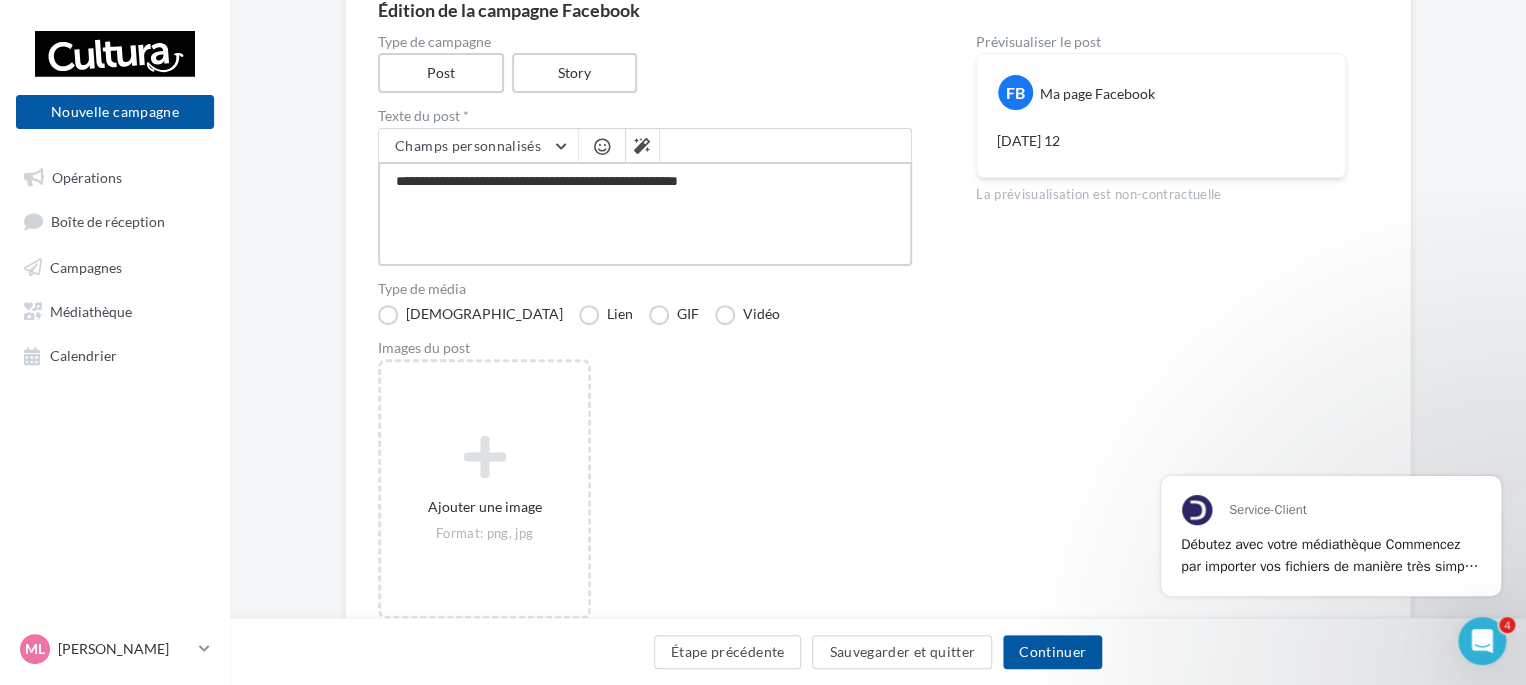 type on "**********" 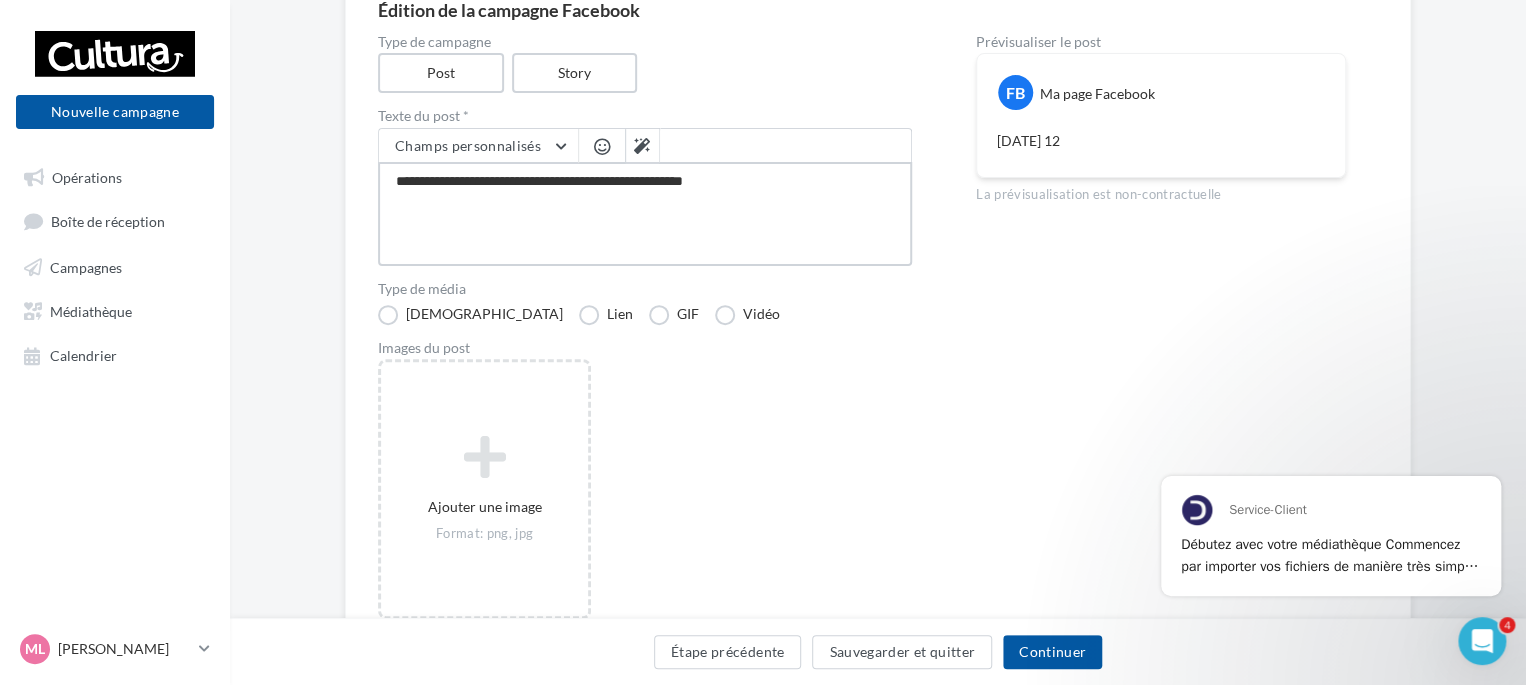 type on "**********" 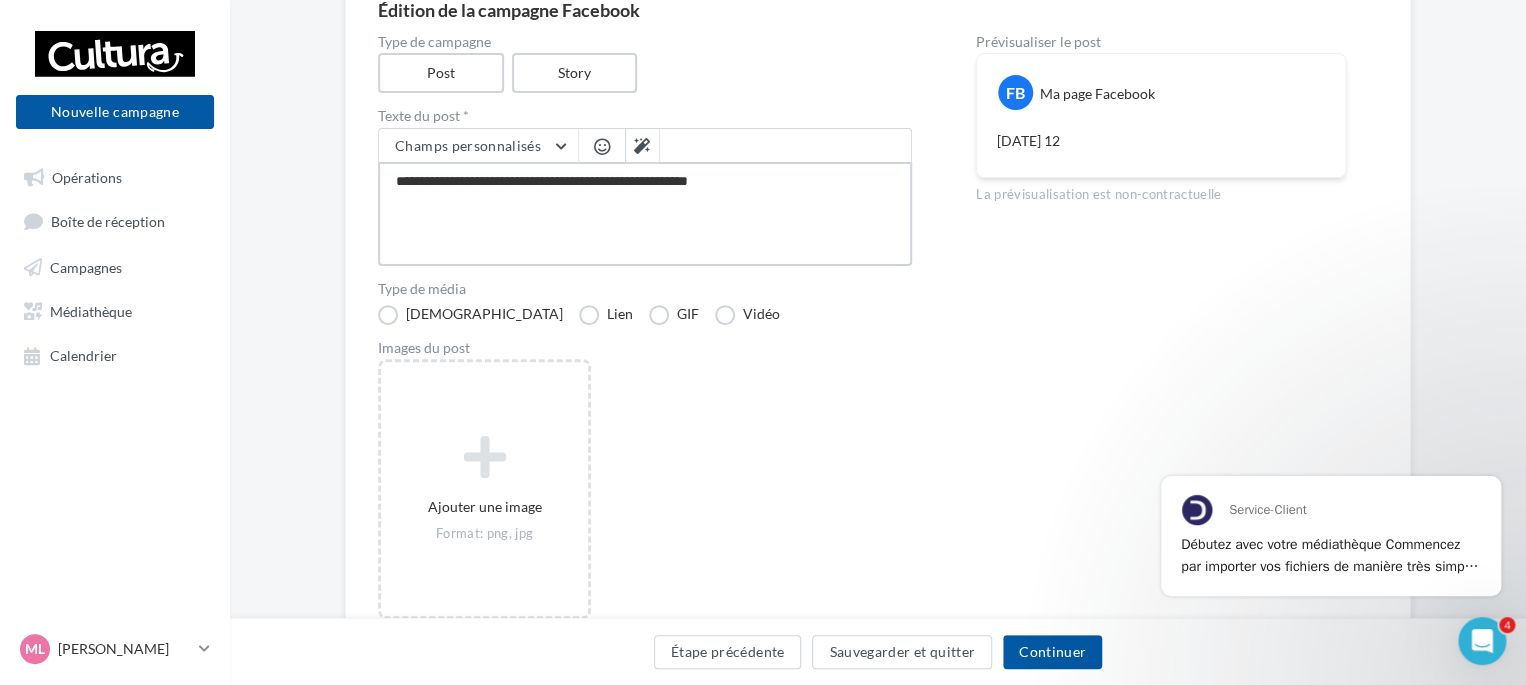 type on "**********" 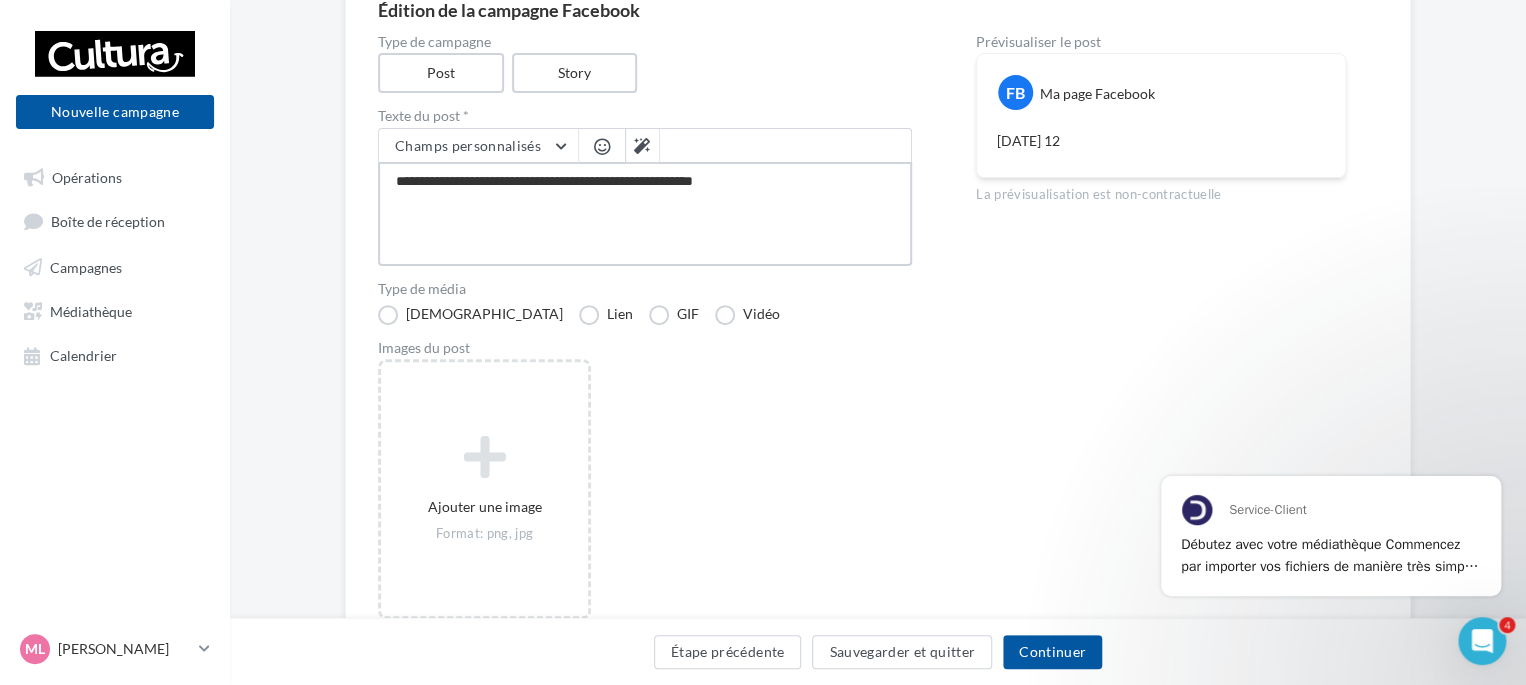 type on "**********" 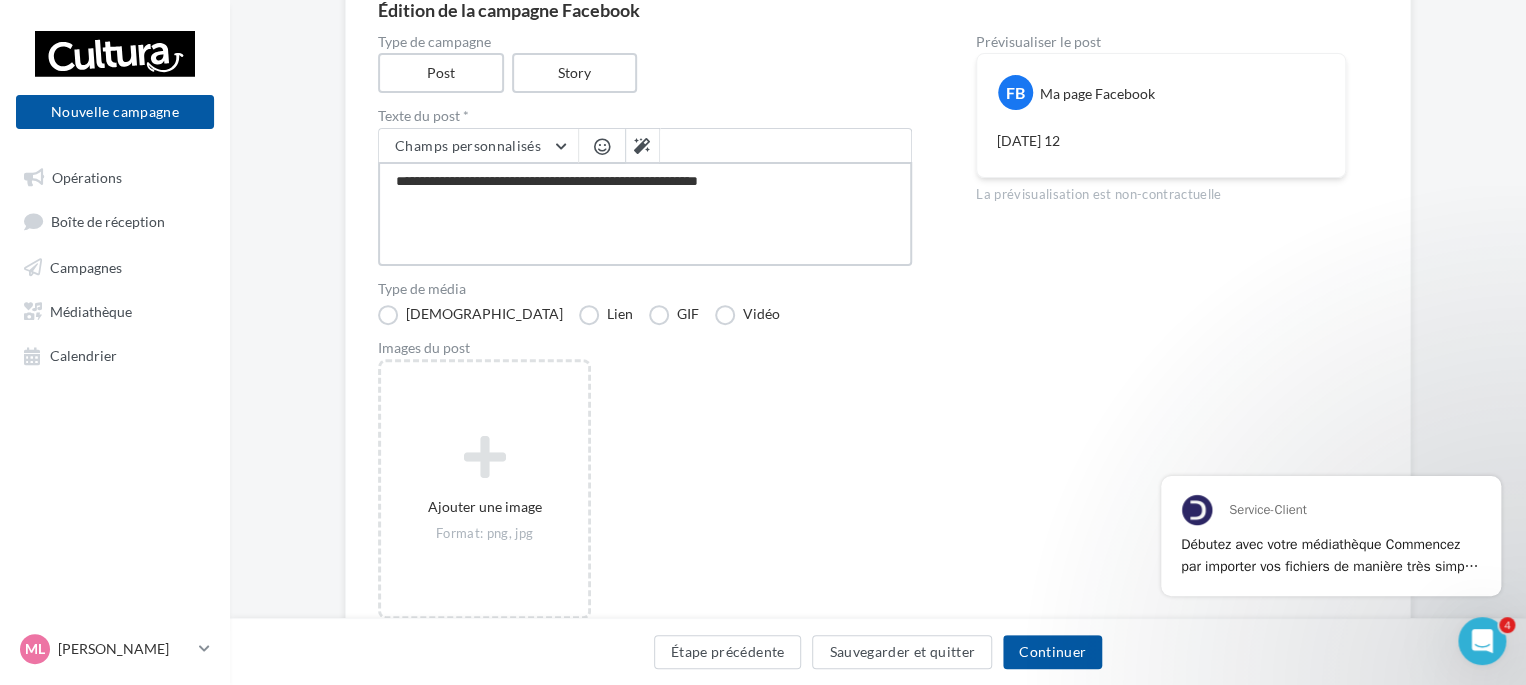 type on "**********" 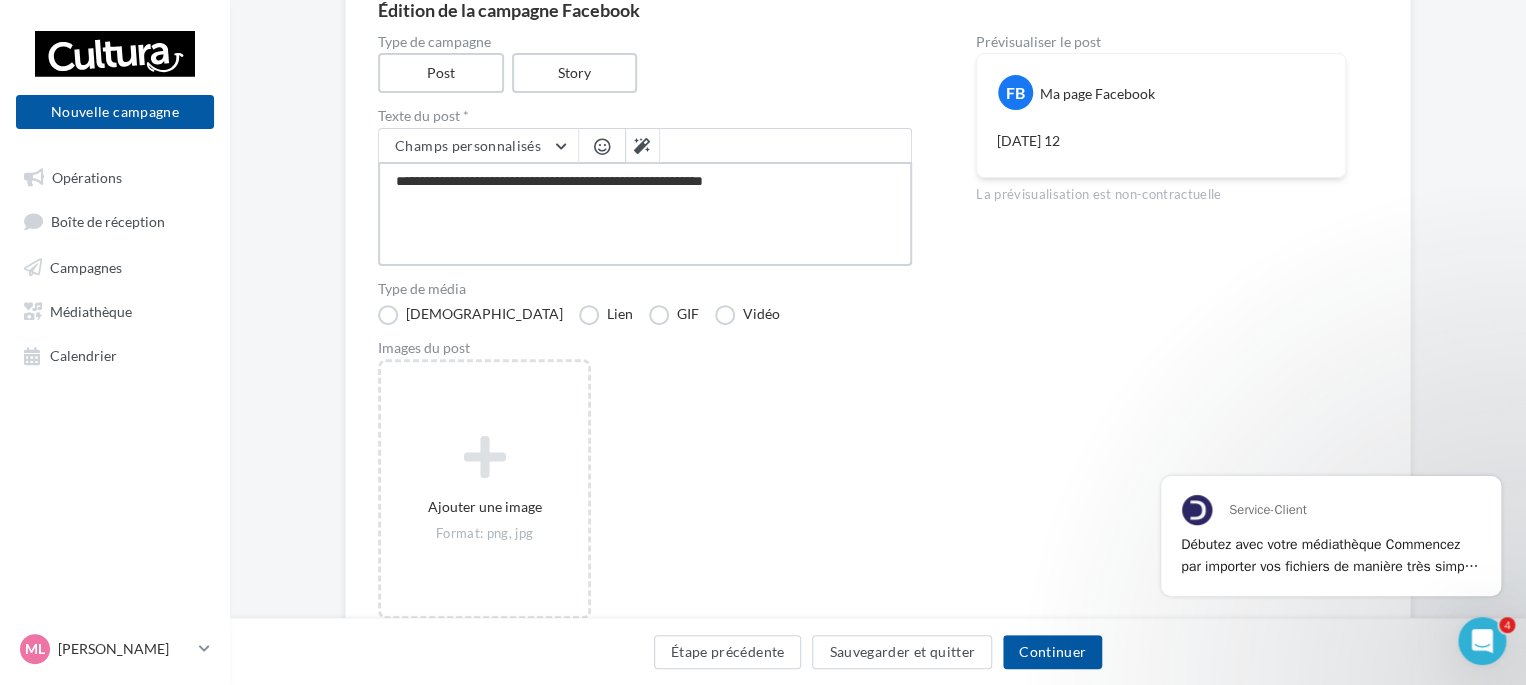 type on "**********" 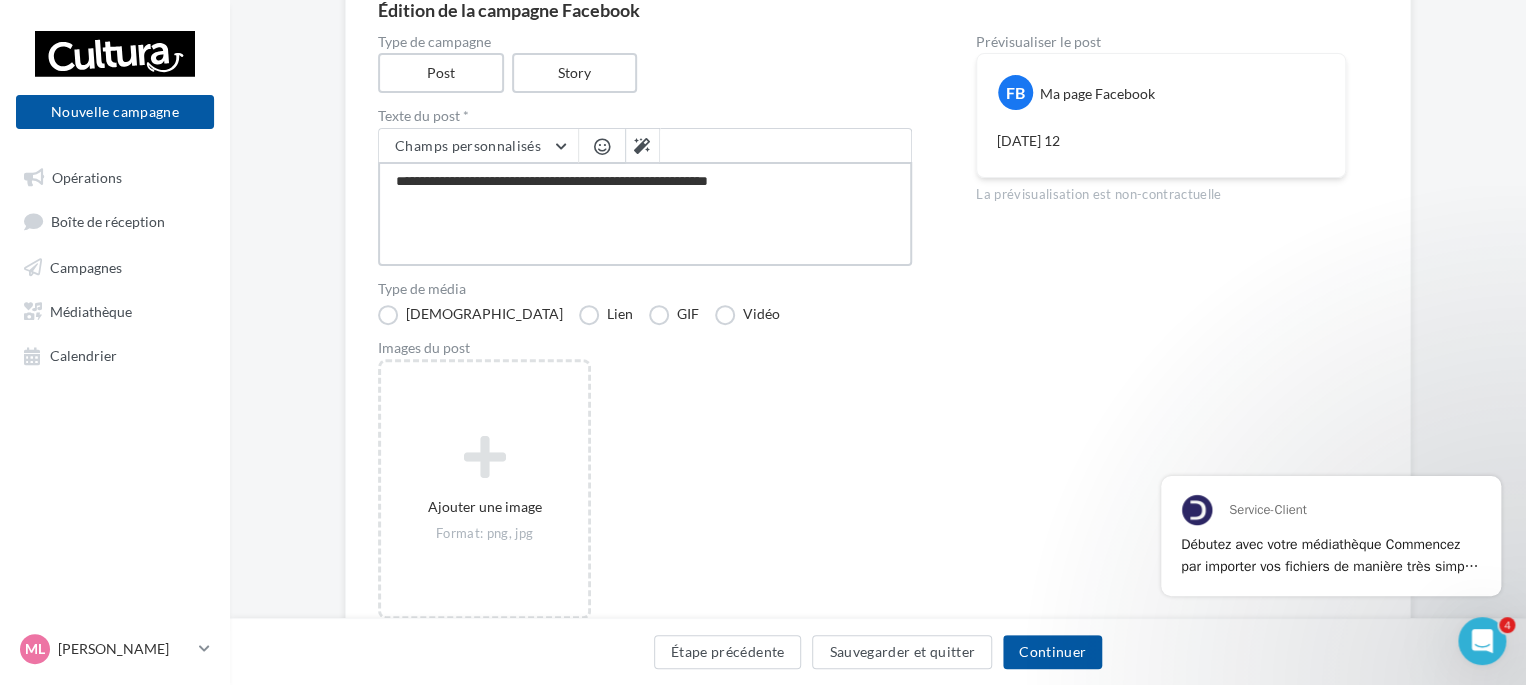 type on "**********" 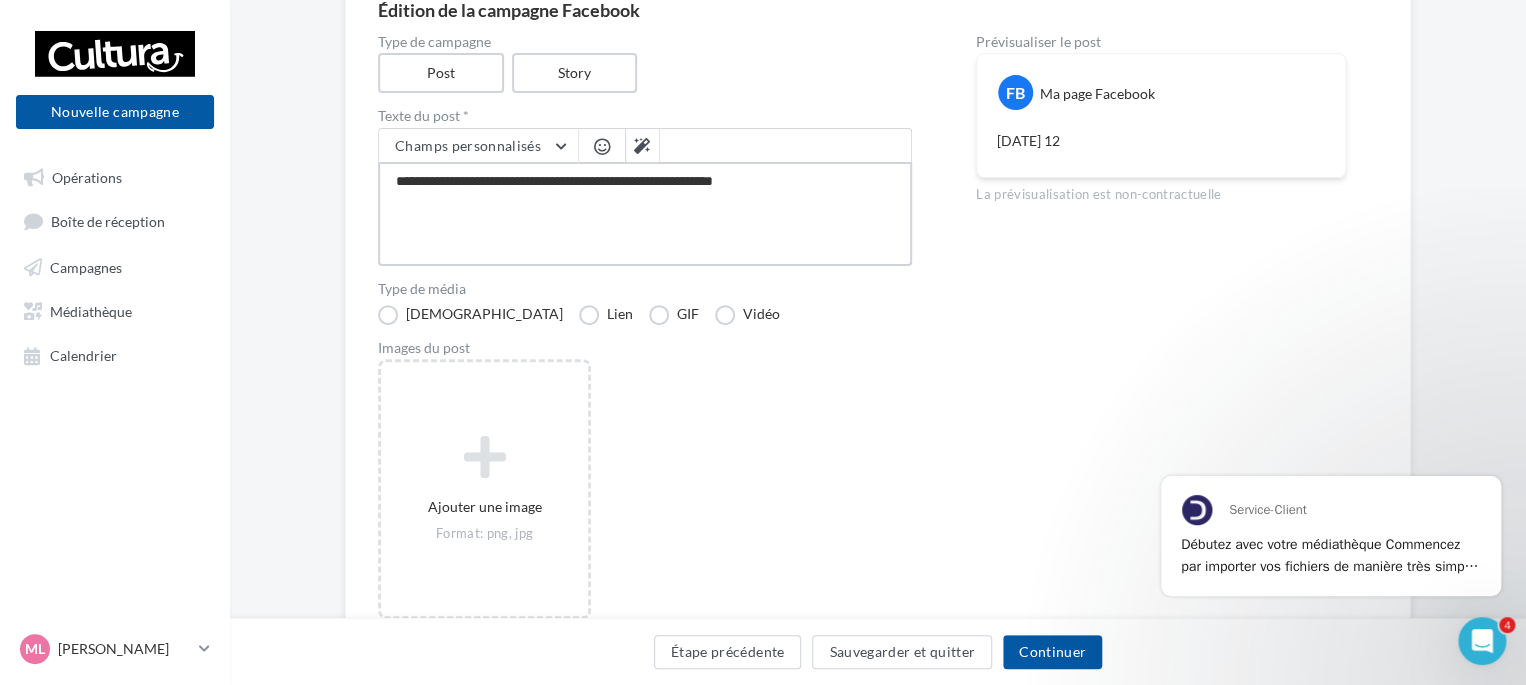 type on "**********" 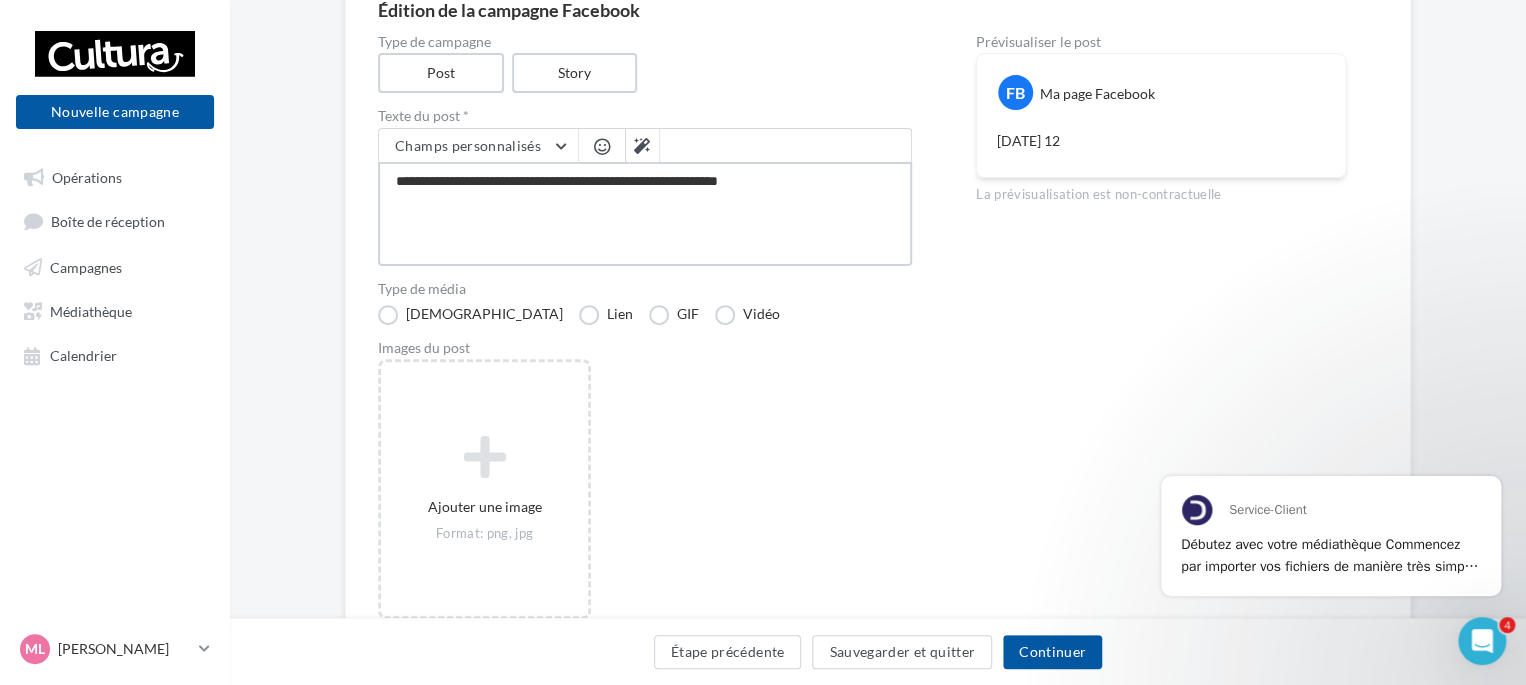 type on "**********" 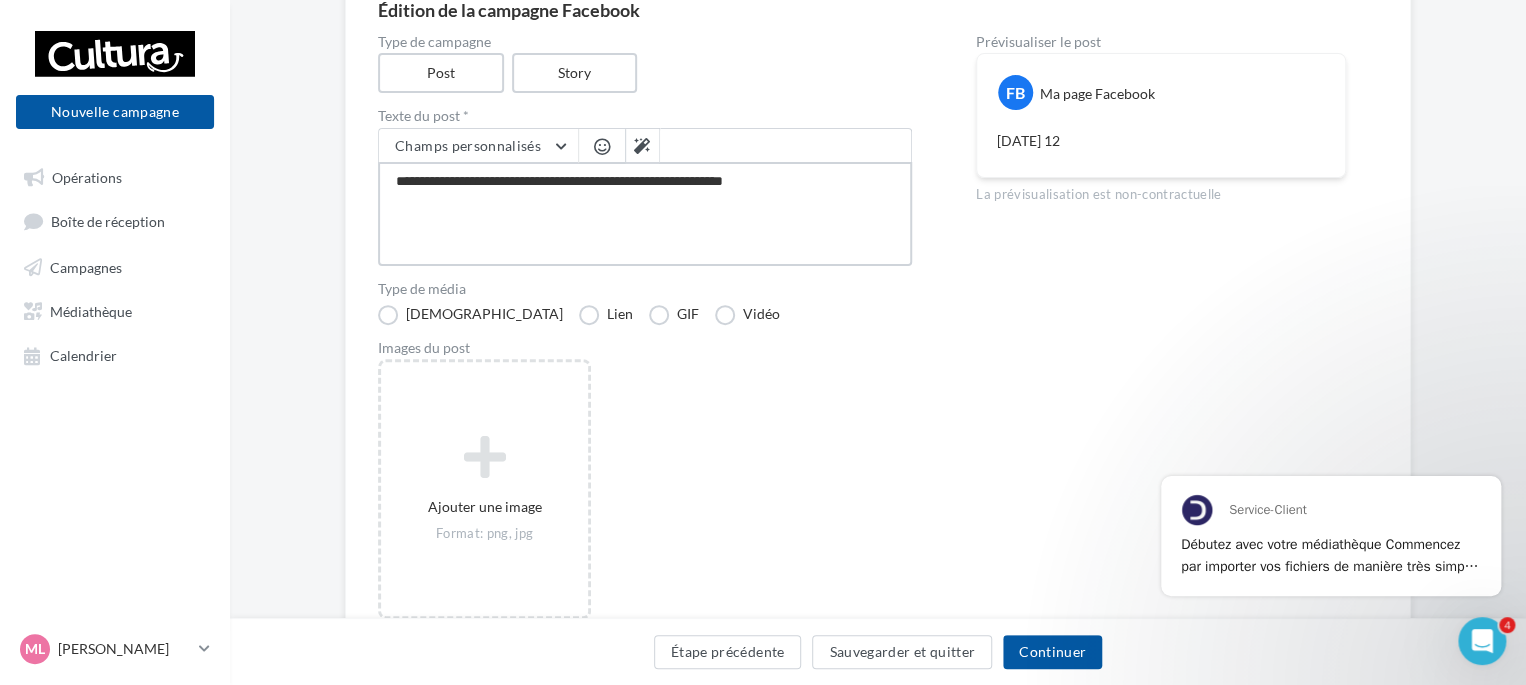 type on "**********" 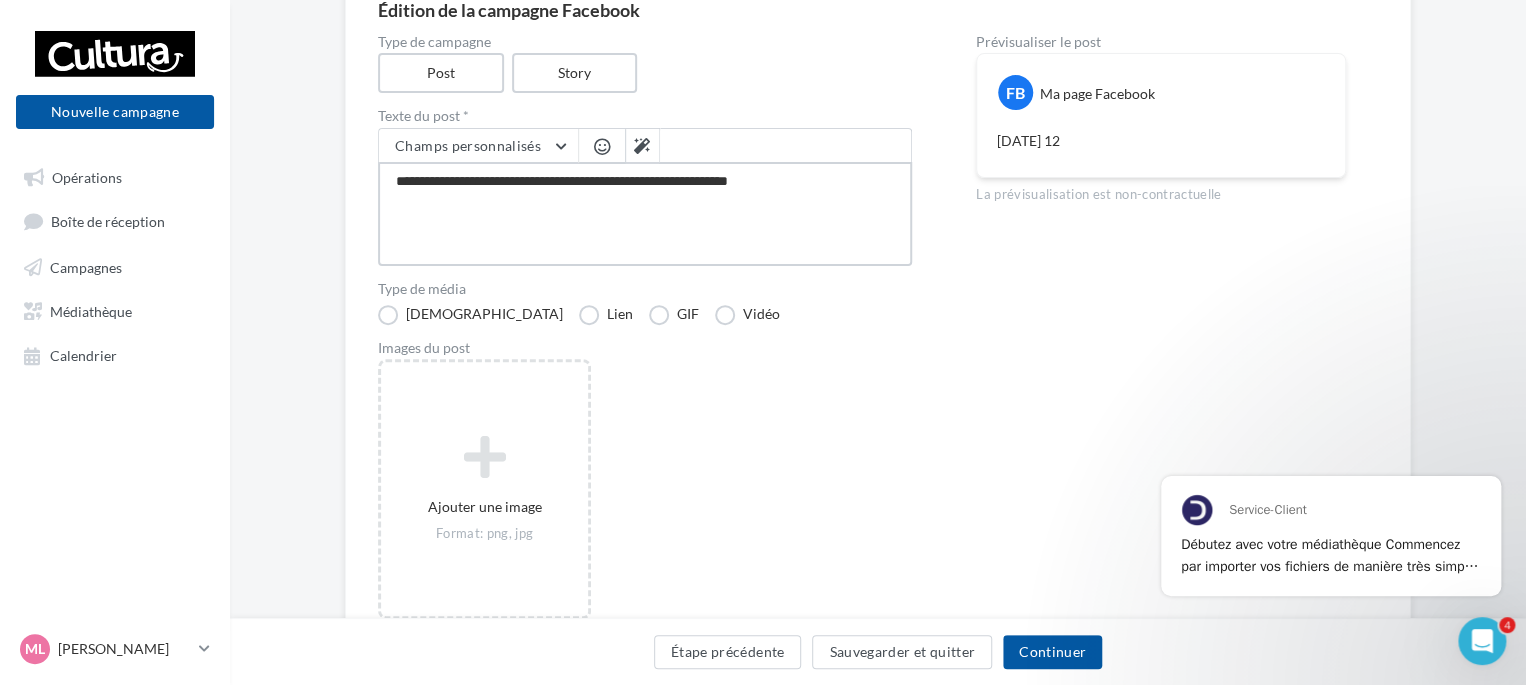 type on "**********" 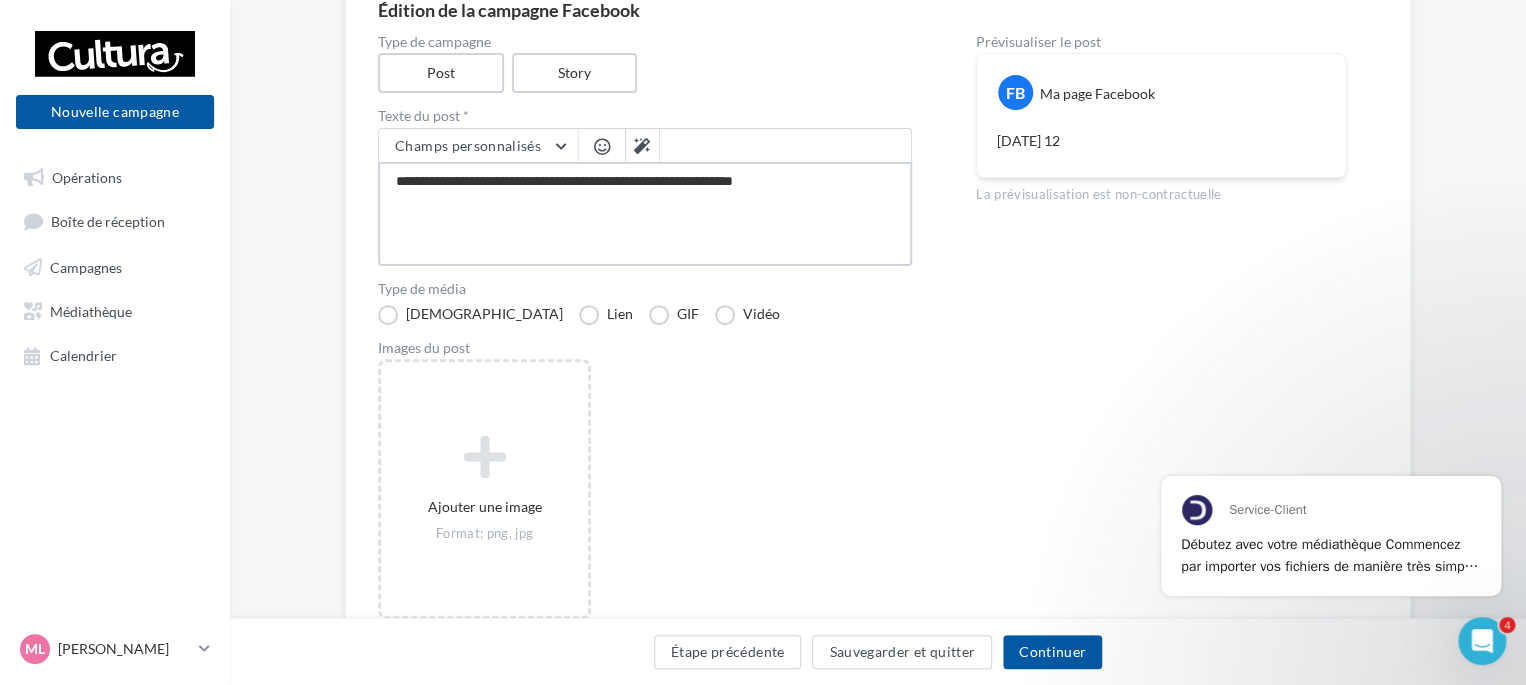 type on "**********" 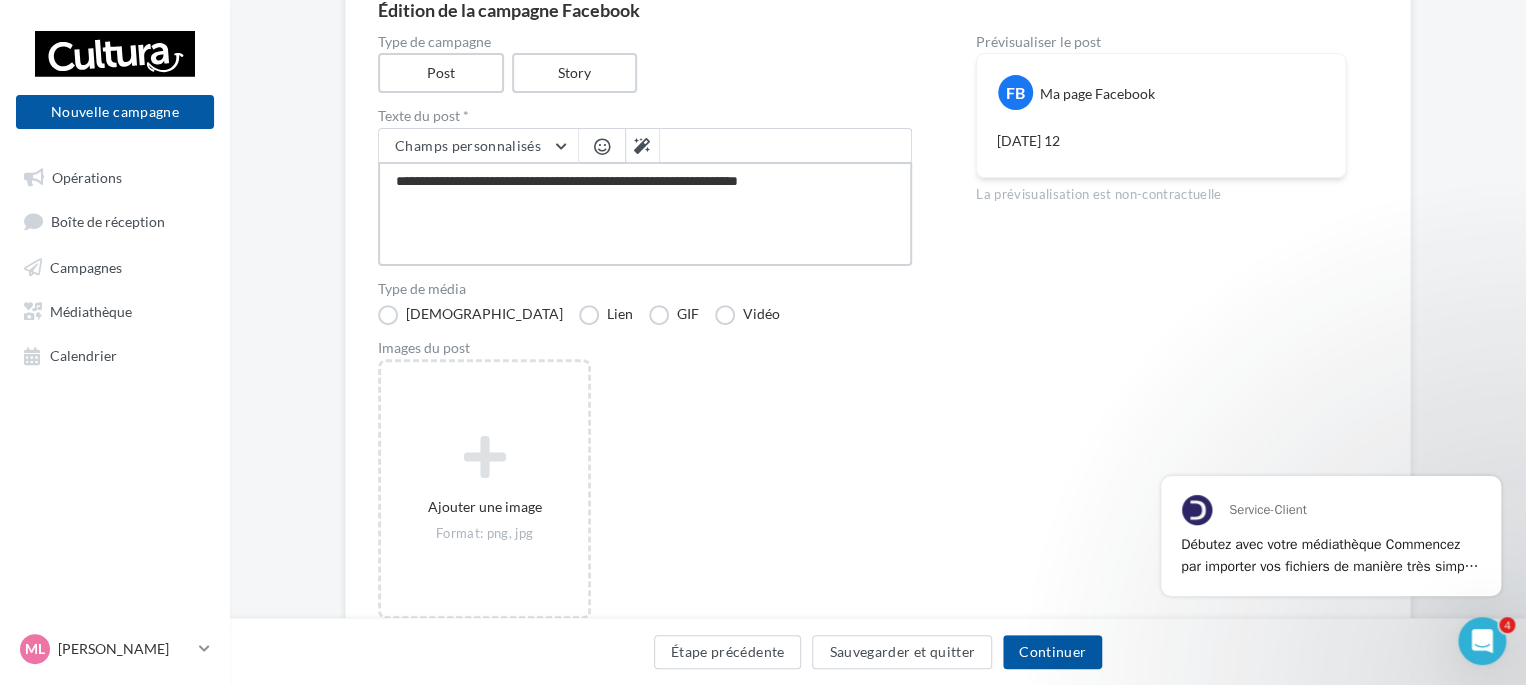 type on "**********" 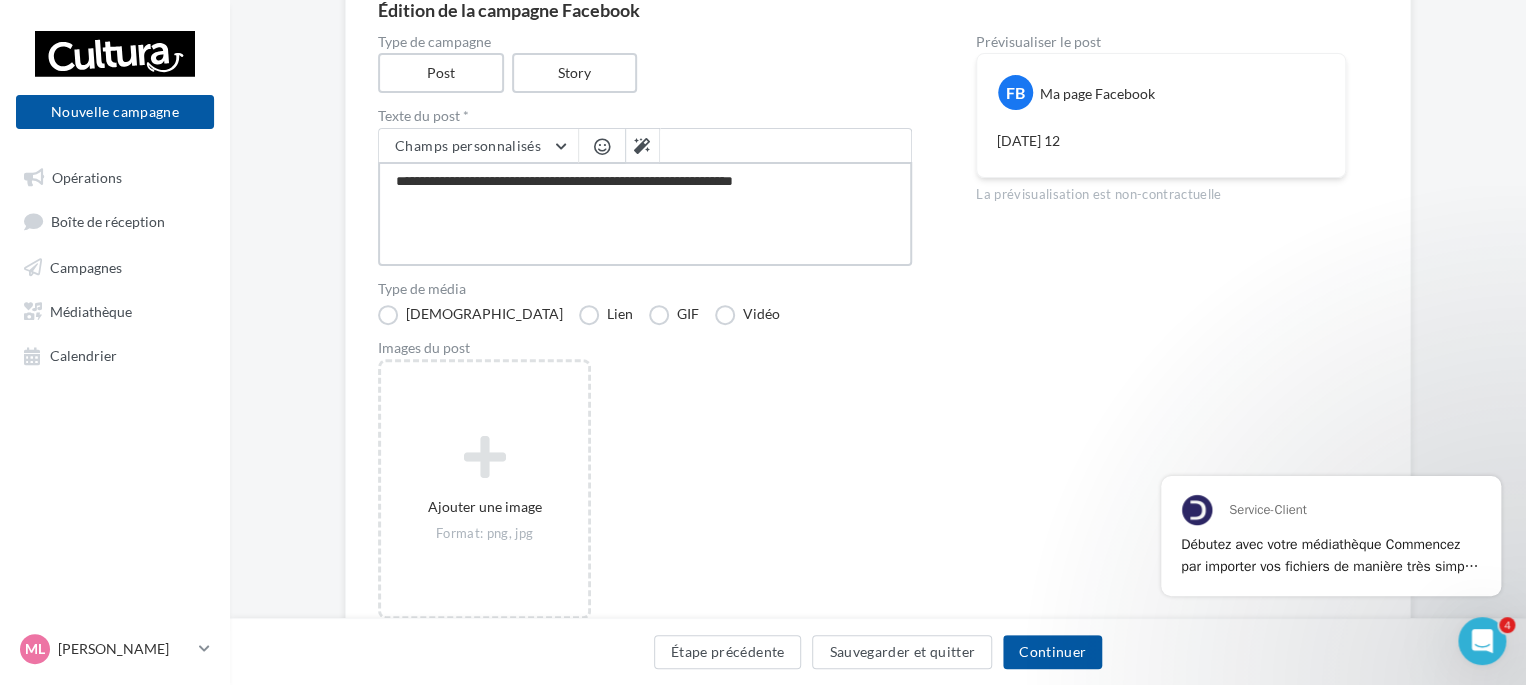 type on "**********" 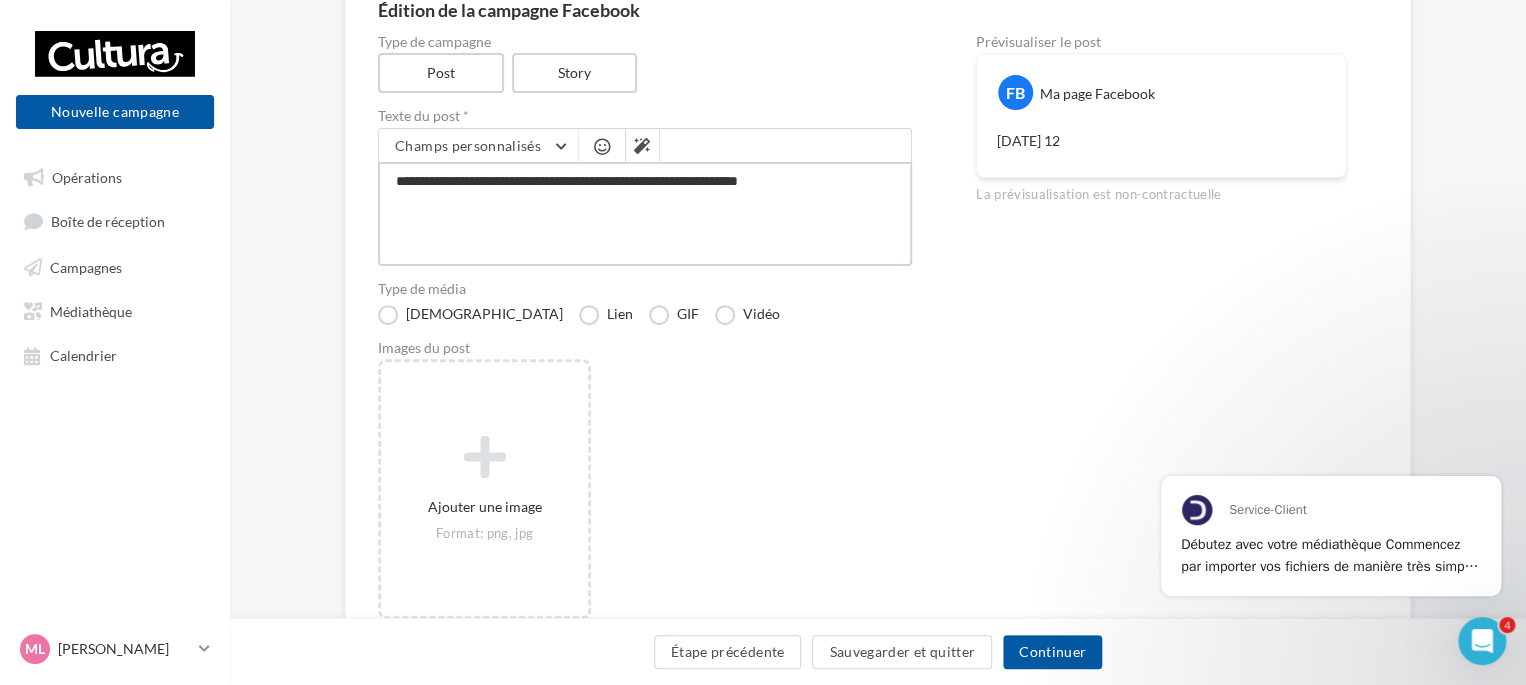 type on "**********" 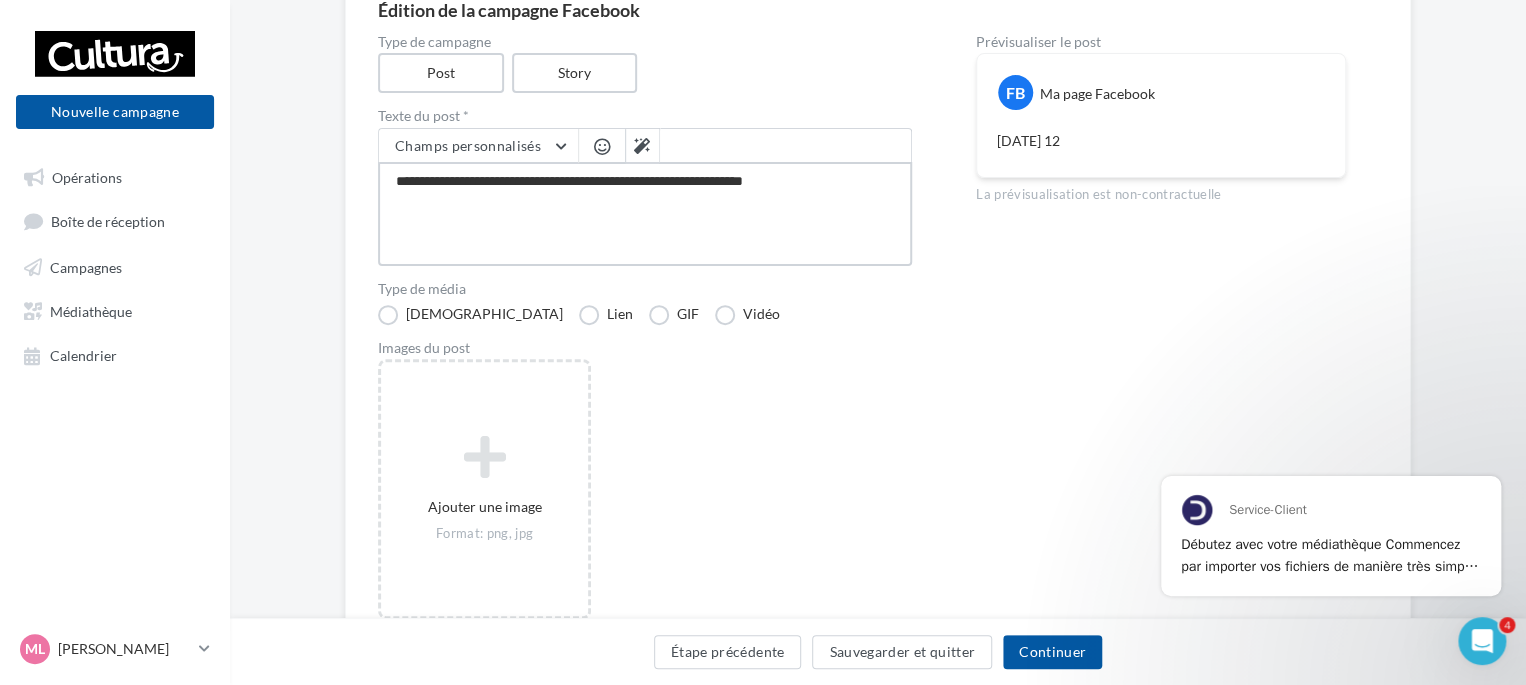 type on "**********" 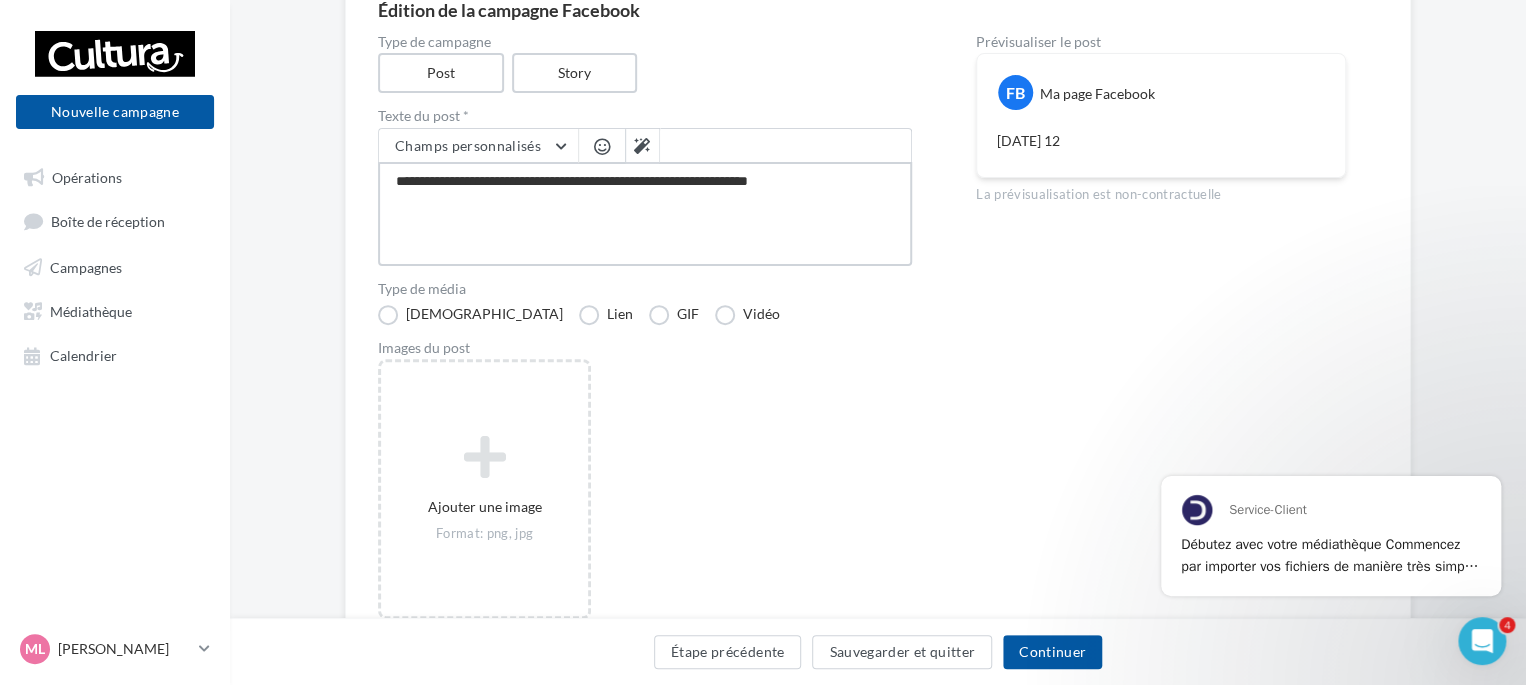 type on "**********" 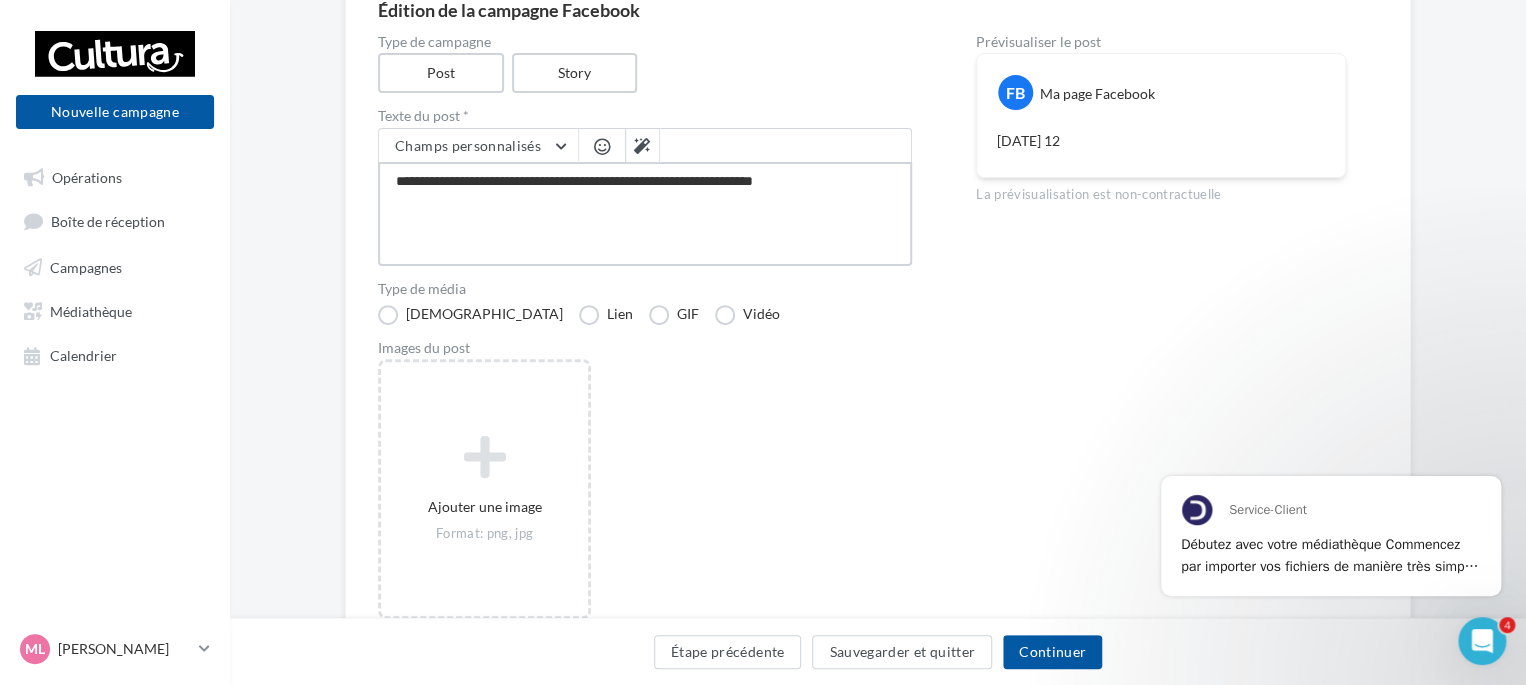 type on "**********" 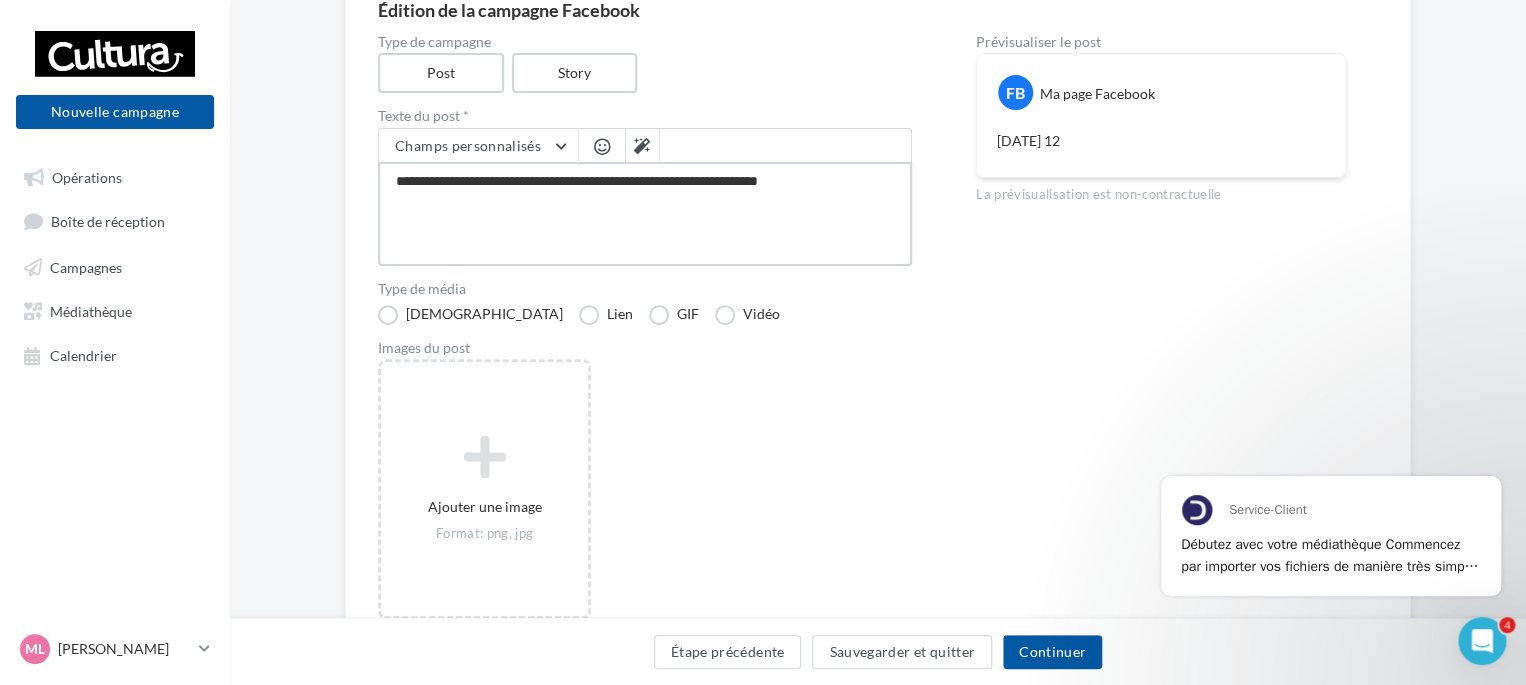 type on "**********" 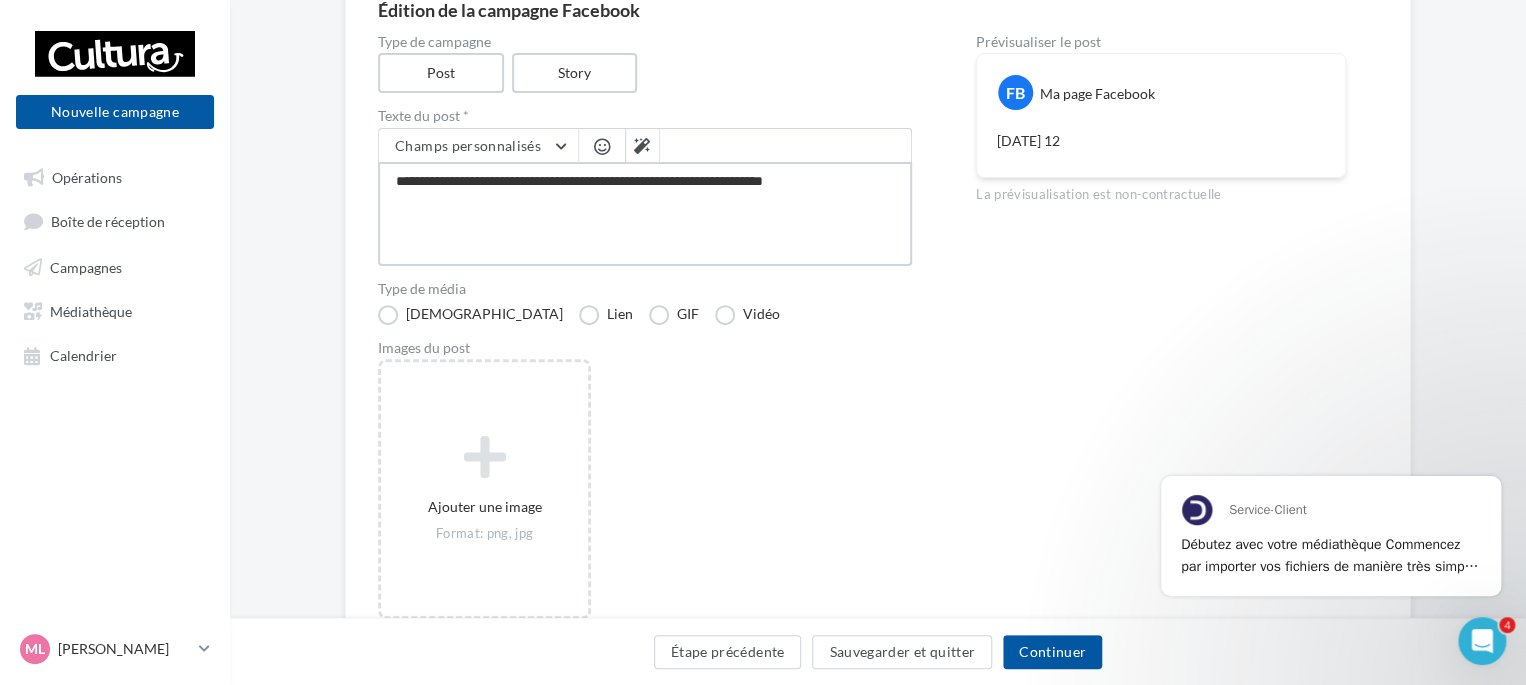 type on "**********" 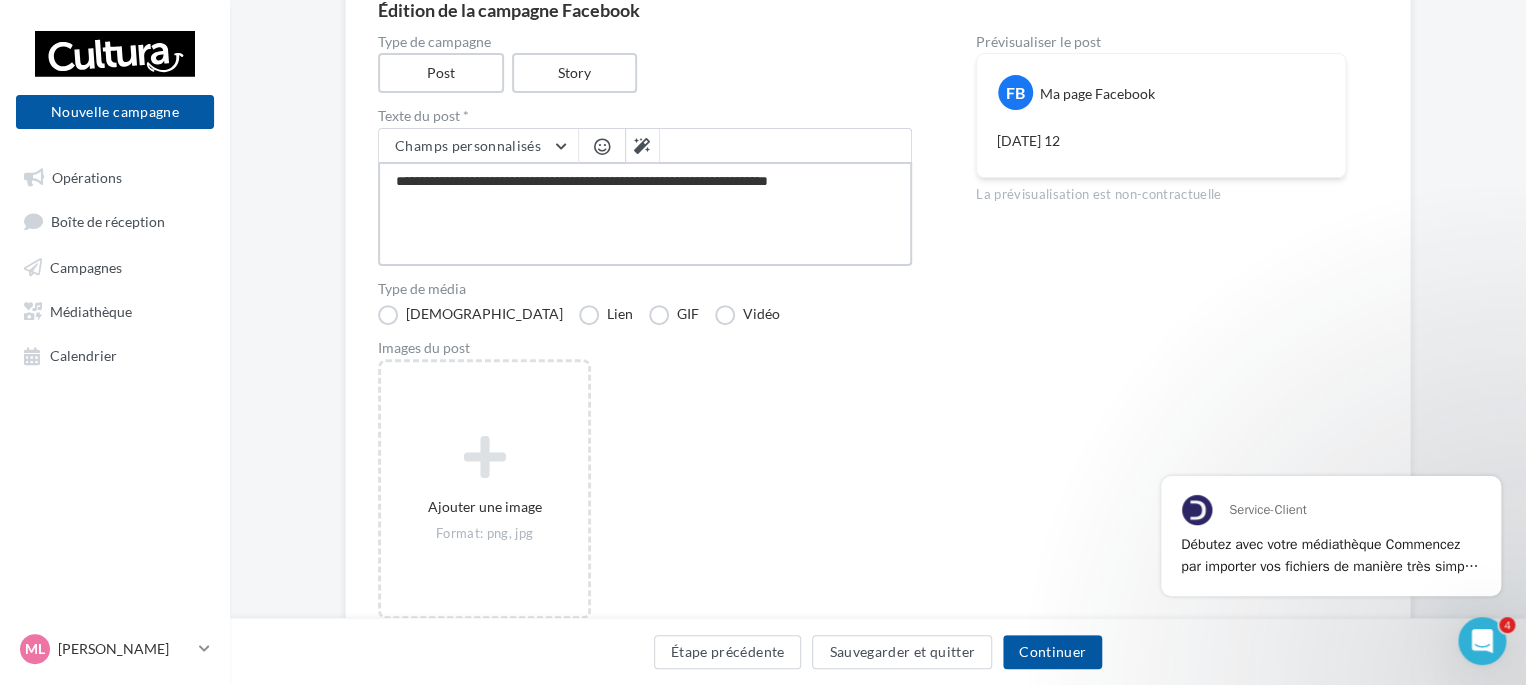 type on "**********" 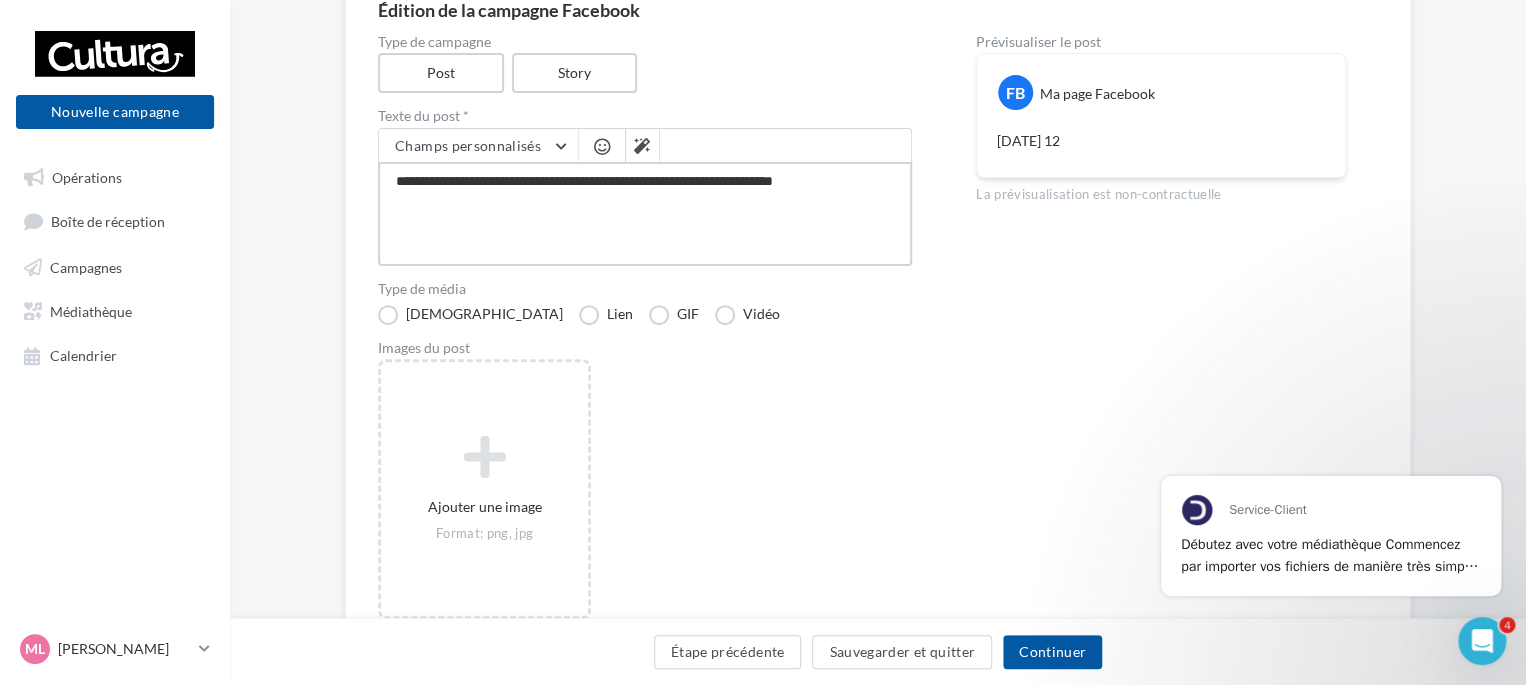 type on "**********" 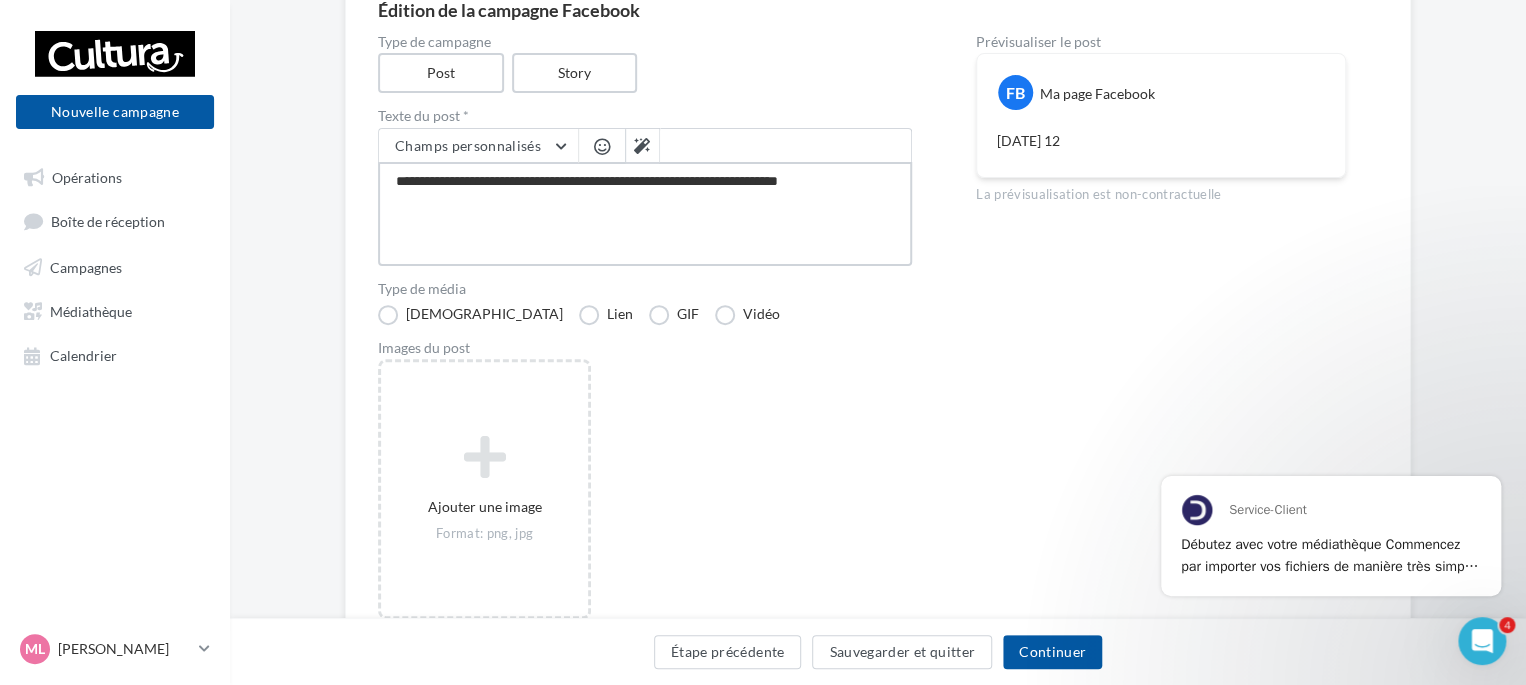 type on "**********" 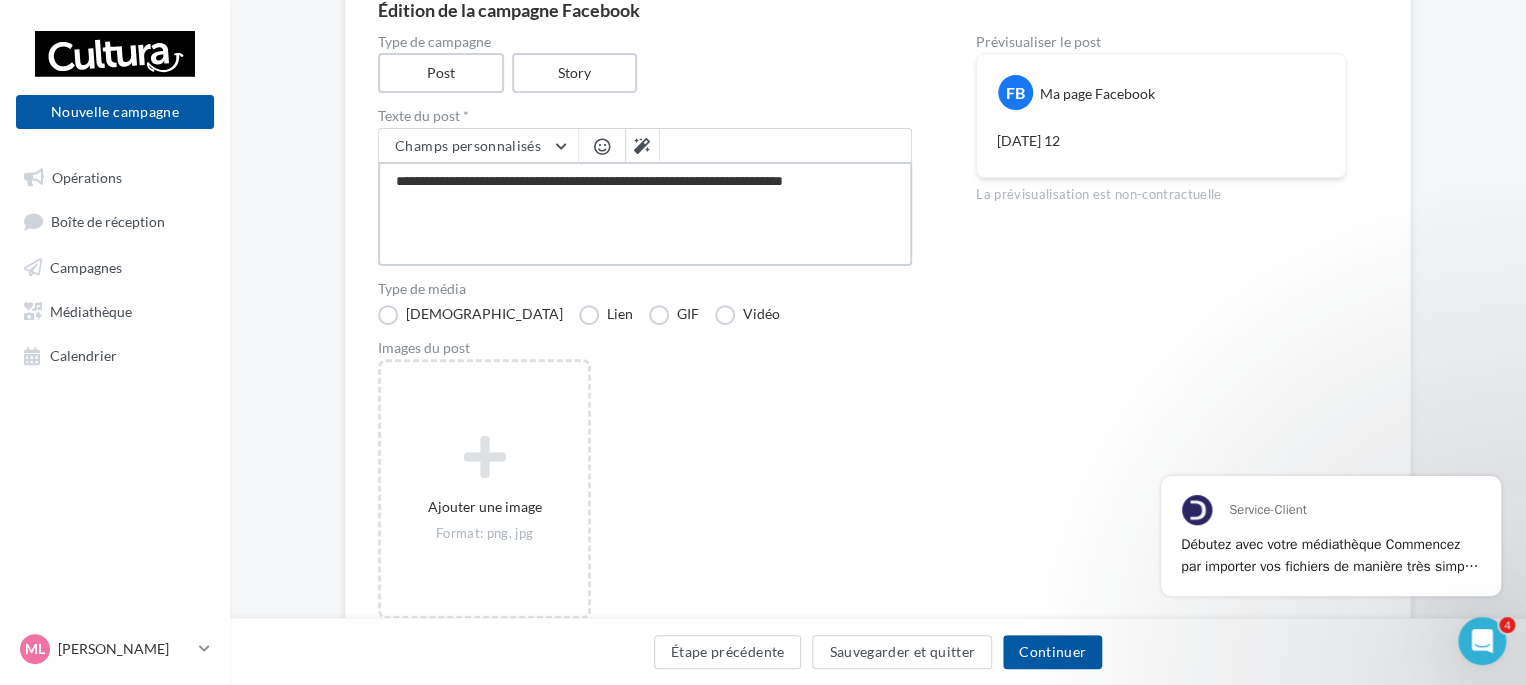 type on "**********" 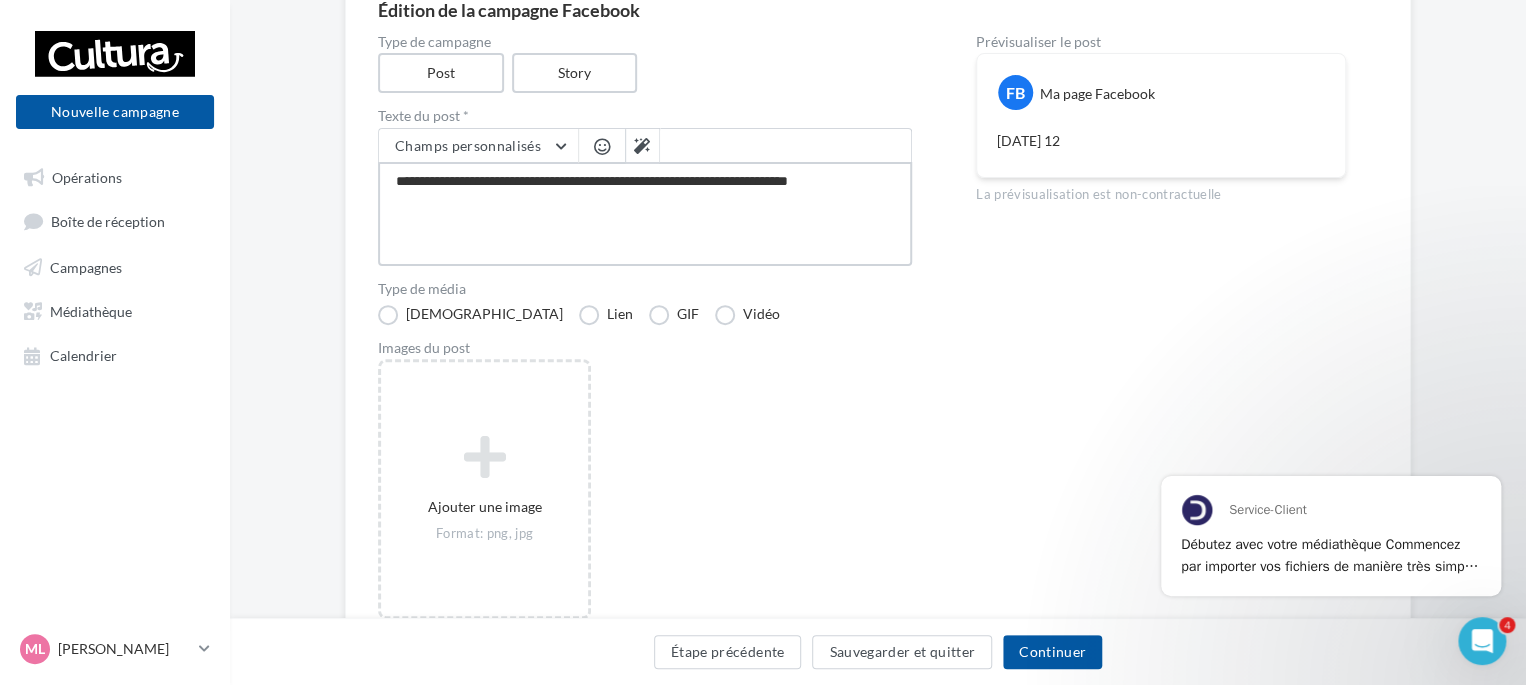 type on "**********" 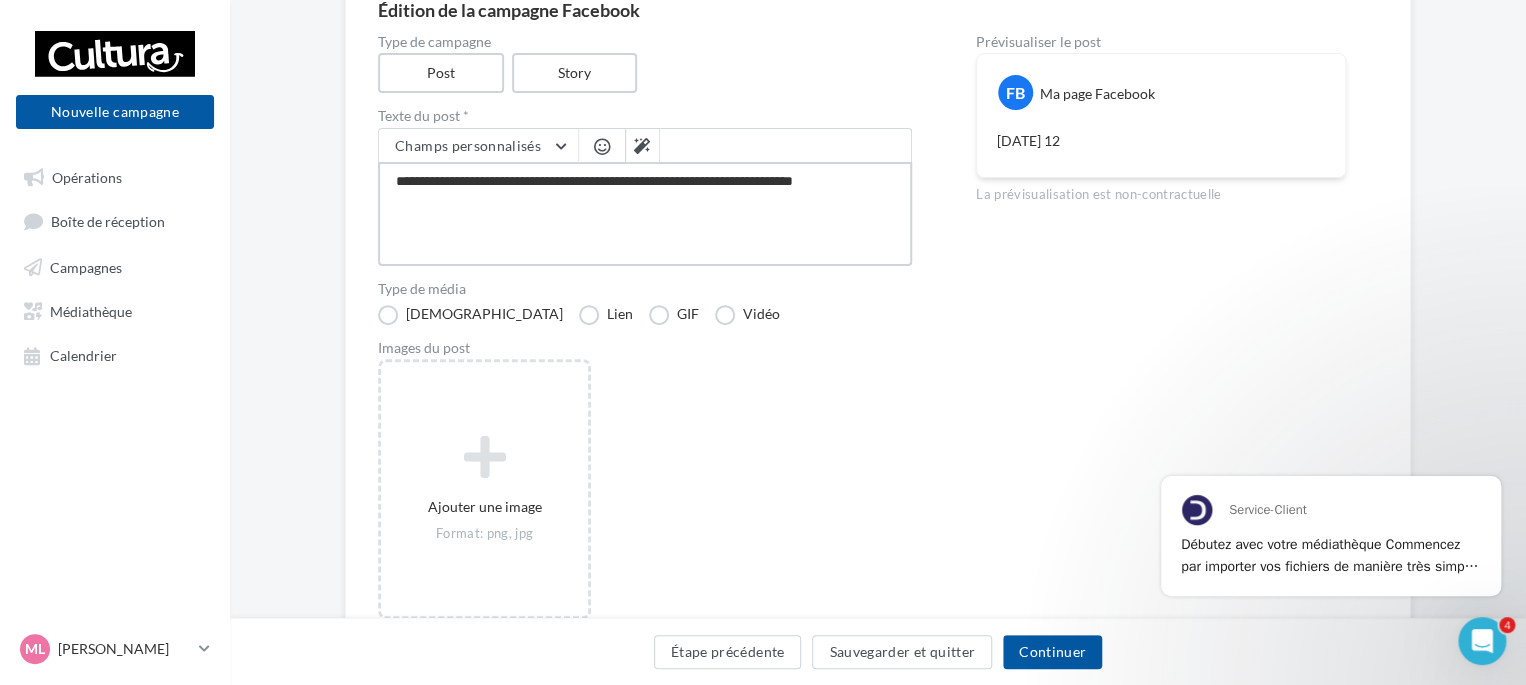 type on "**********" 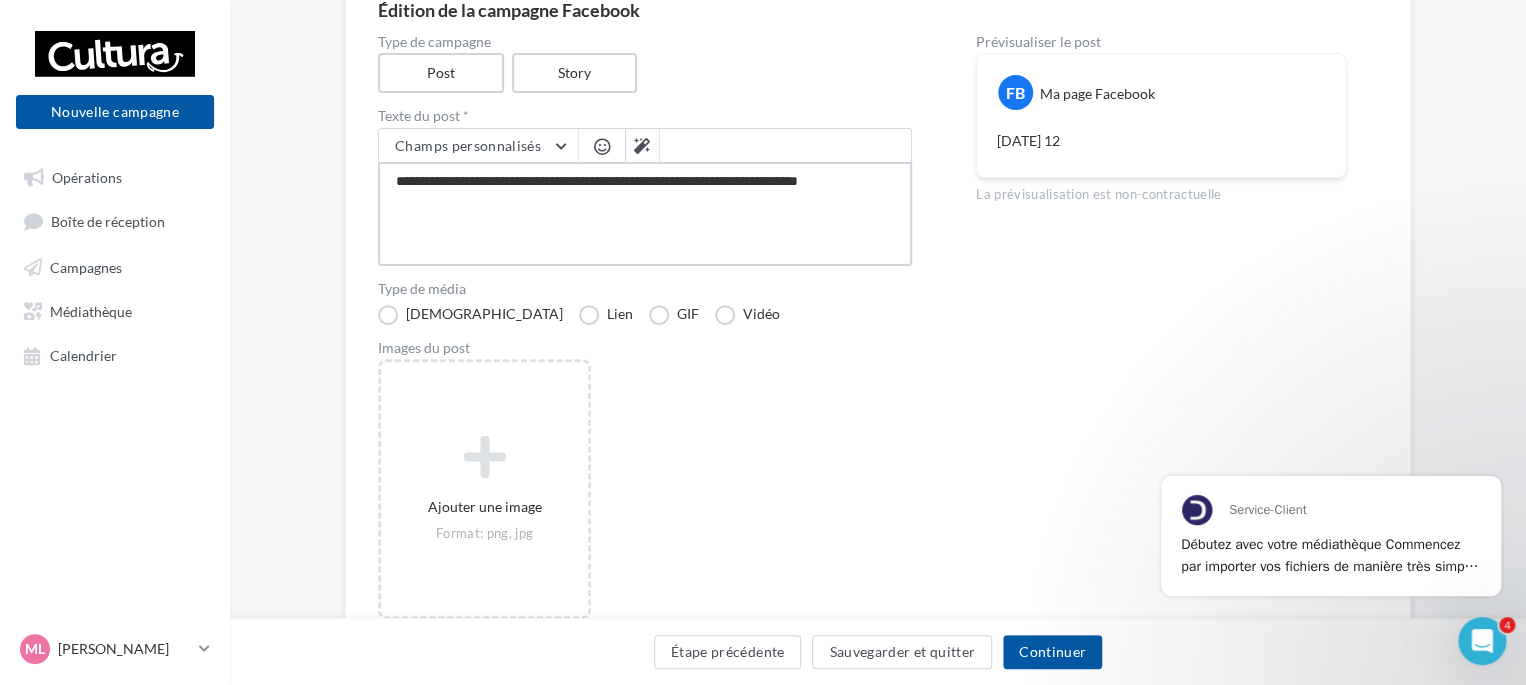 type on "**********" 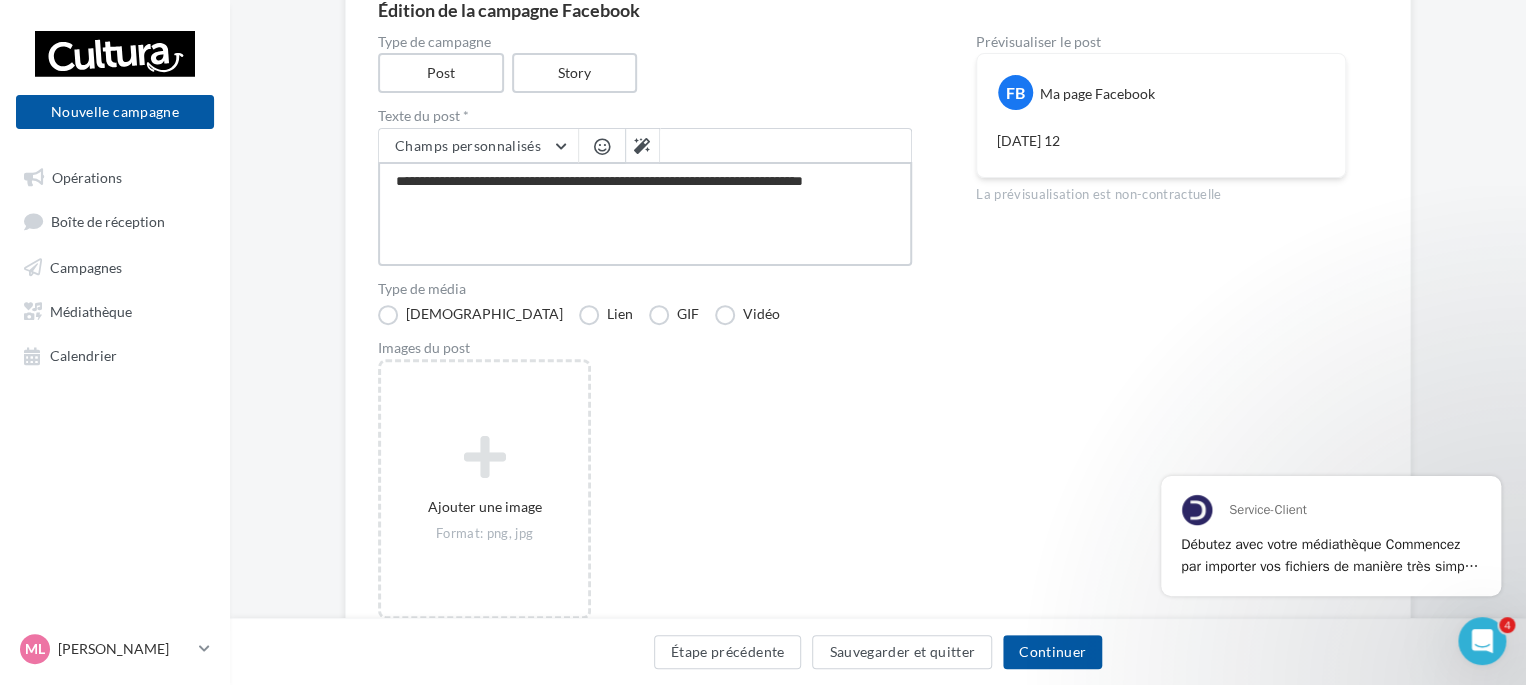 type on "**********" 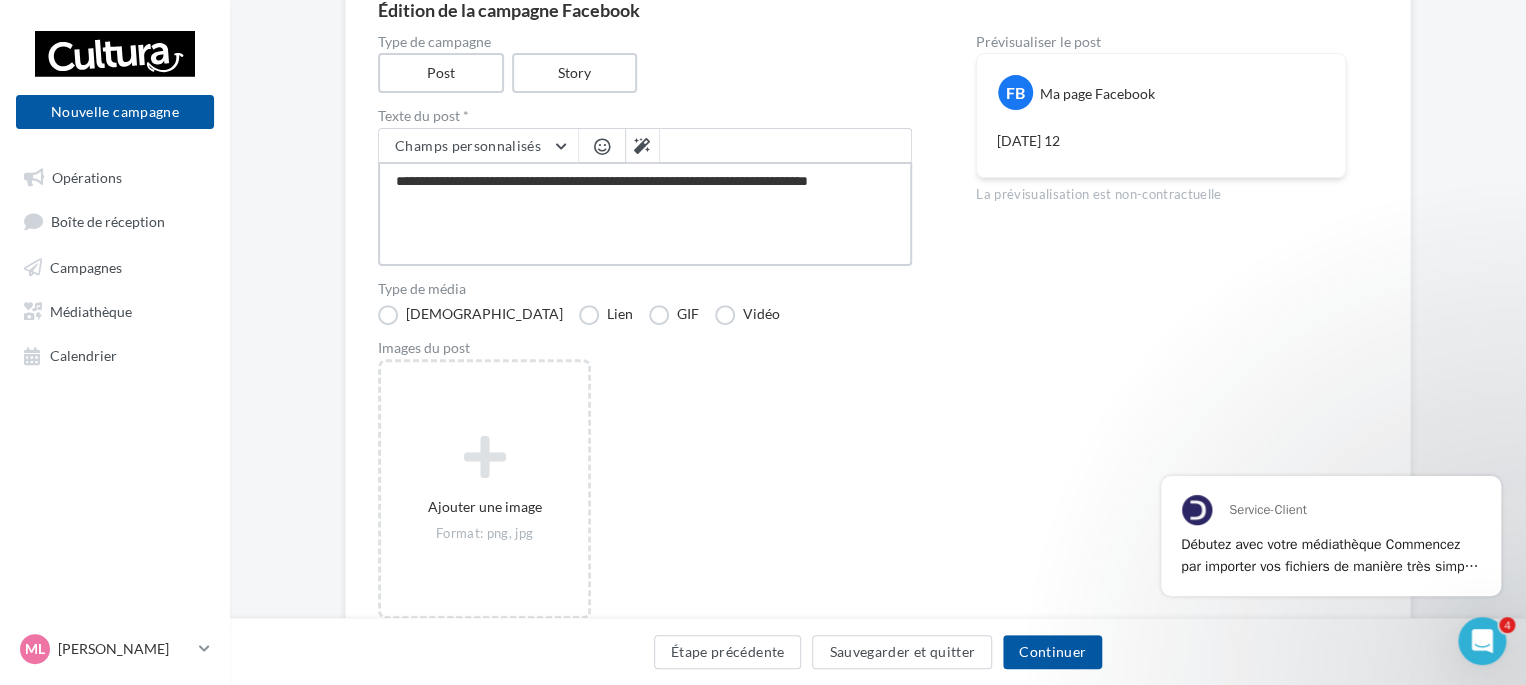 type on "**********" 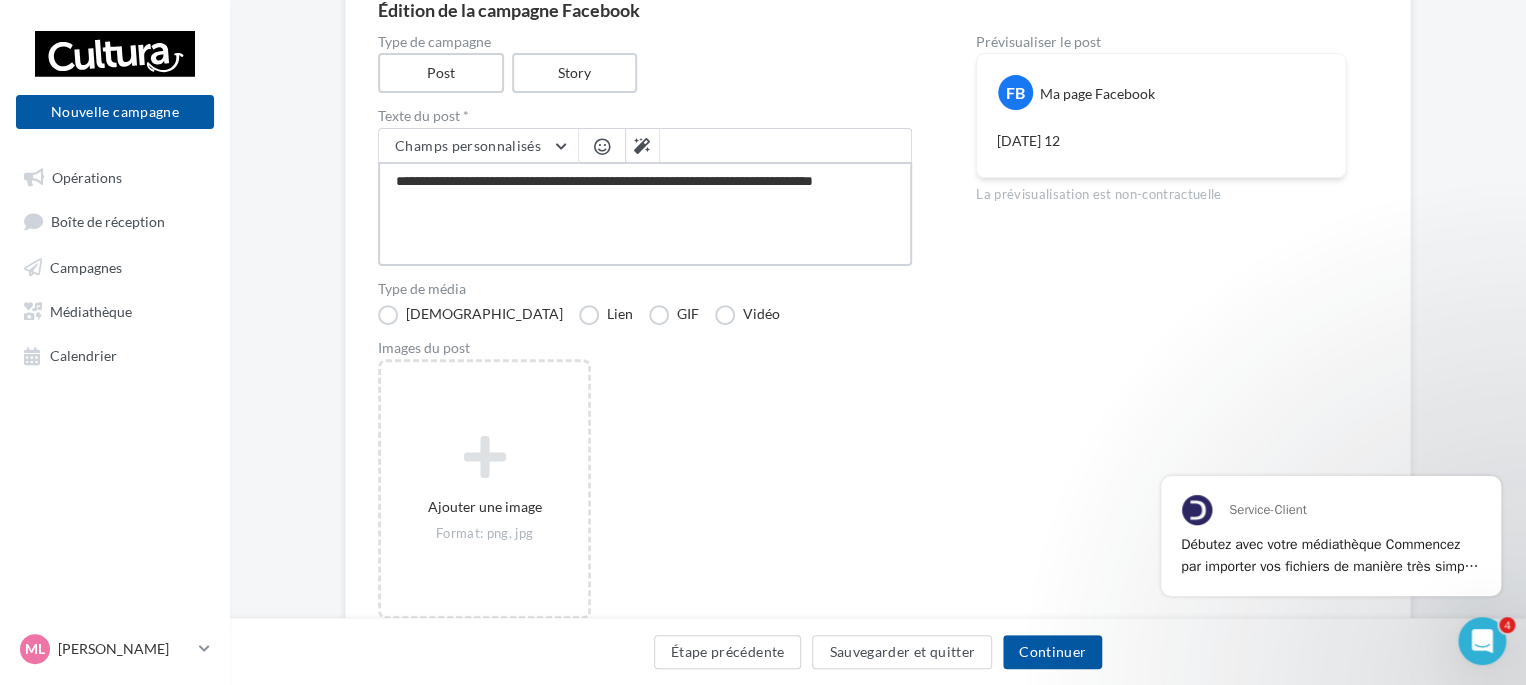 type on "**********" 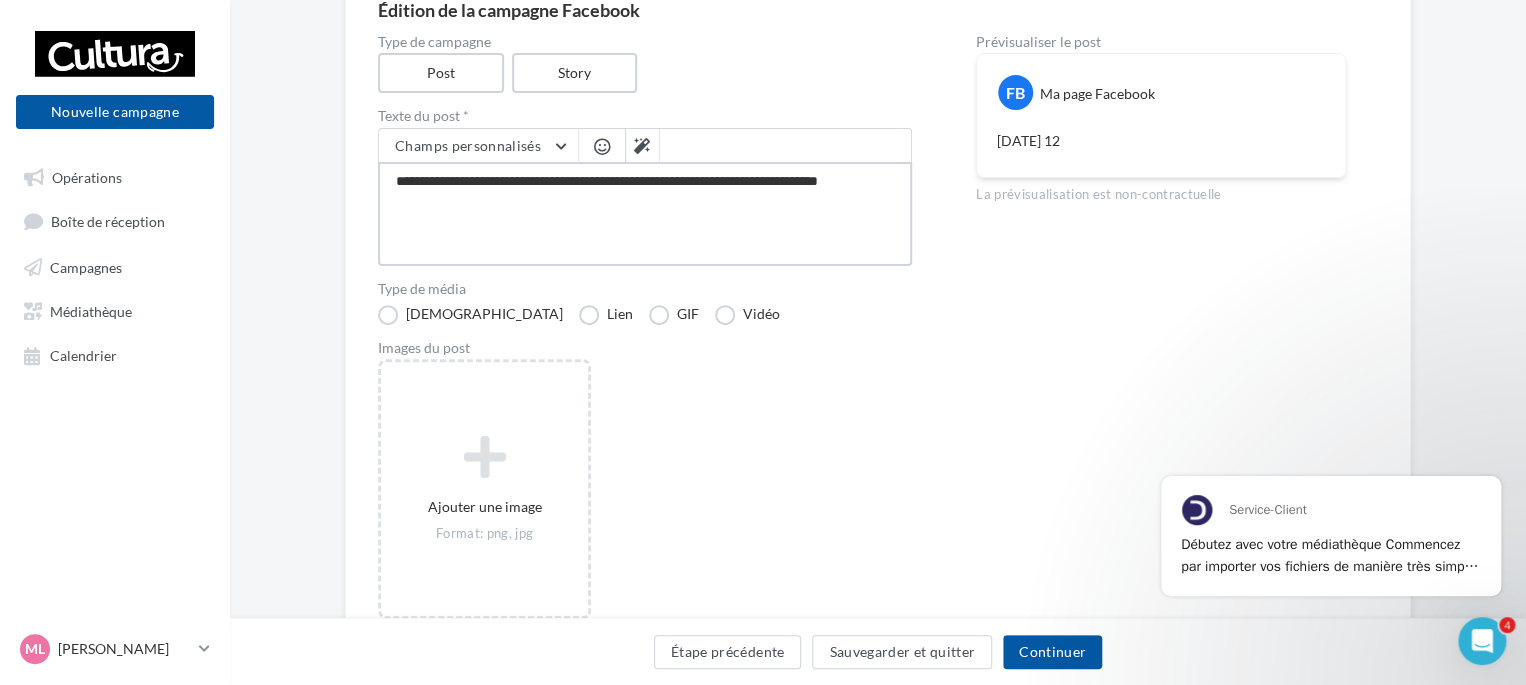 type on "**********" 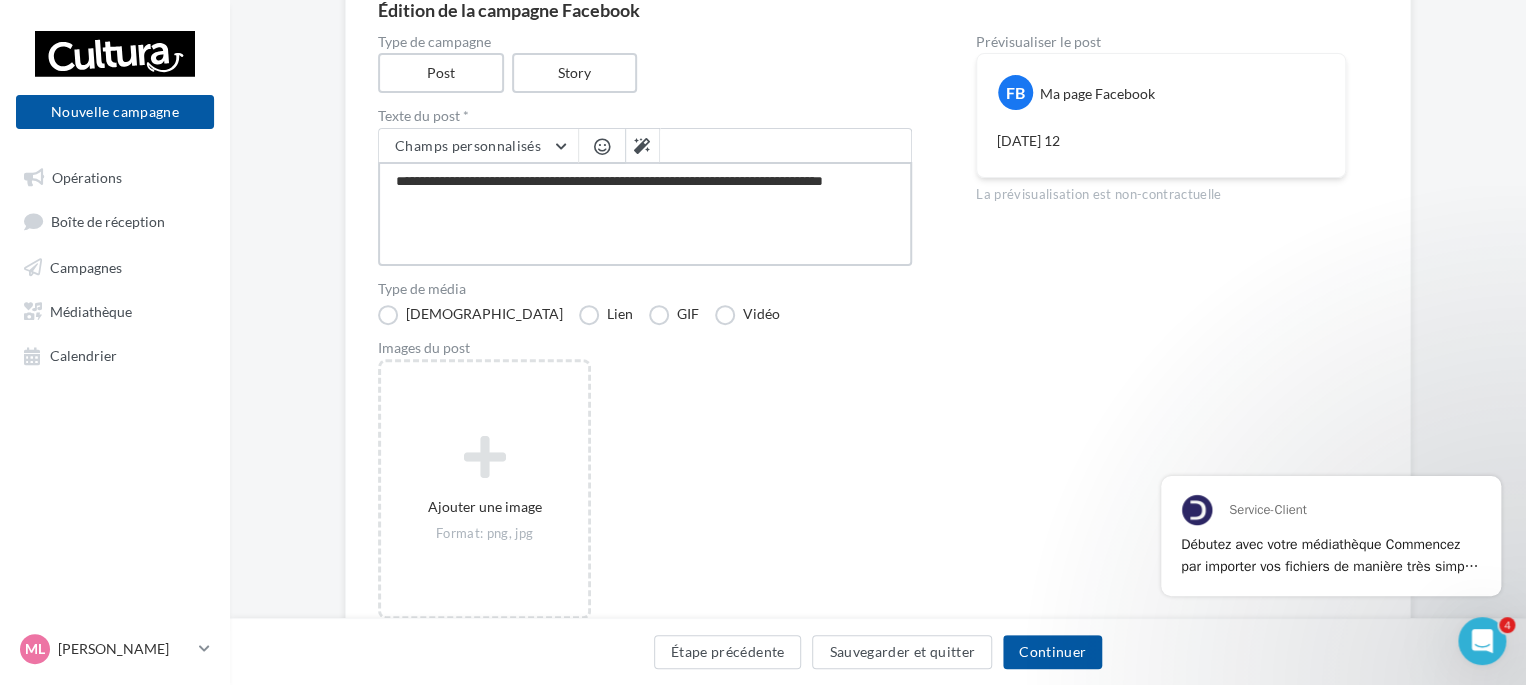 type on "**********" 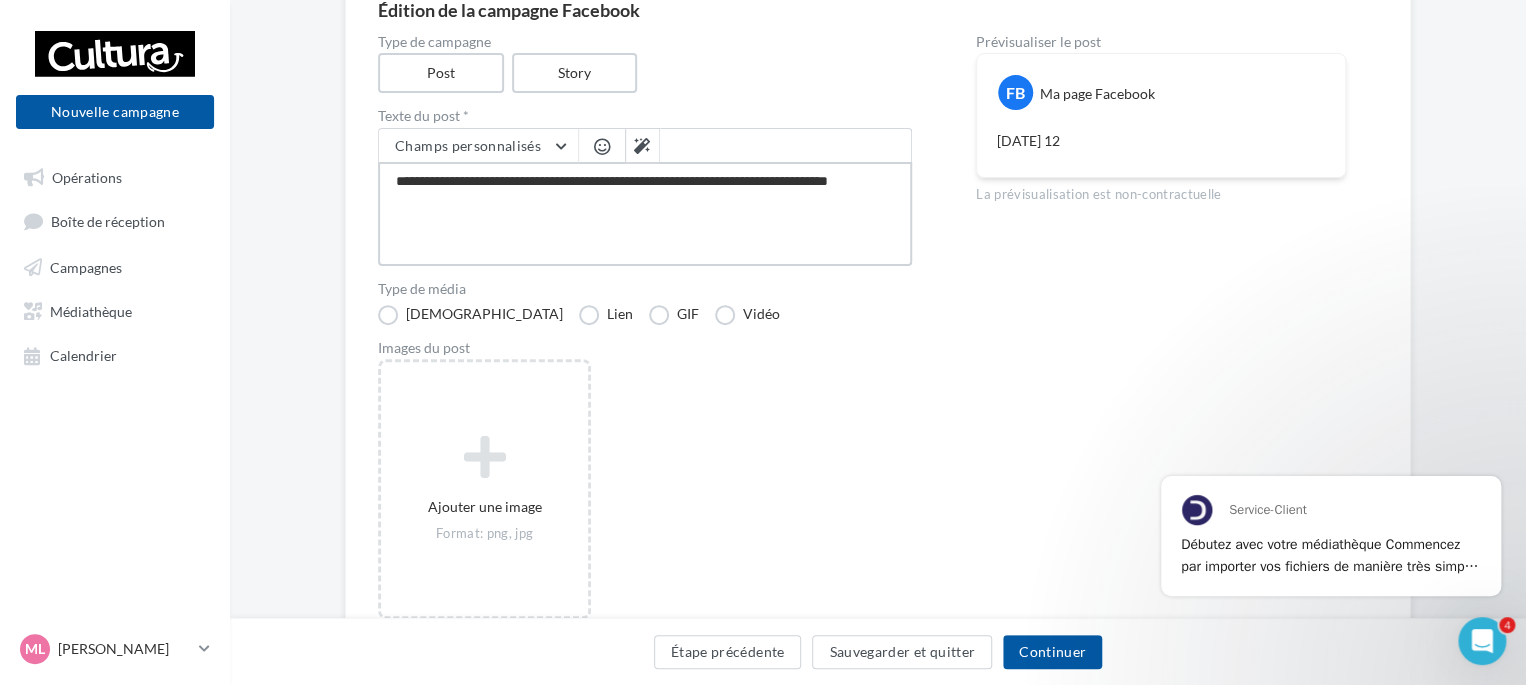 type on "**********" 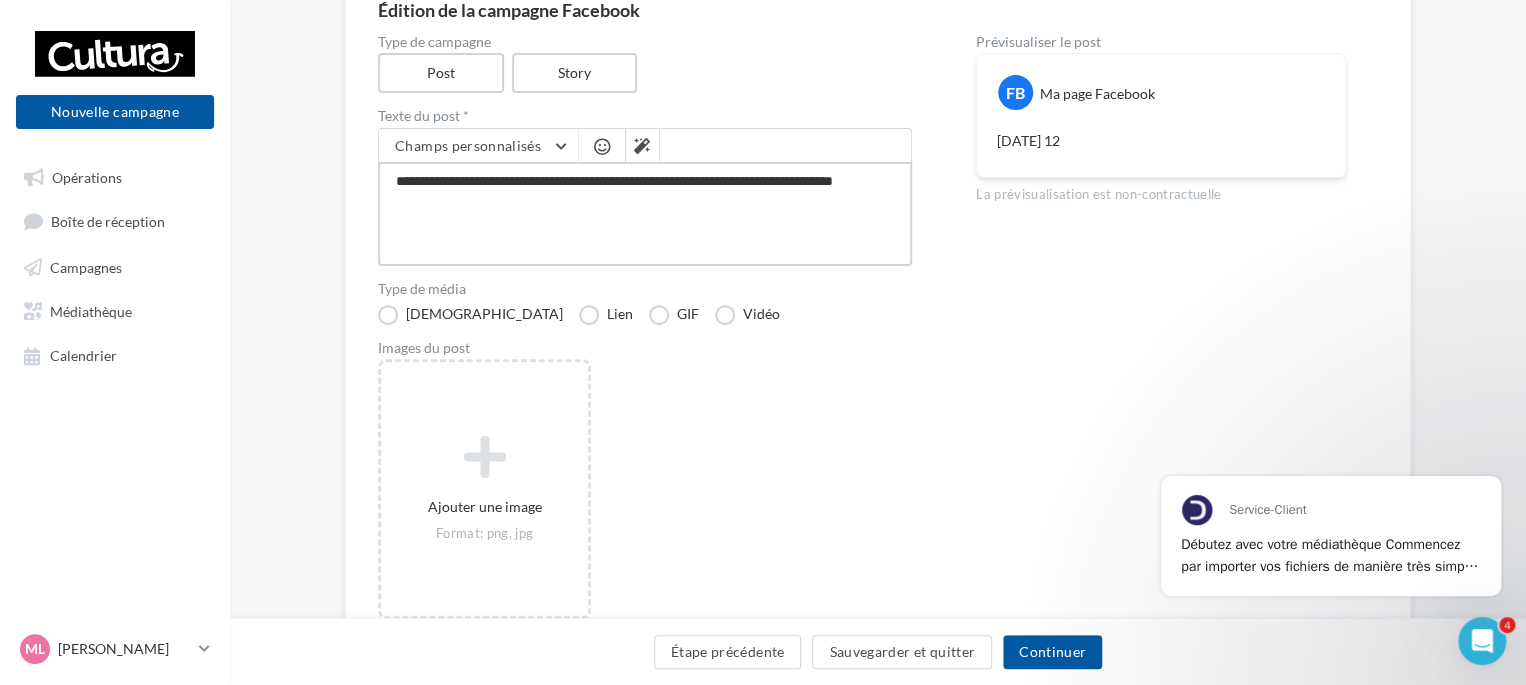 type on "**********" 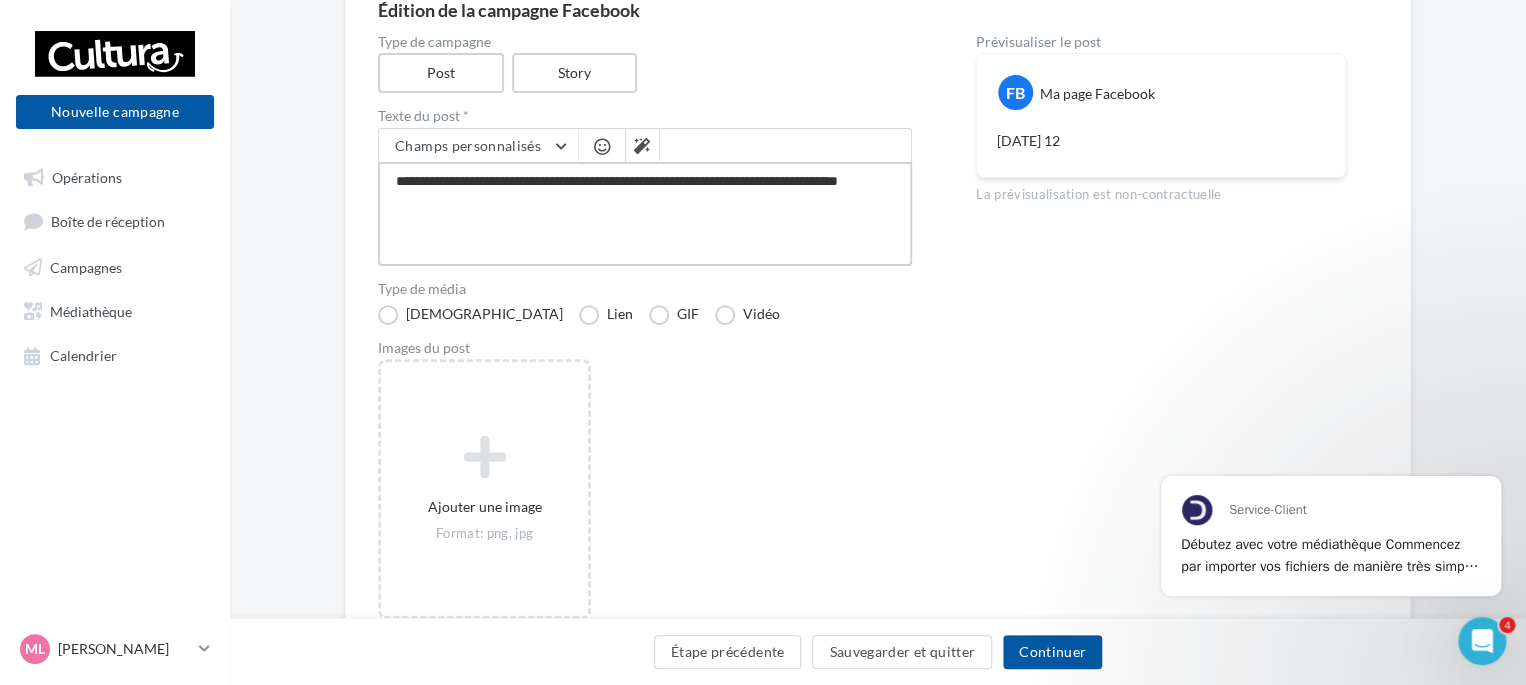 type on "**********" 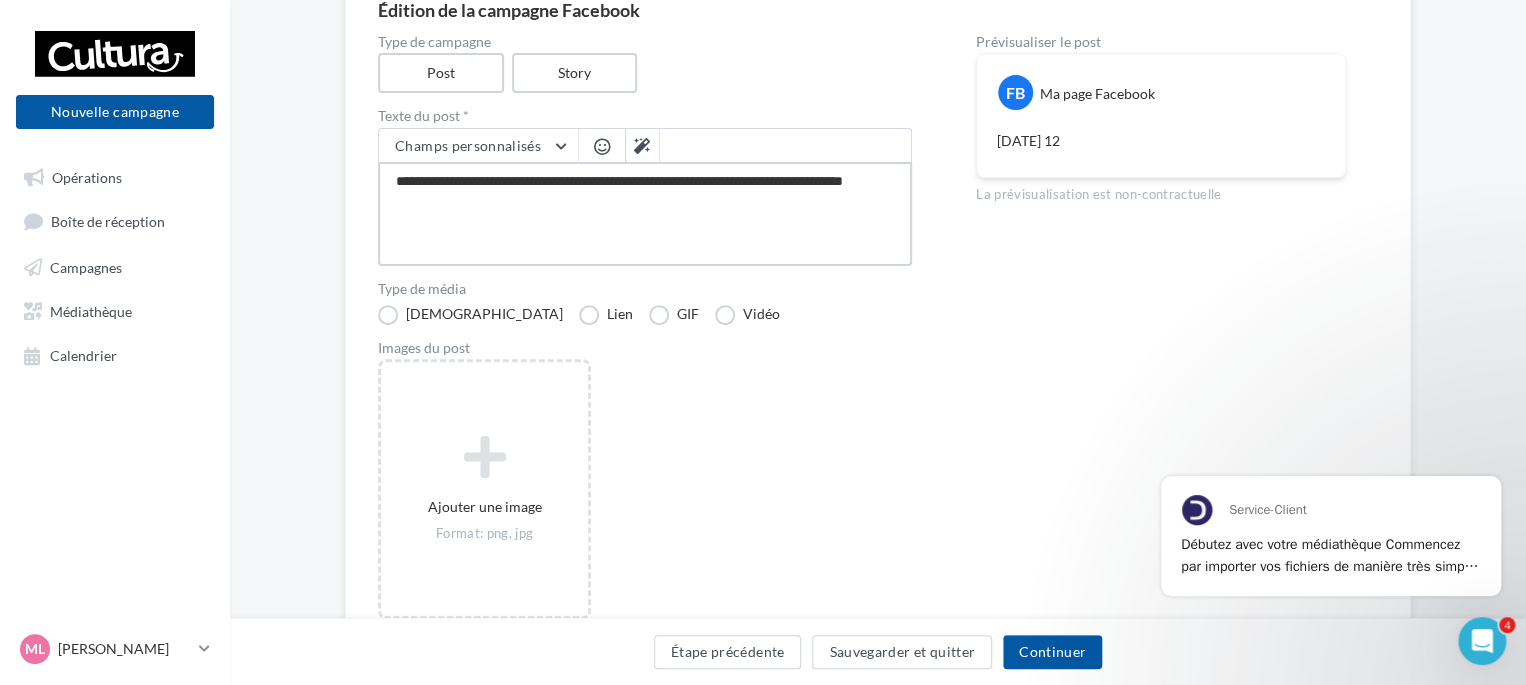 type on "**********" 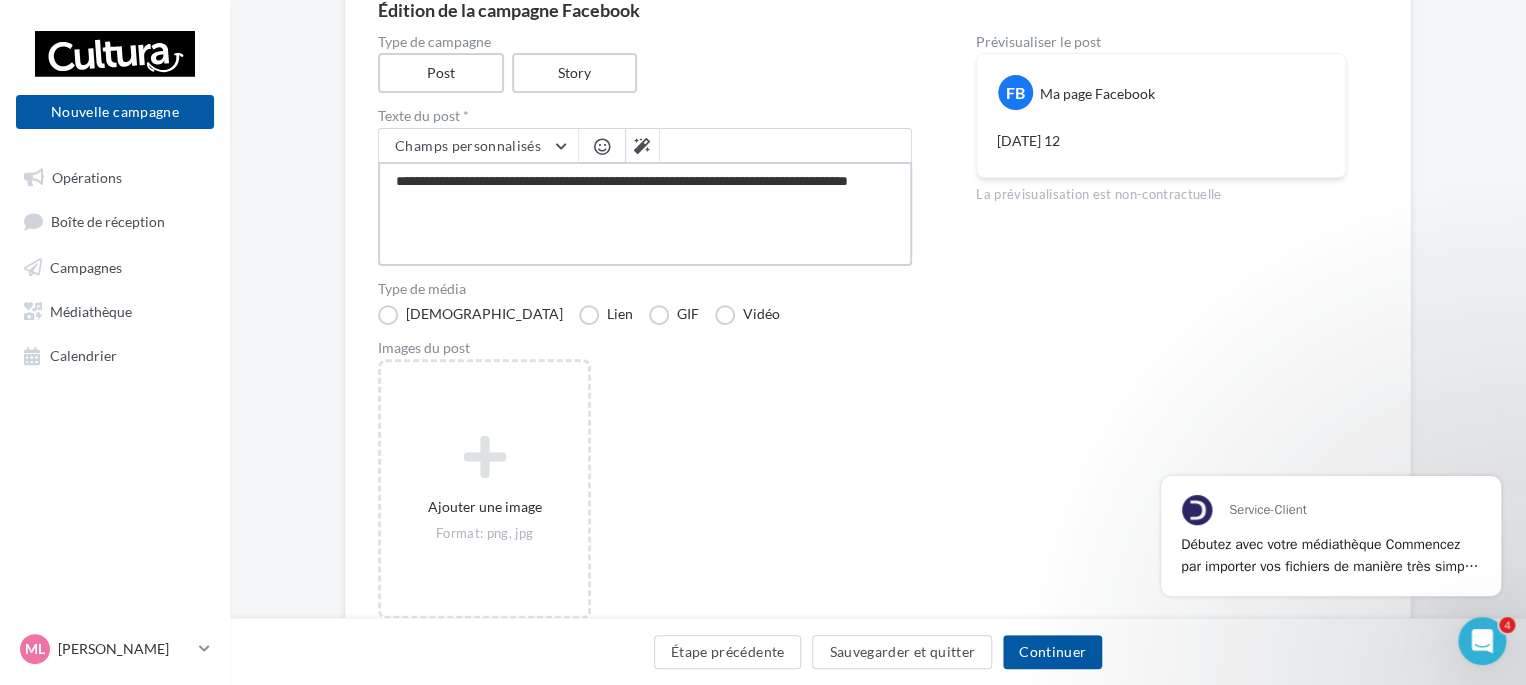 type on "**********" 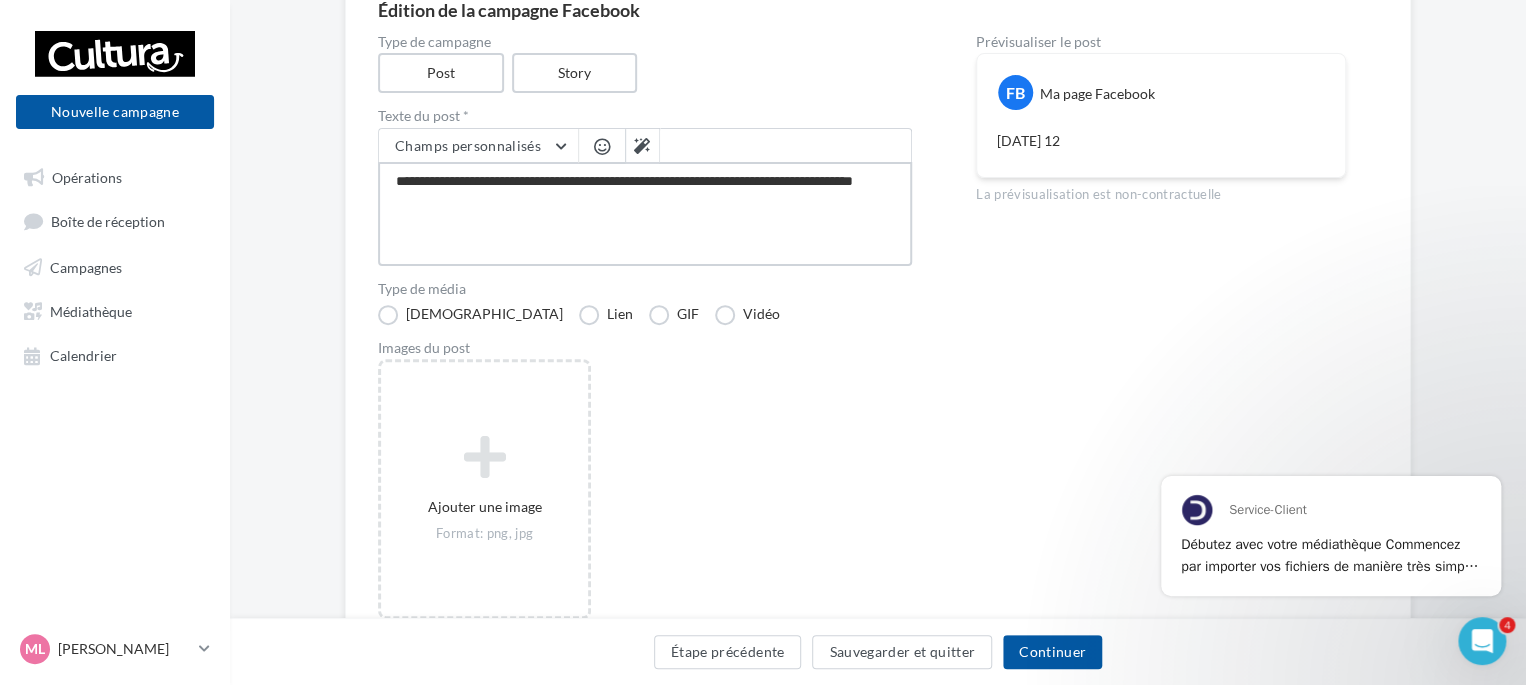 type on "**********" 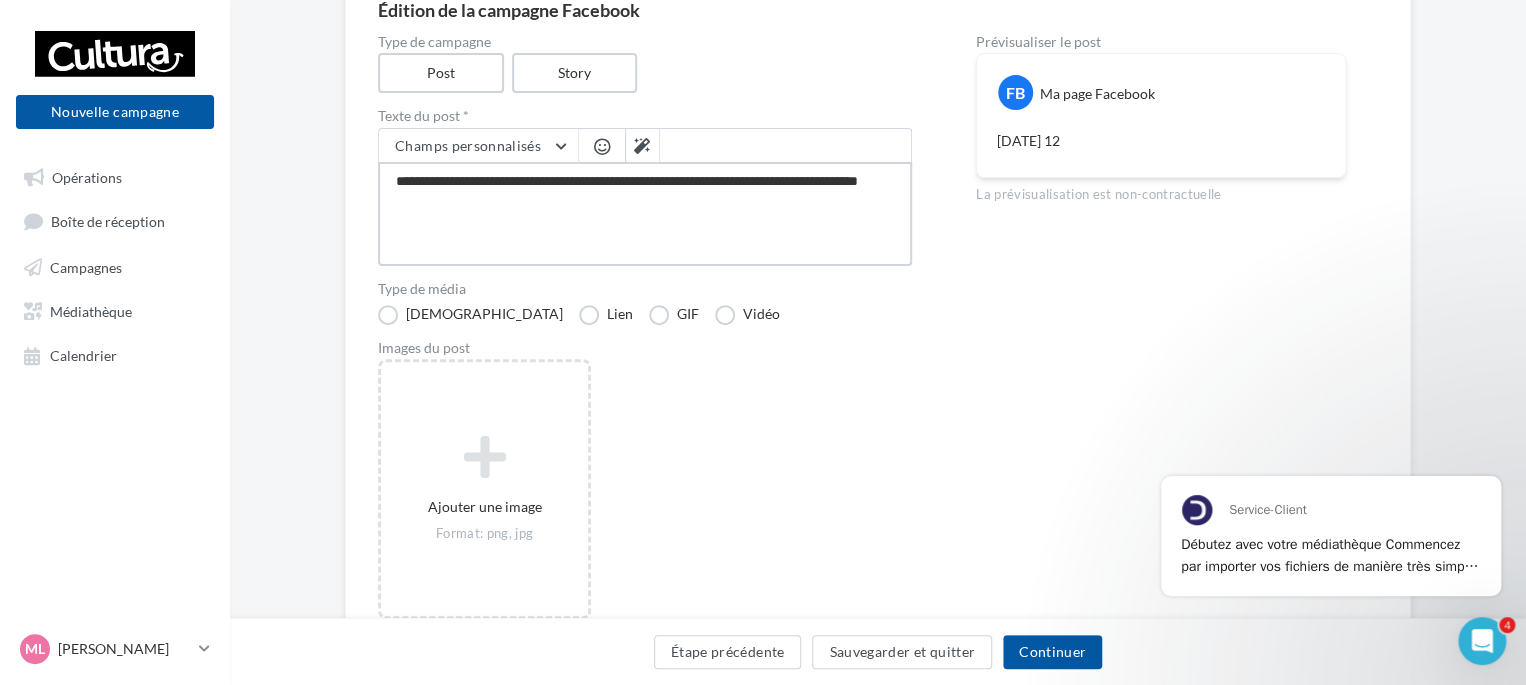 type on "**********" 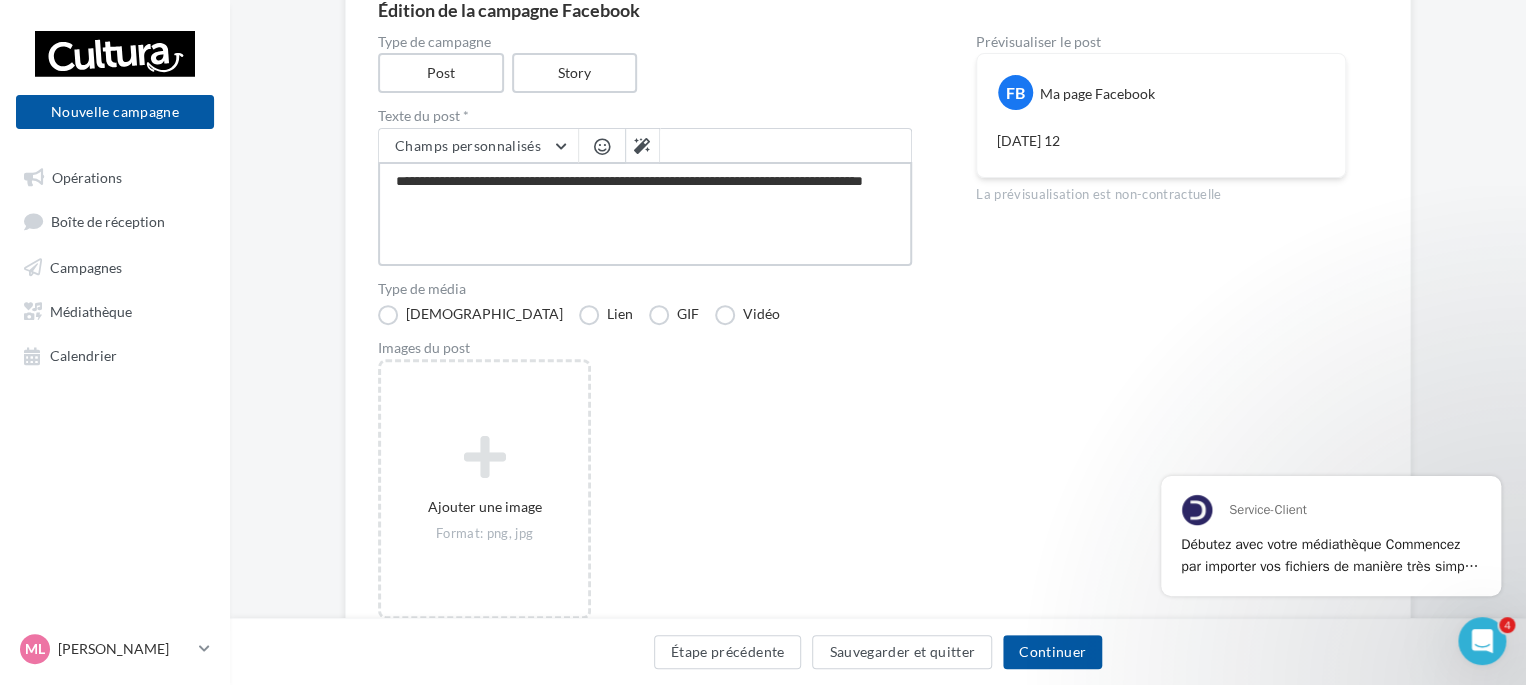 type on "**********" 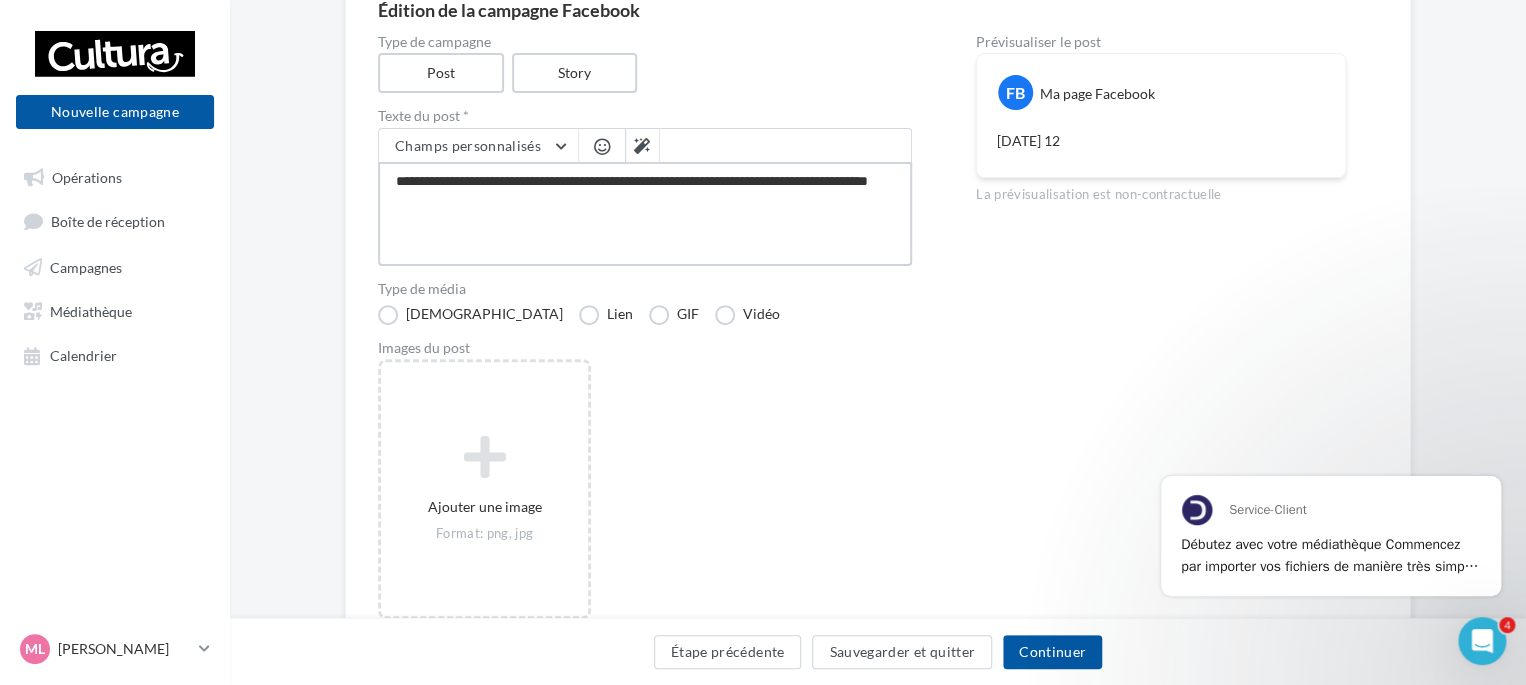 type on "**********" 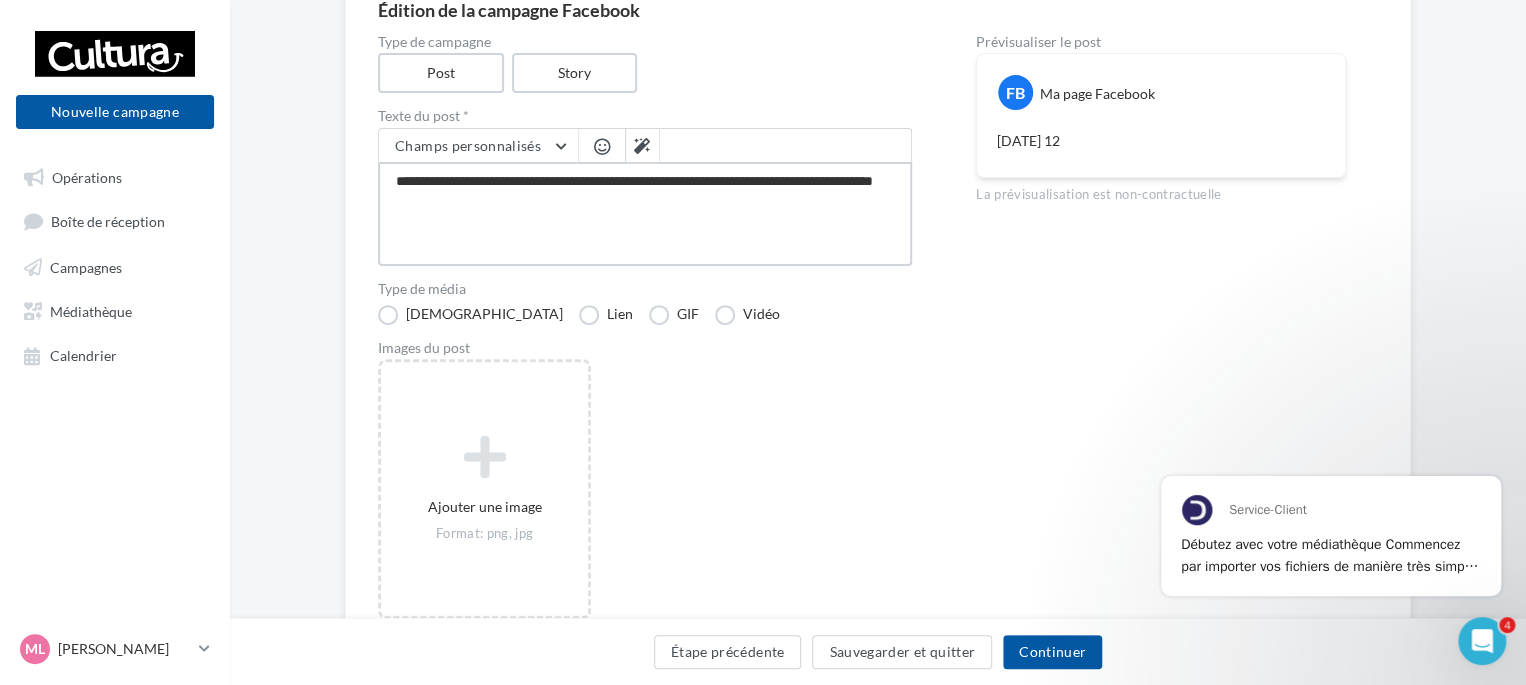 type on "**********" 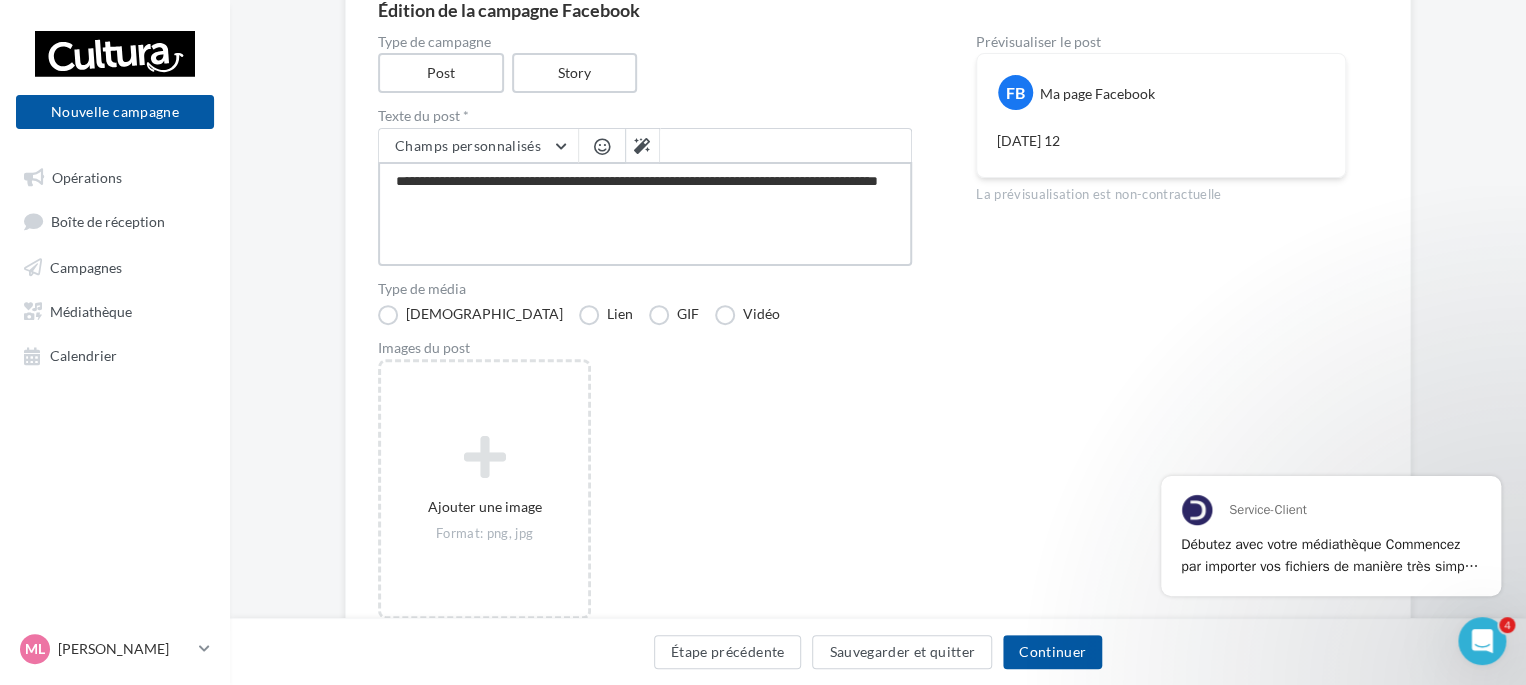 type on "**********" 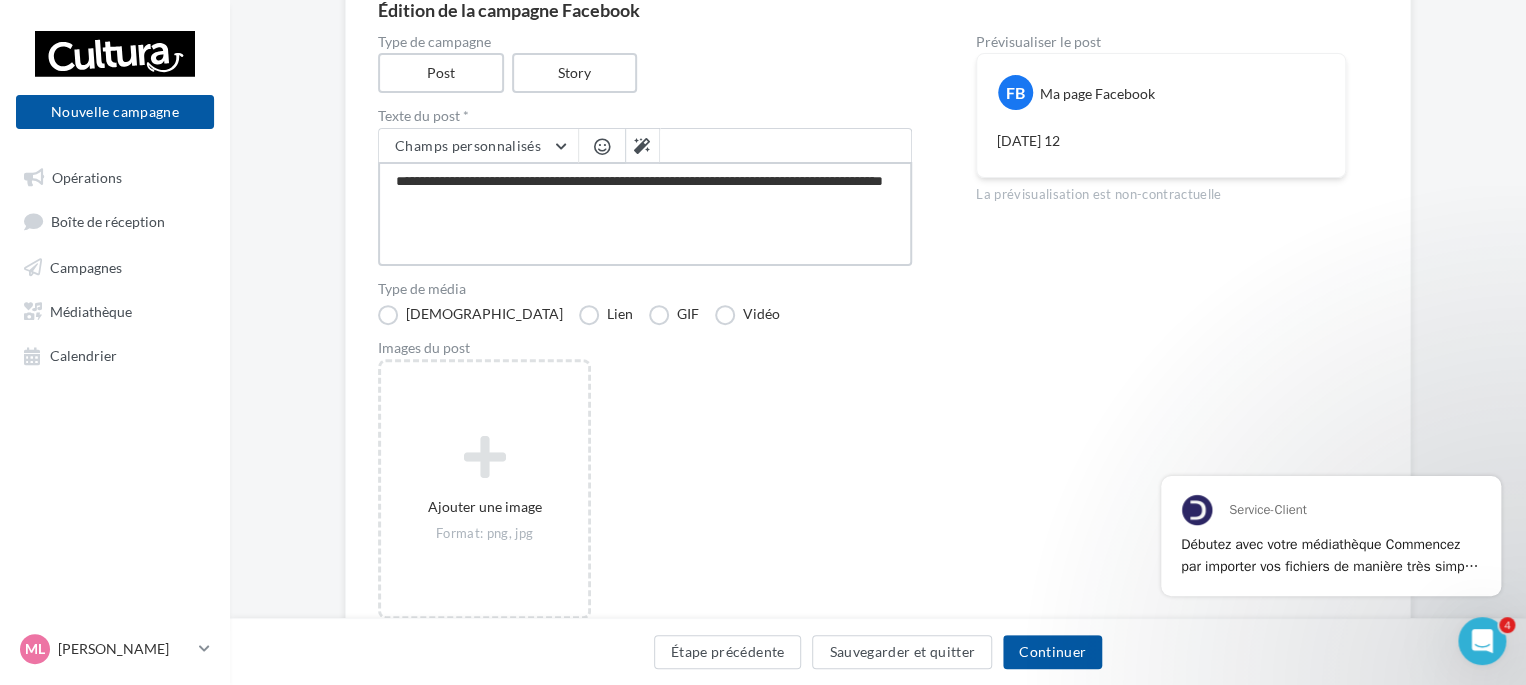 type on "**********" 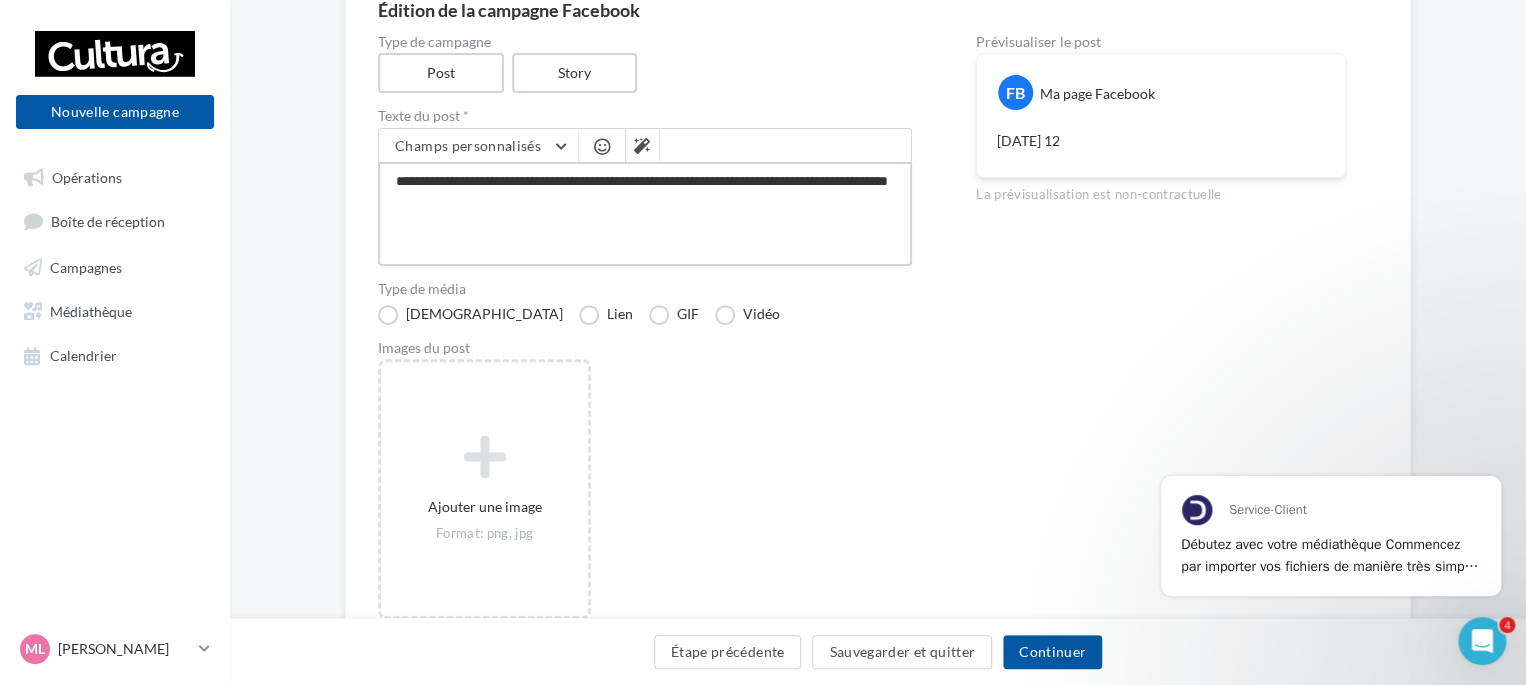 type on "**********" 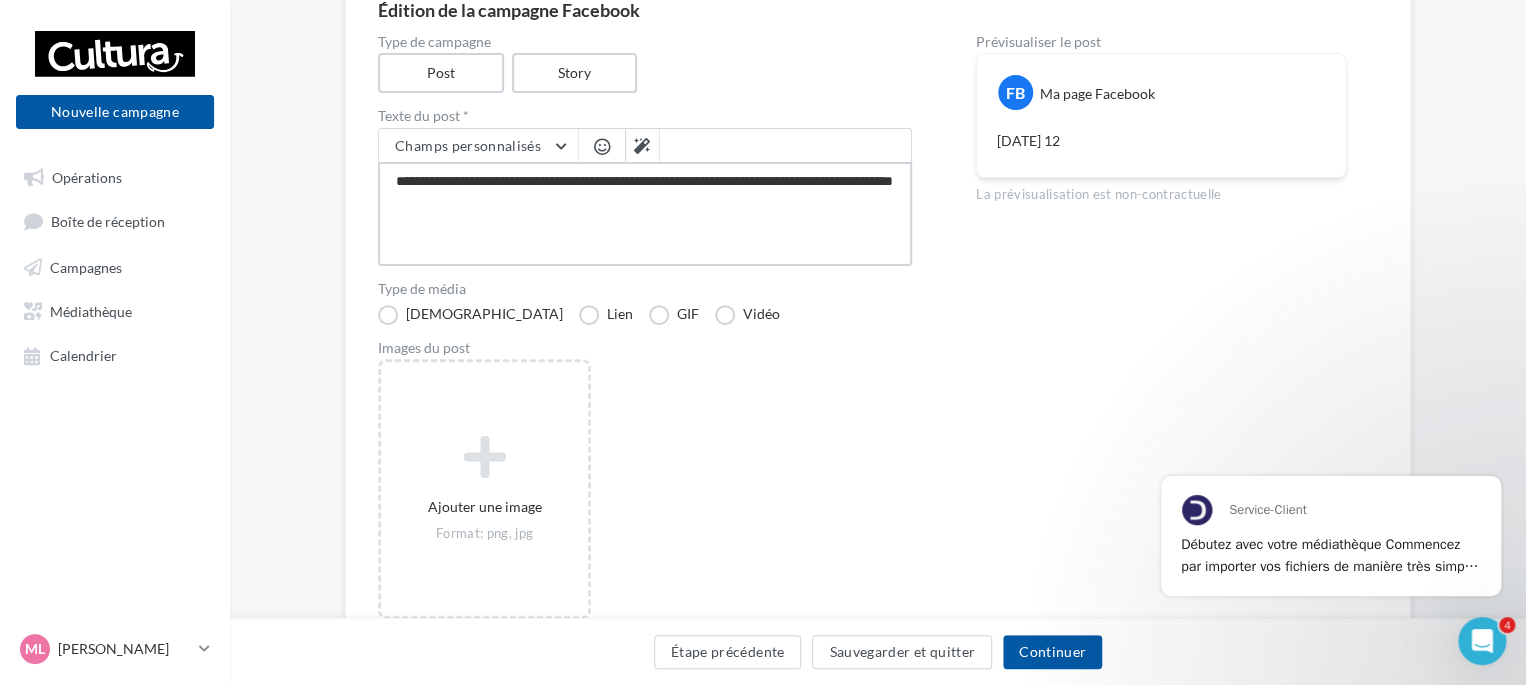 type on "**********" 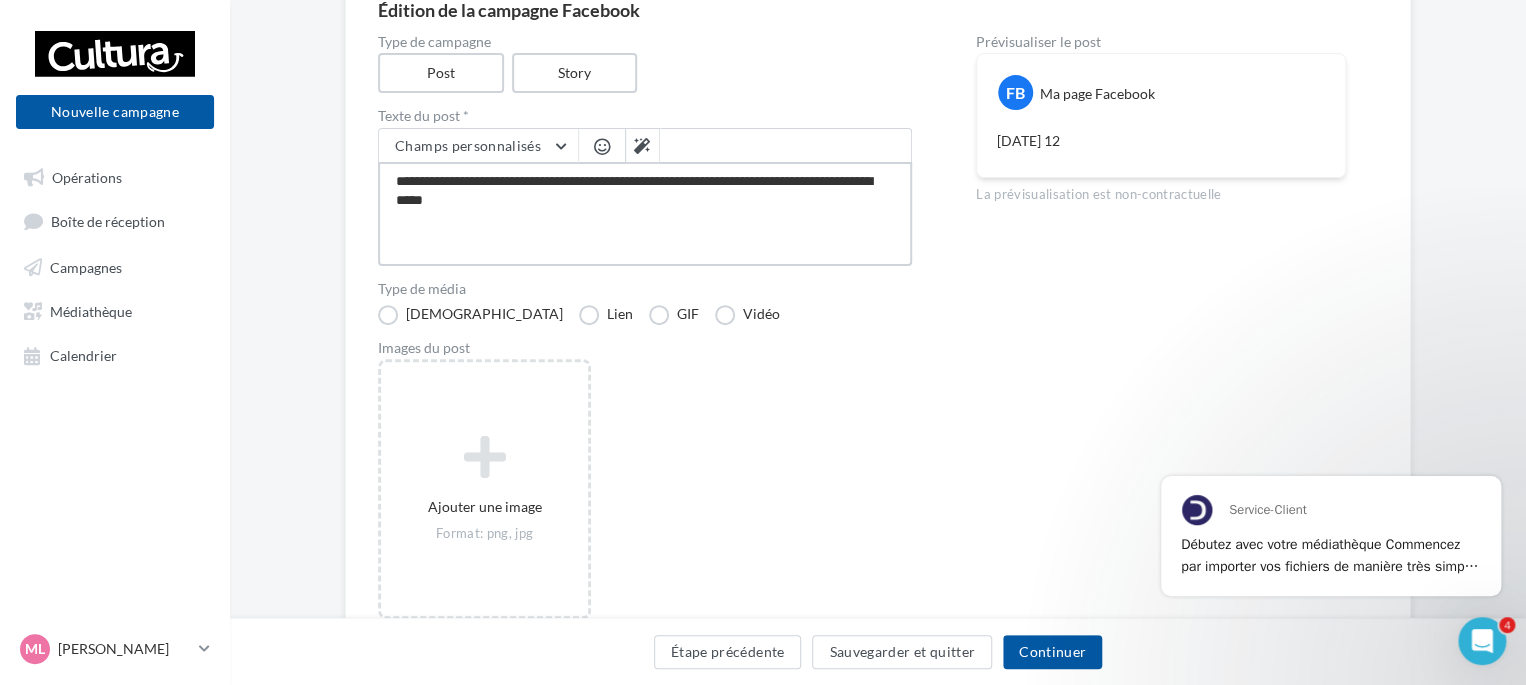 type on "**********" 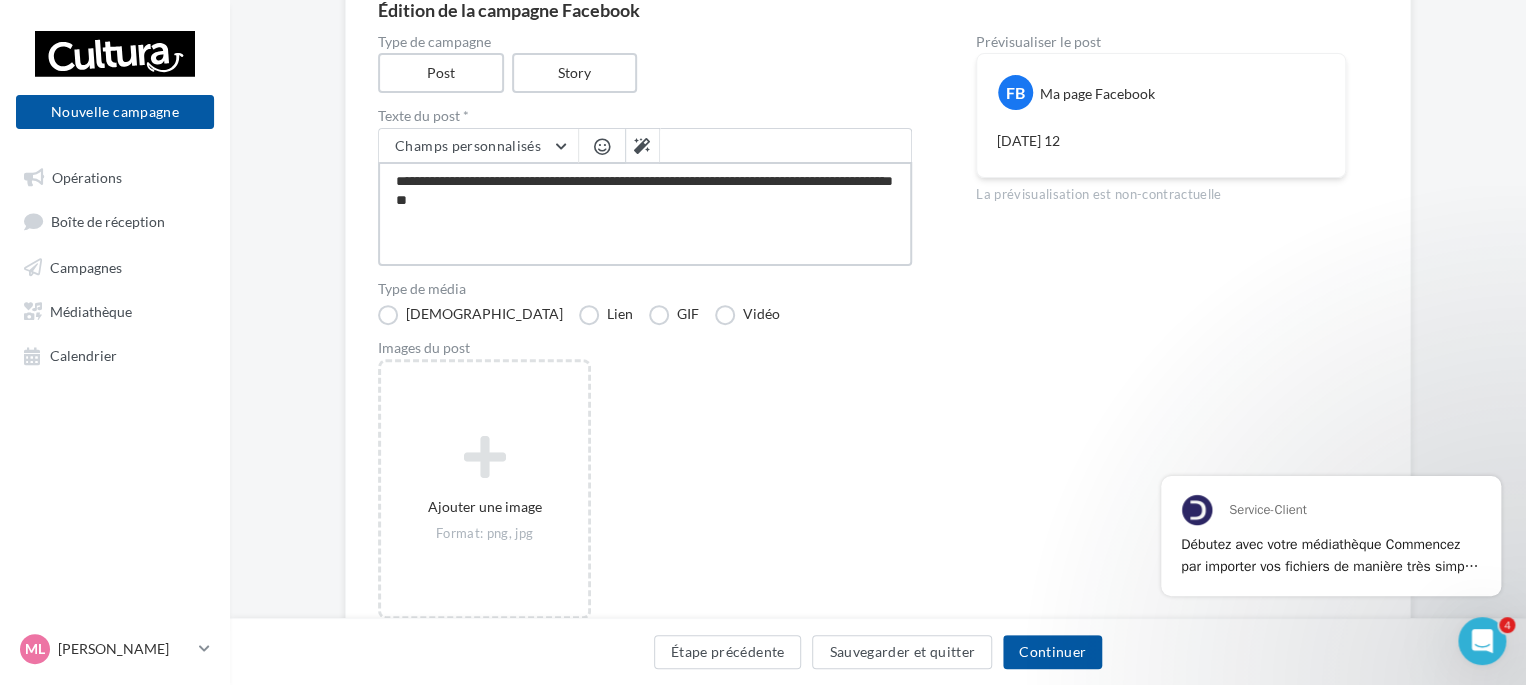 type on "**********" 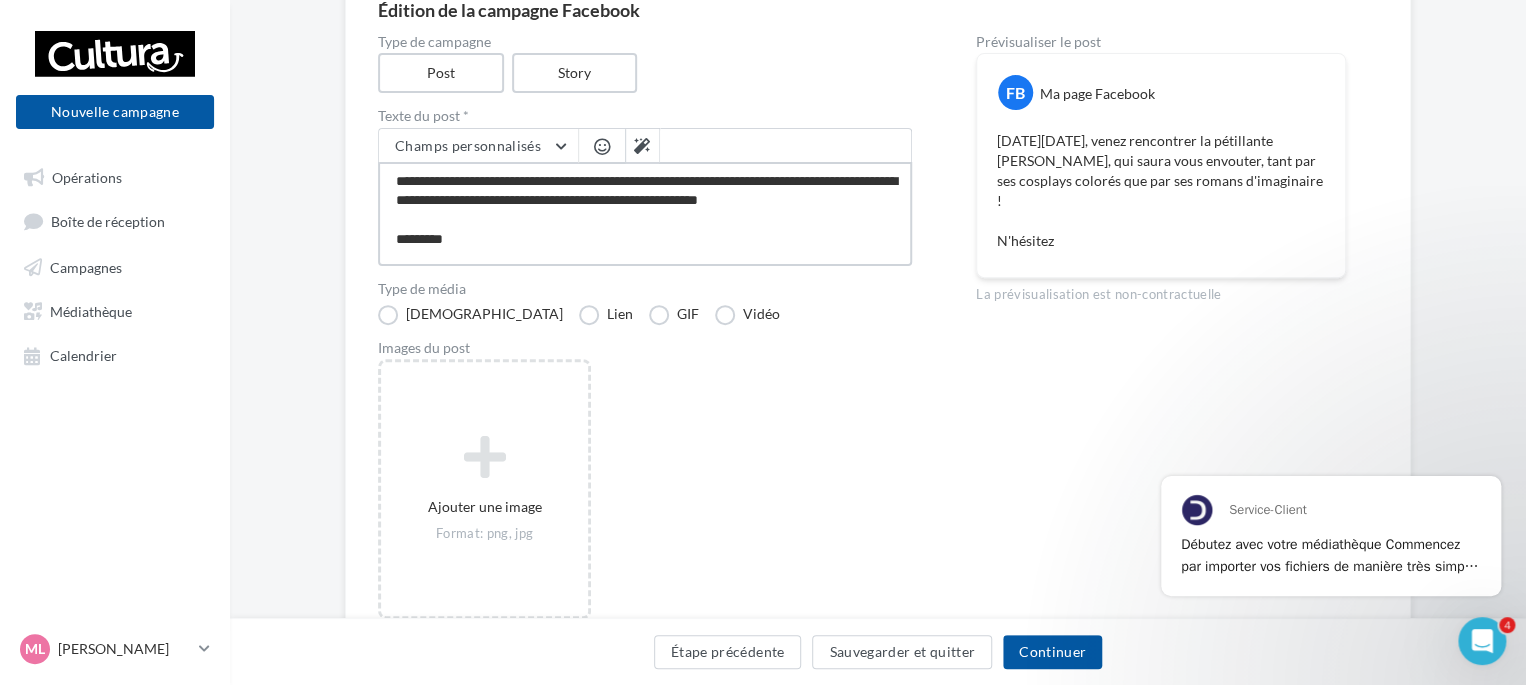 drag, startPoint x: 624, startPoint y: 179, endPoint x: 520, endPoint y: 179, distance: 104 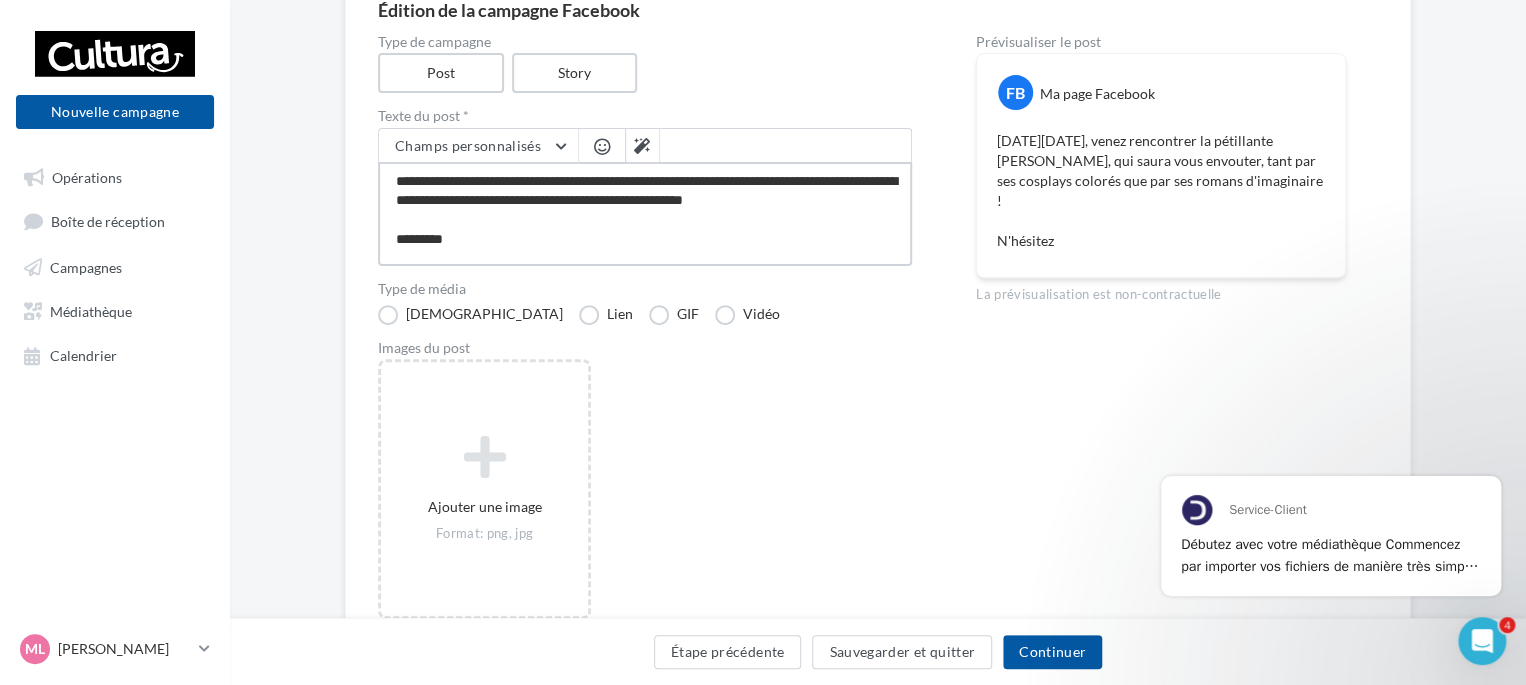 click on "**********" at bounding box center [645, 214] 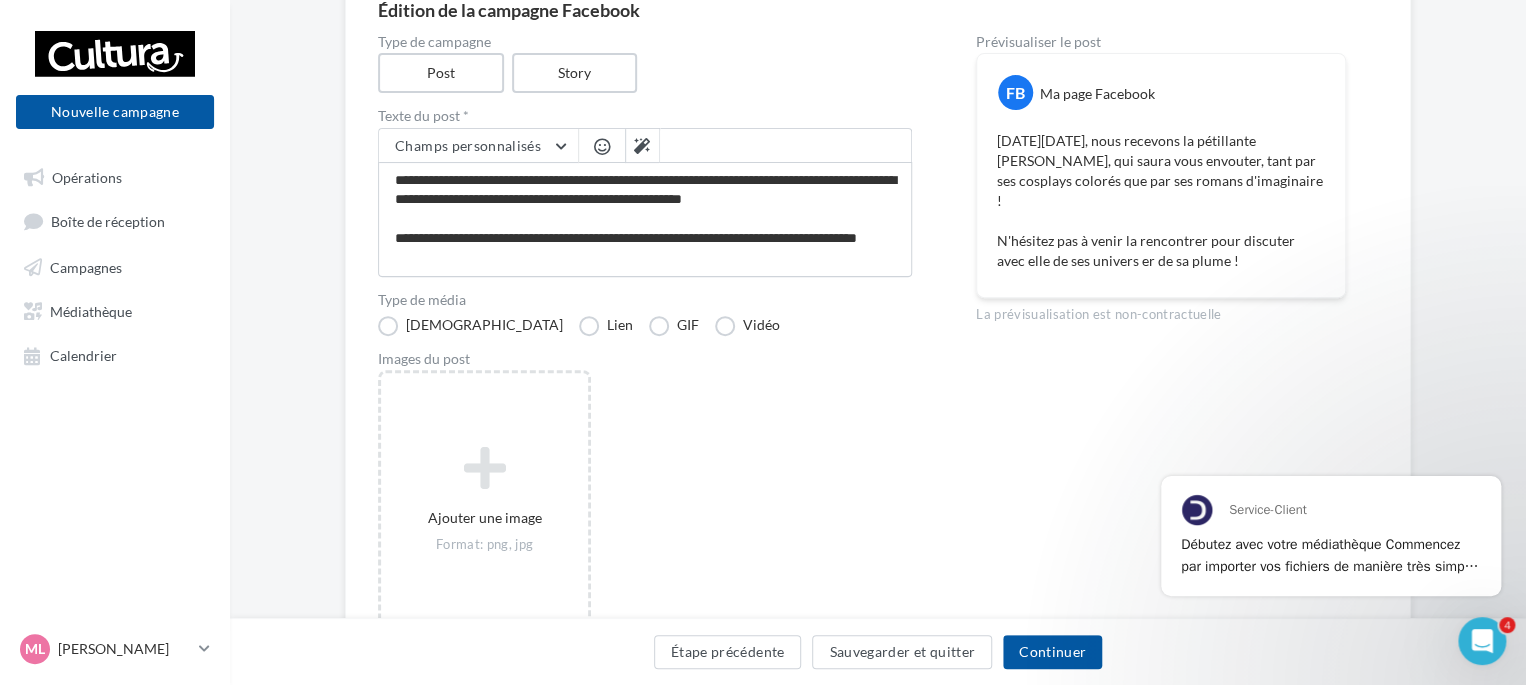 click at bounding box center (602, 146) 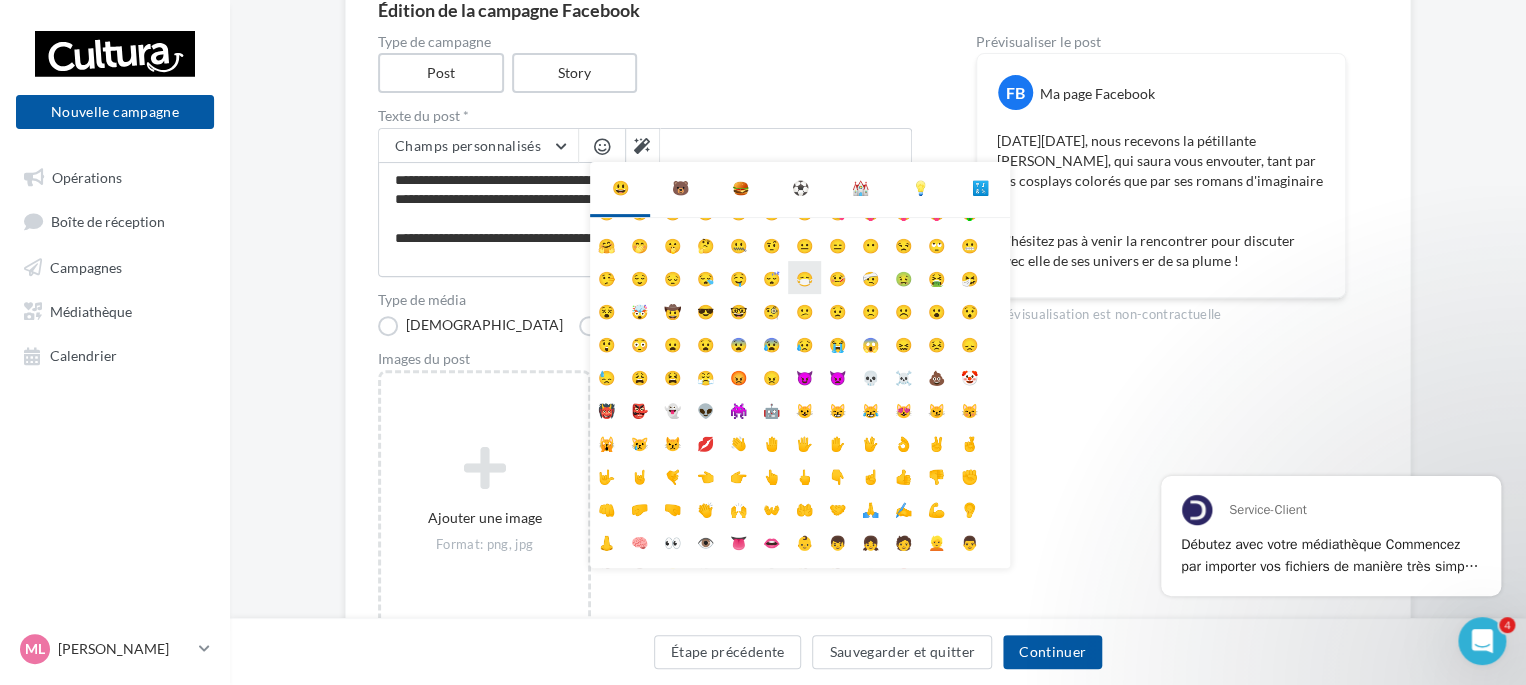 scroll, scrollTop: 78, scrollLeft: 0, axis: vertical 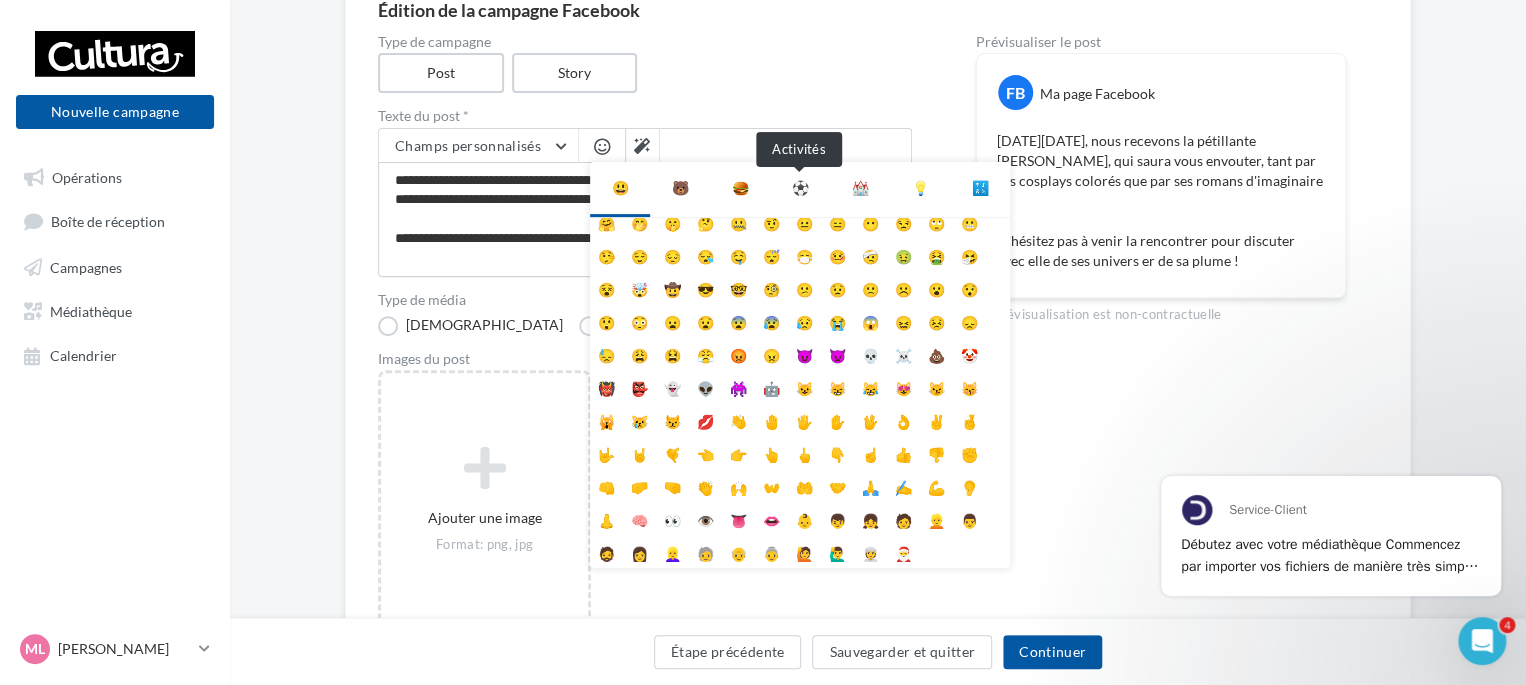 click on "⚽" at bounding box center (800, 188) 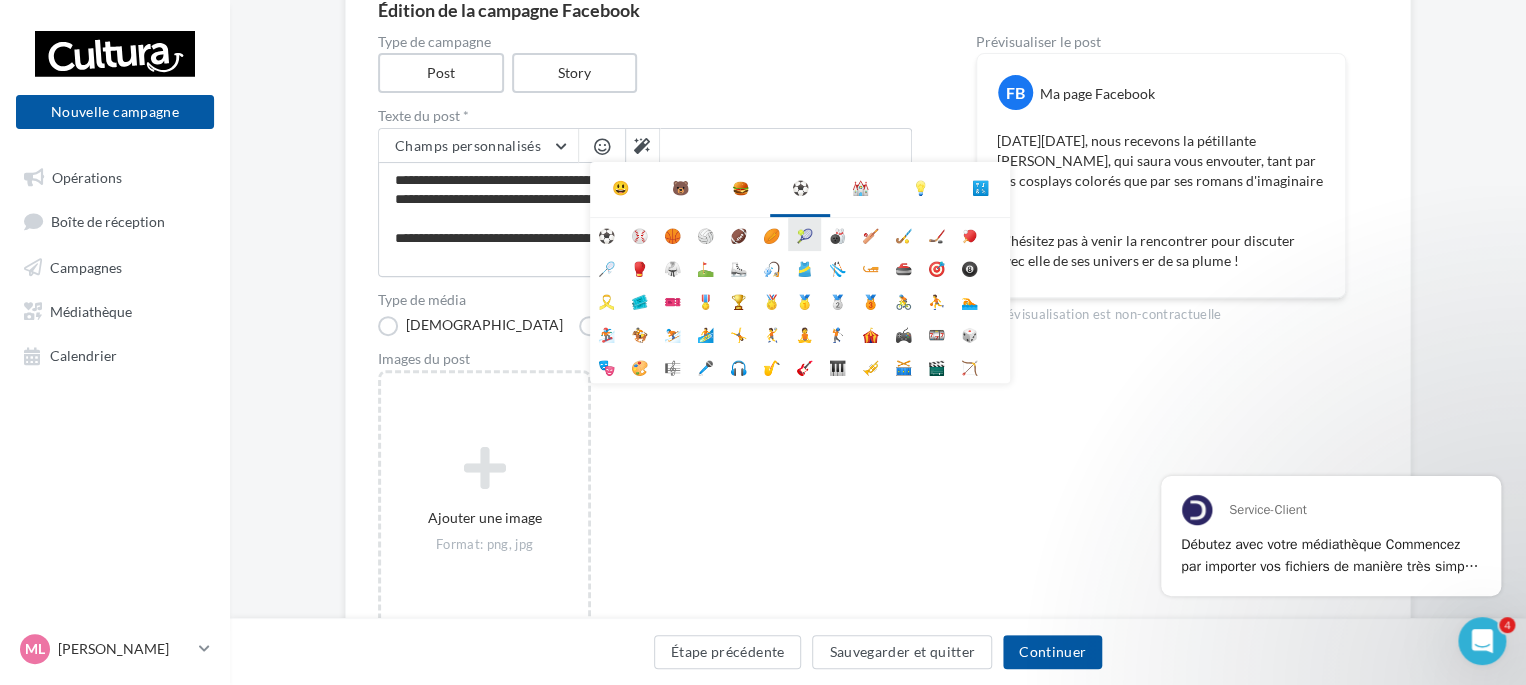 scroll, scrollTop: 0, scrollLeft: 0, axis: both 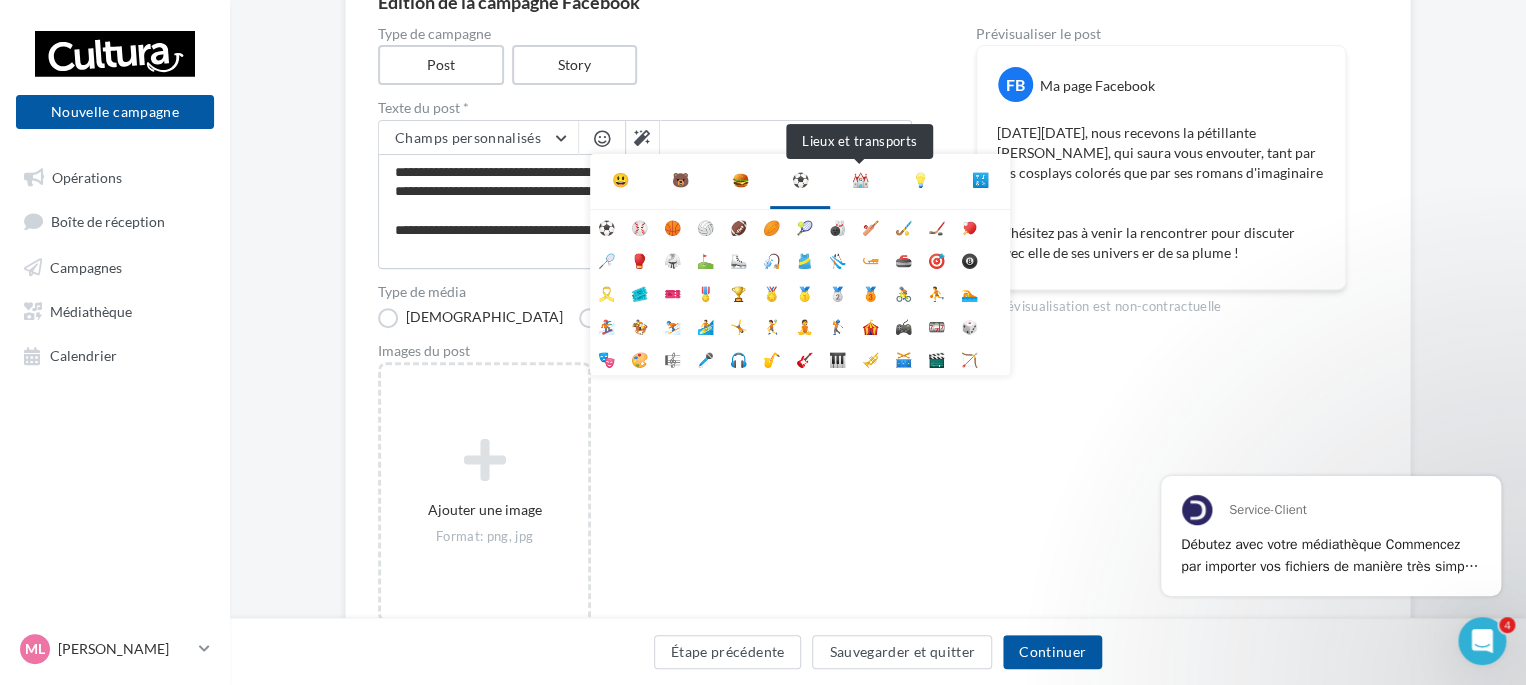 click on "⛪" at bounding box center (860, 180) 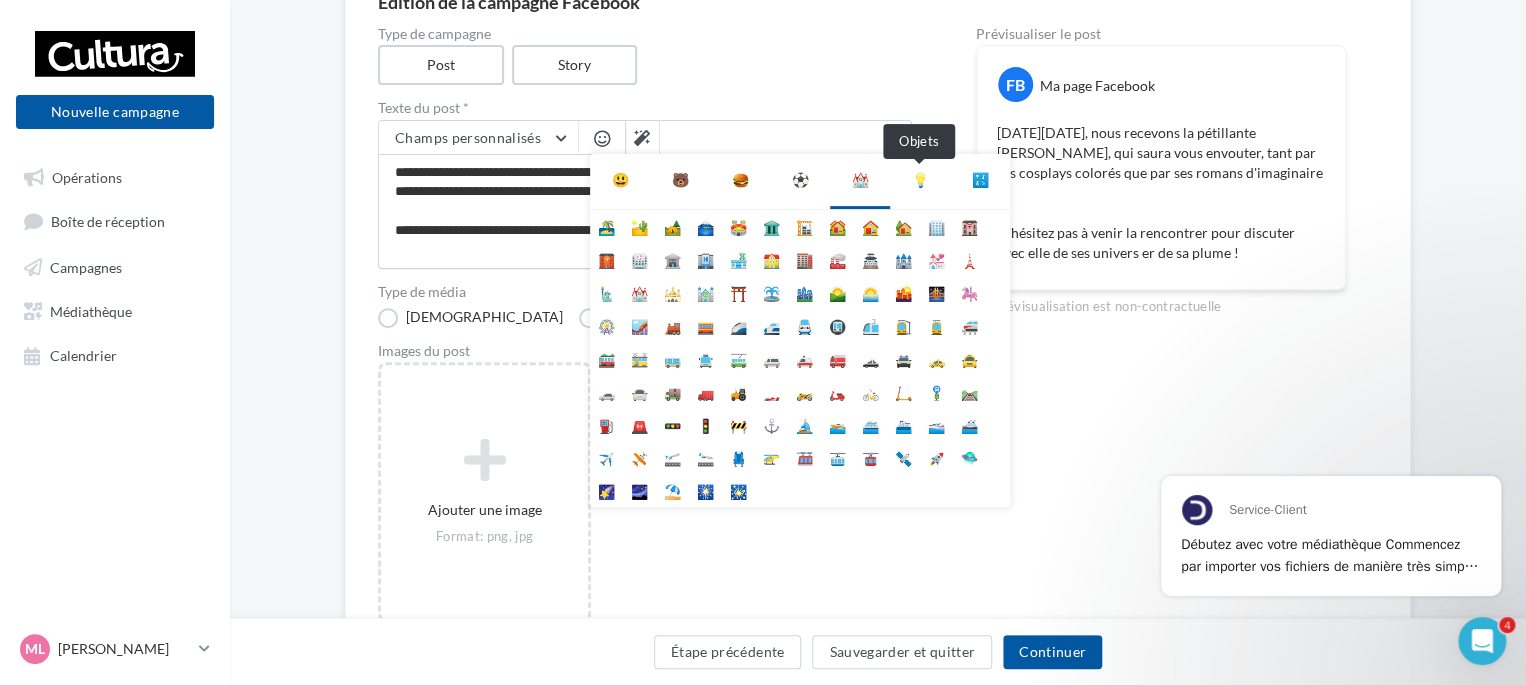 click on "💡" at bounding box center [920, 180] 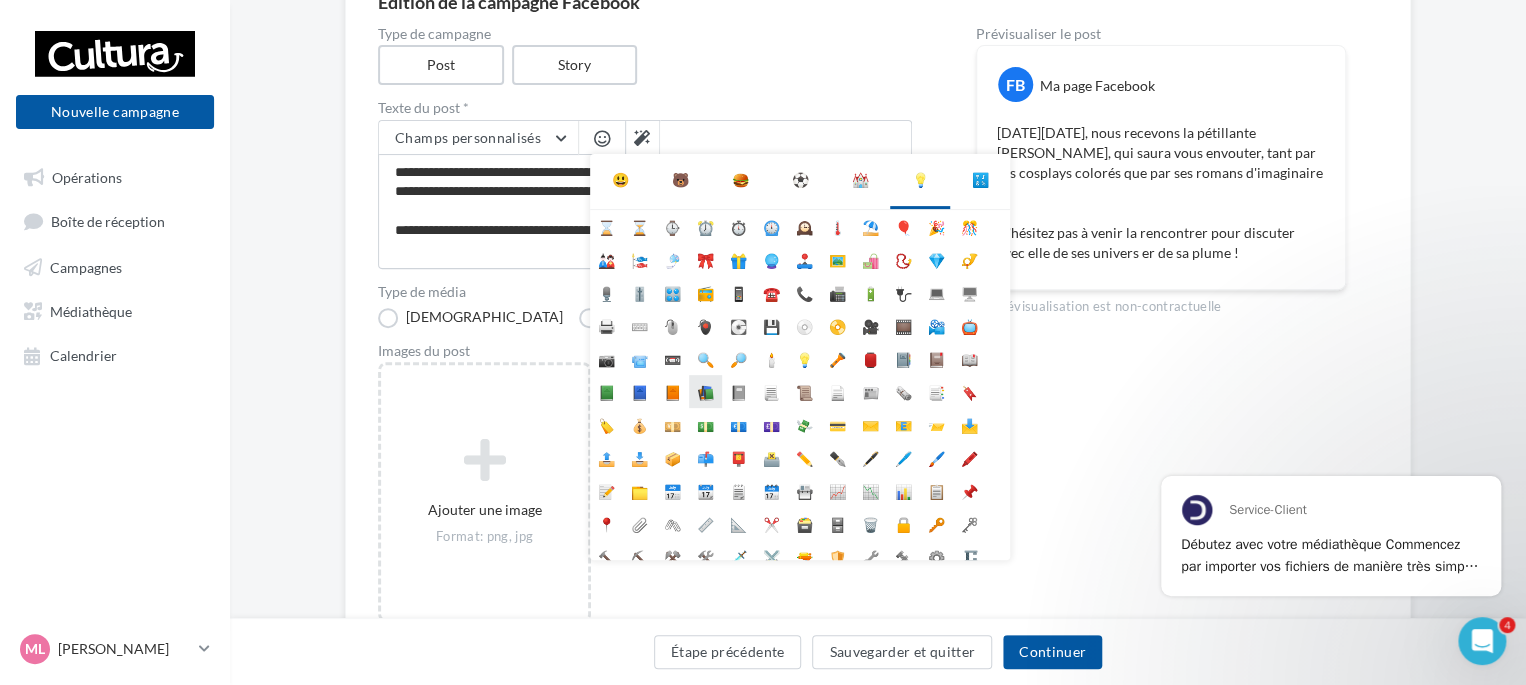 click on "📚" at bounding box center [705, 391] 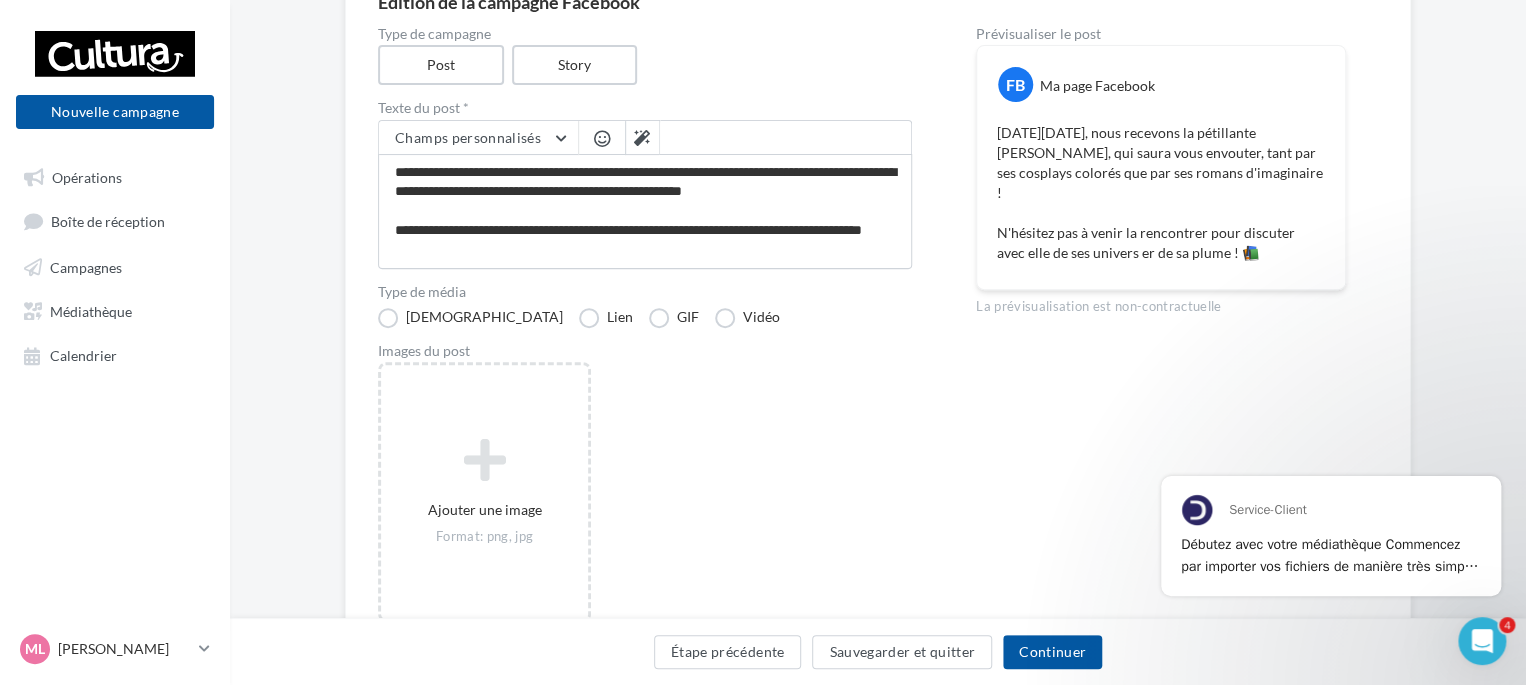 click at bounding box center [602, 138] 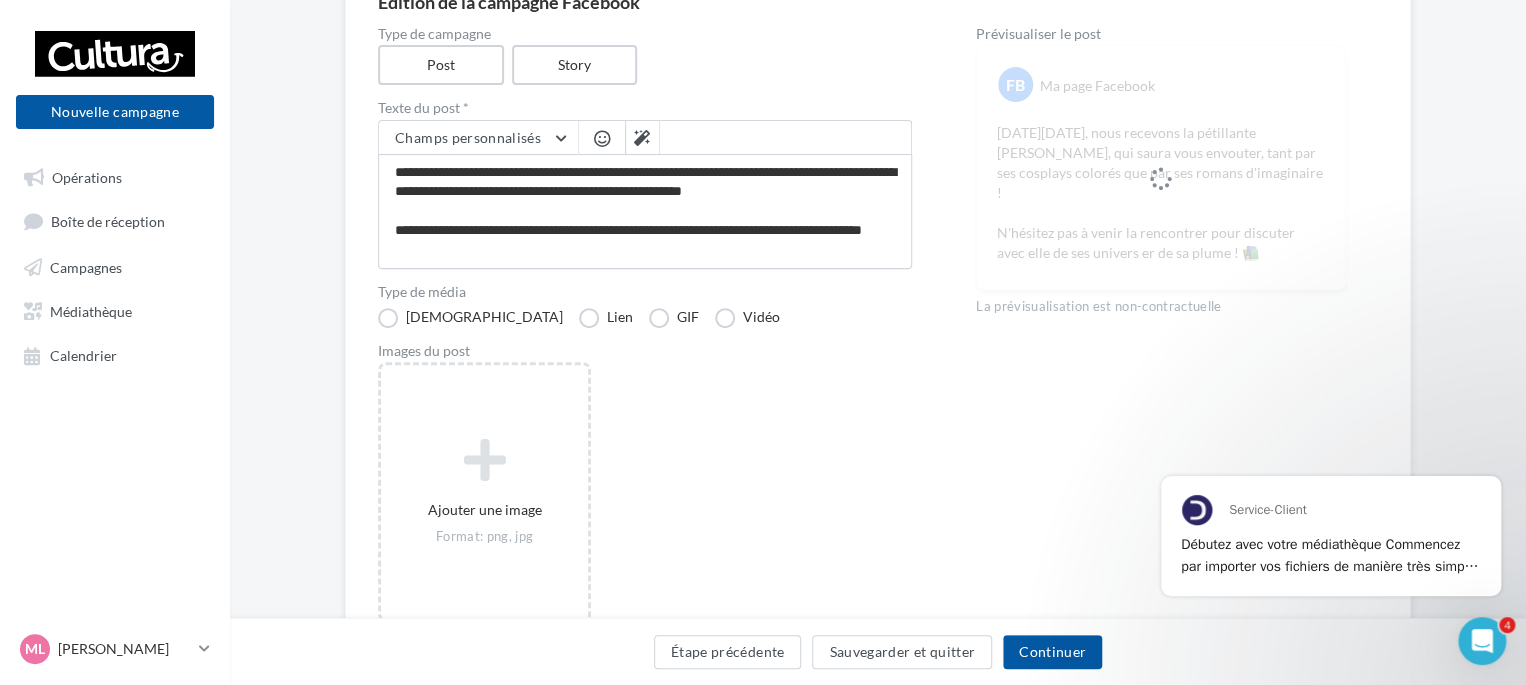 click at bounding box center (602, 138) 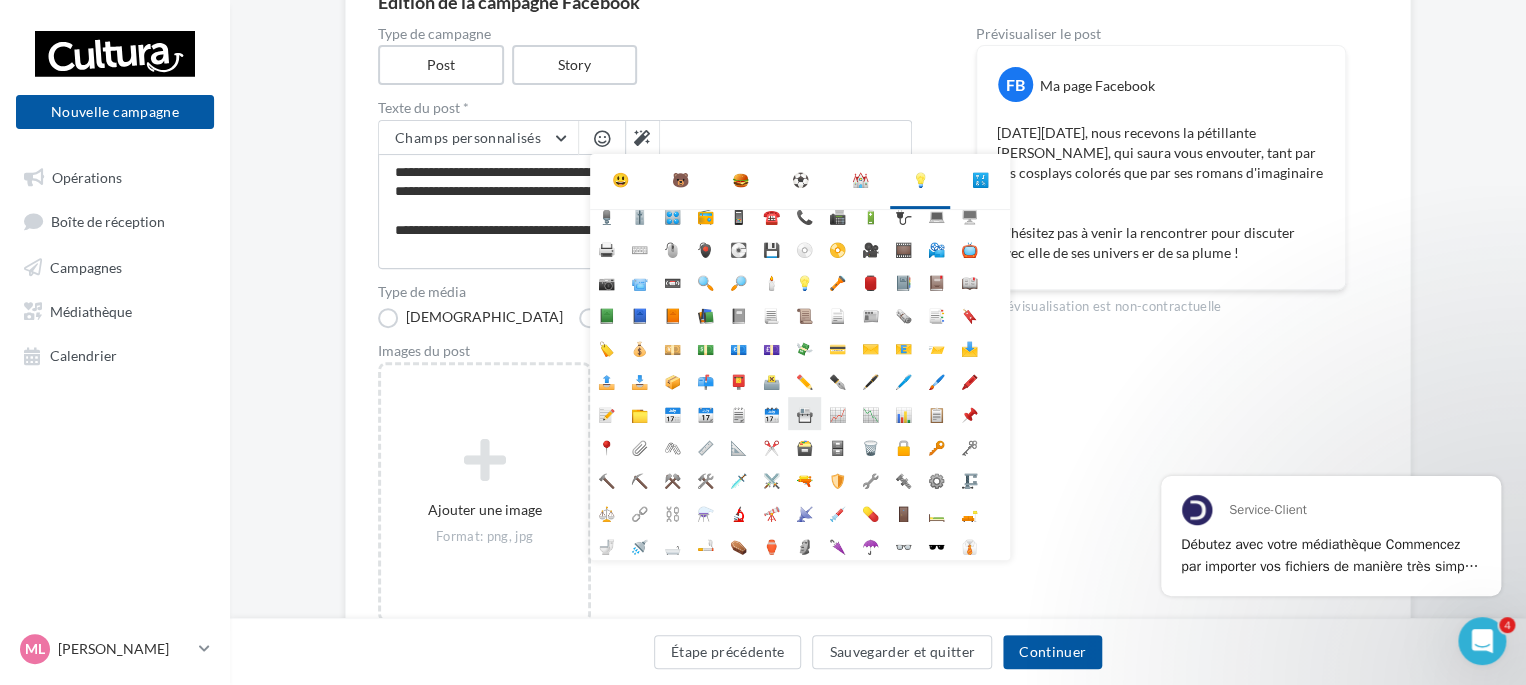 scroll, scrollTop: 0, scrollLeft: 0, axis: both 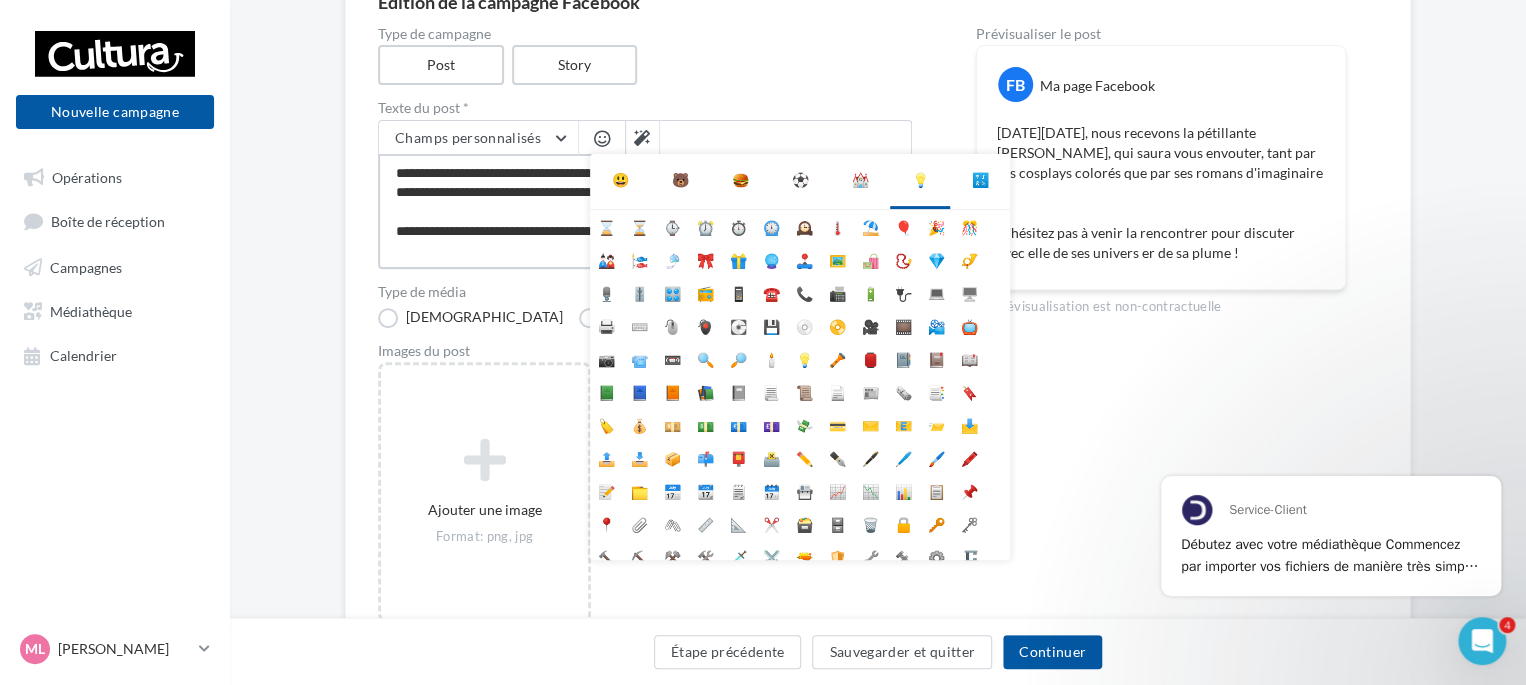click on "**********" at bounding box center (645, 211) 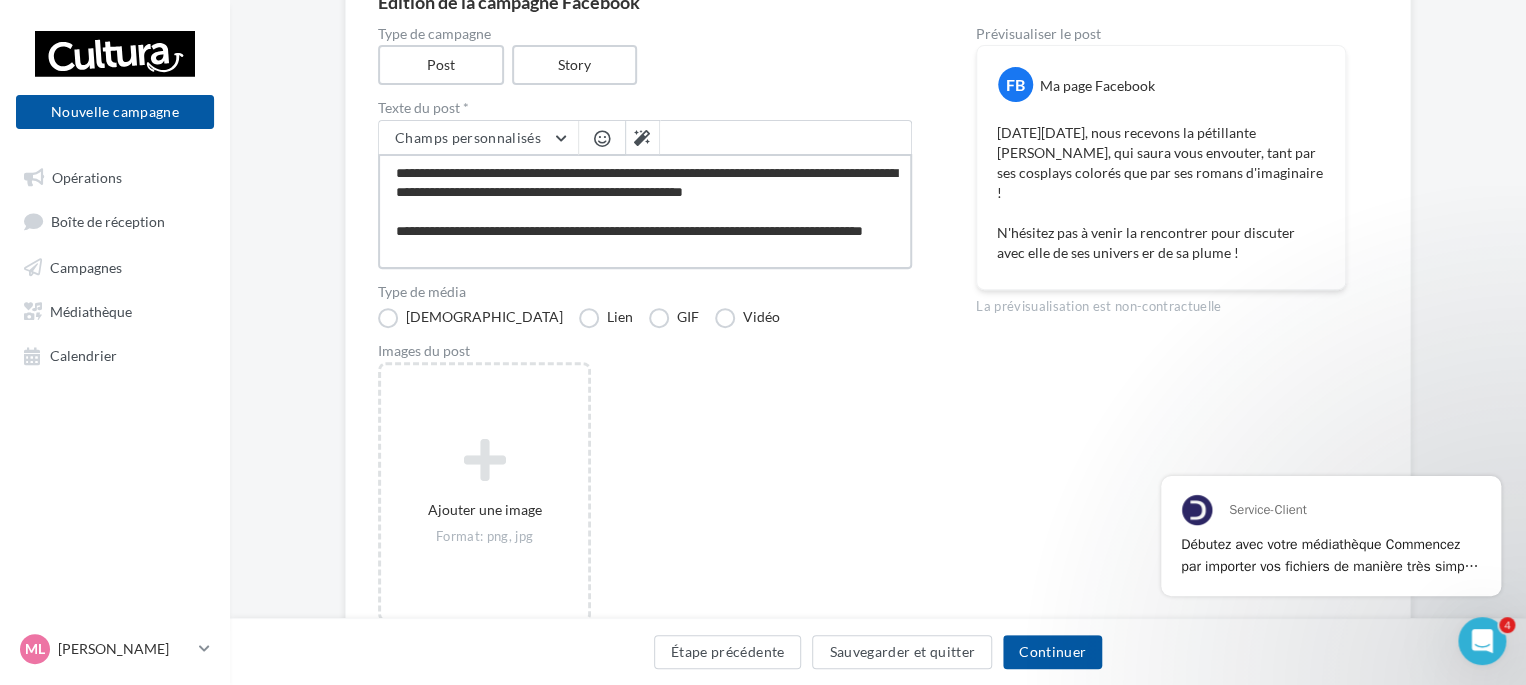 click on "**********" at bounding box center [645, 211] 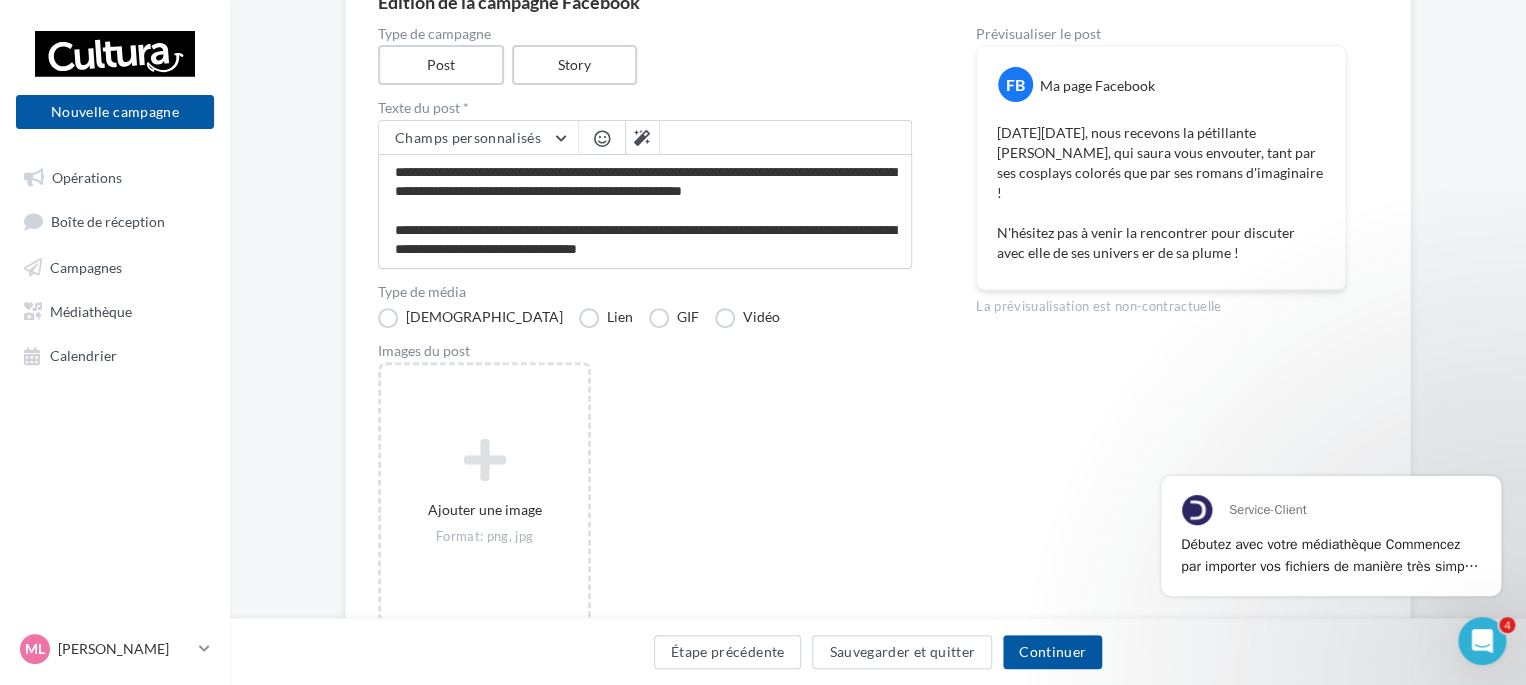 click at bounding box center [602, 138] 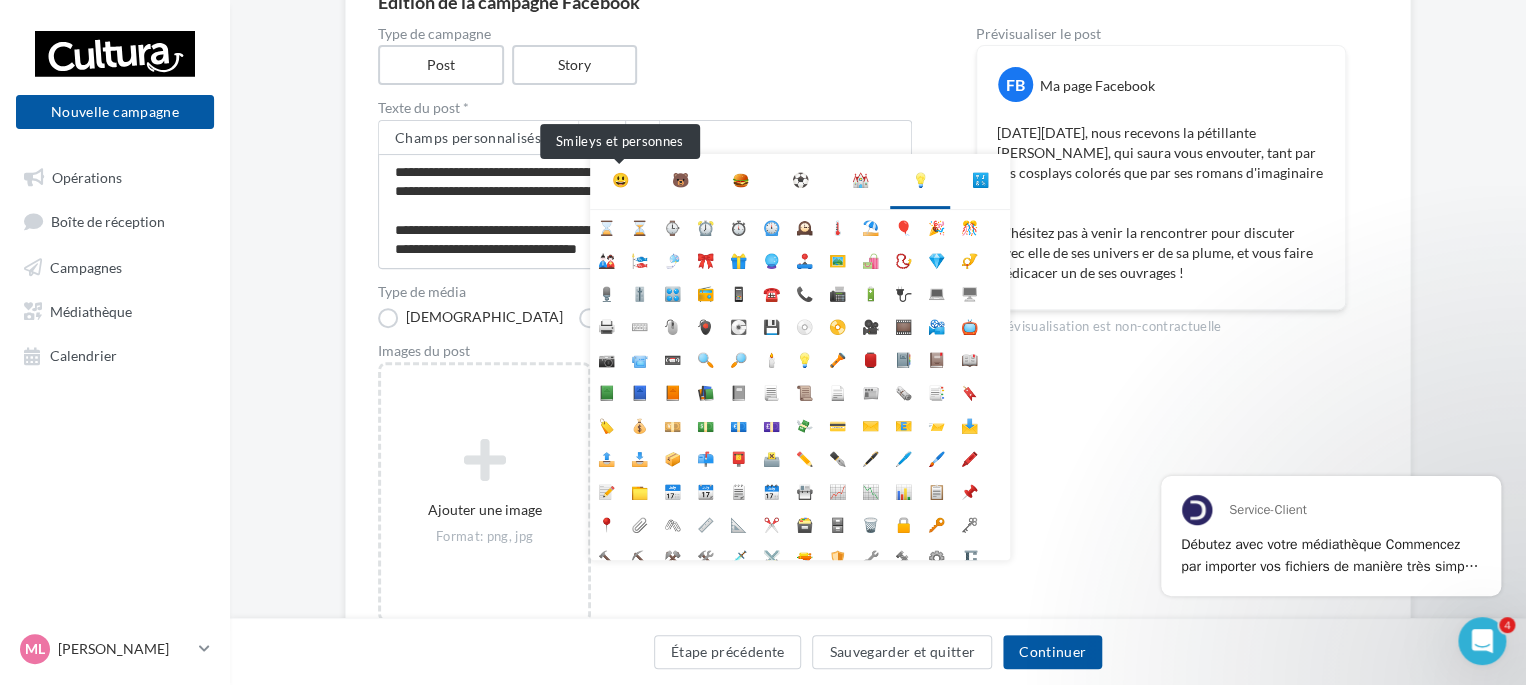 click on "😃" at bounding box center (620, 180) 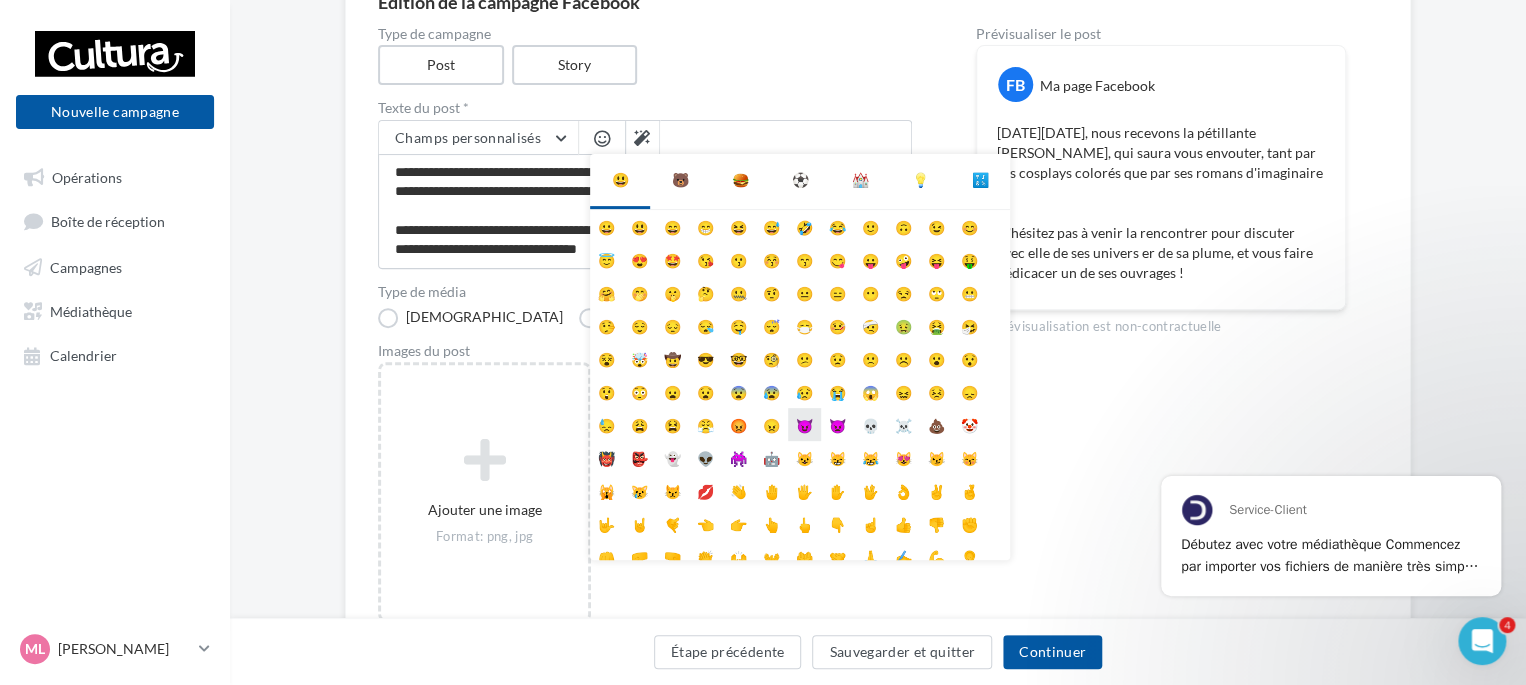 scroll, scrollTop: 78, scrollLeft: 0, axis: vertical 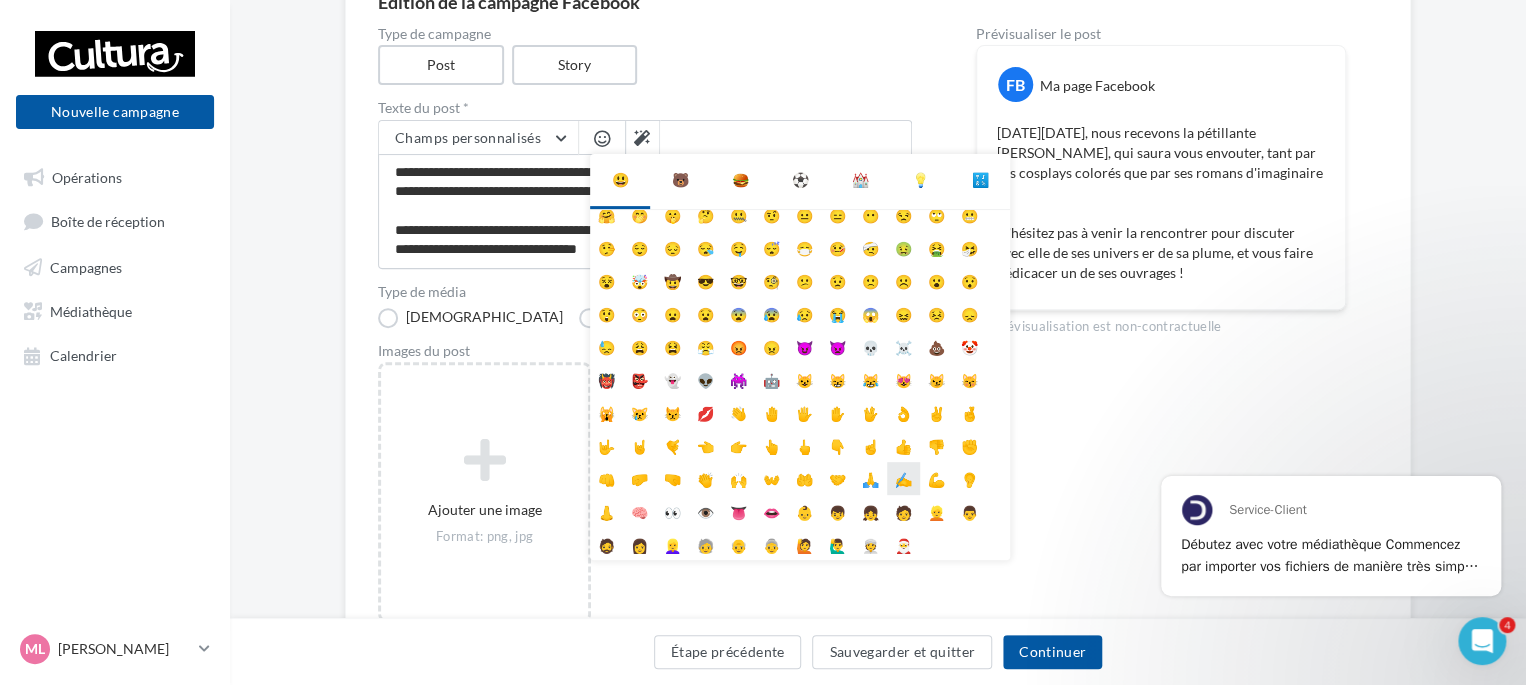 click on "✍" at bounding box center [903, 478] 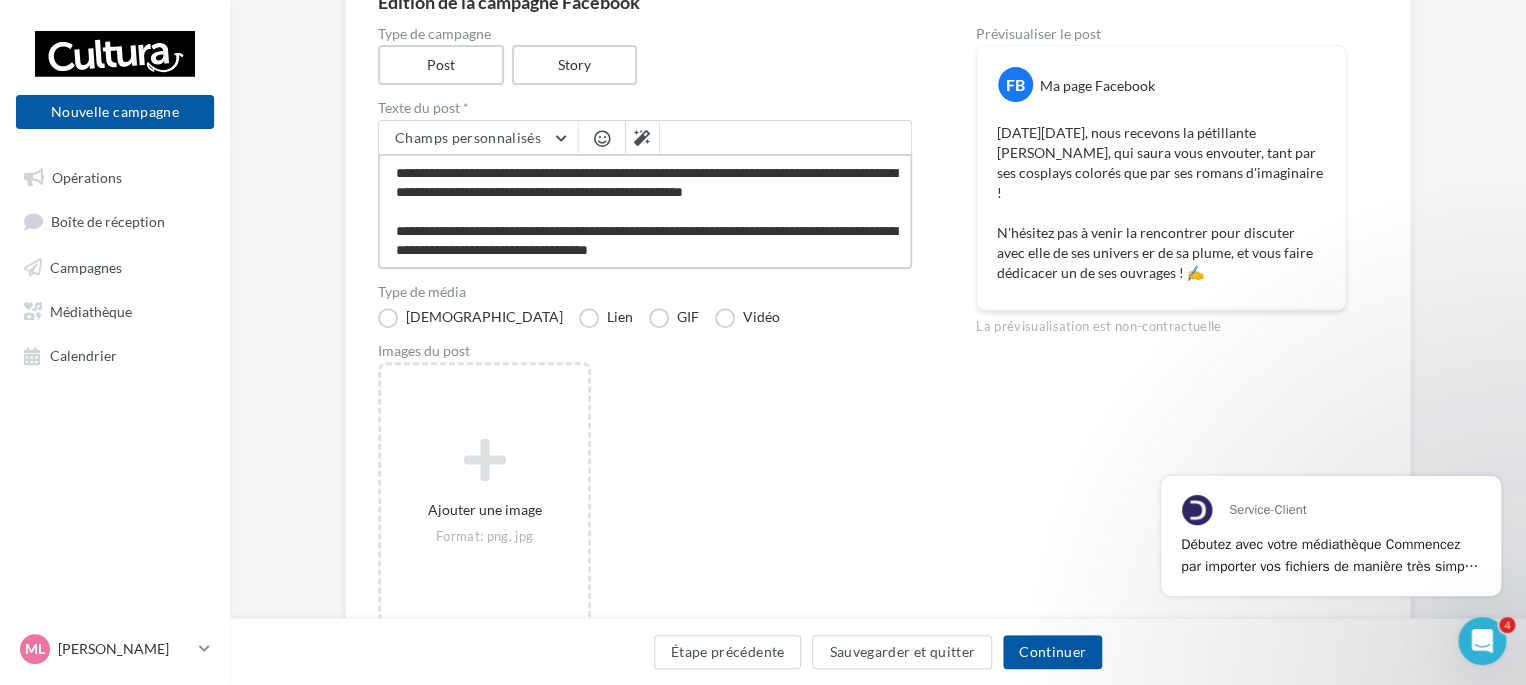 click on "**********" at bounding box center [645, 211] 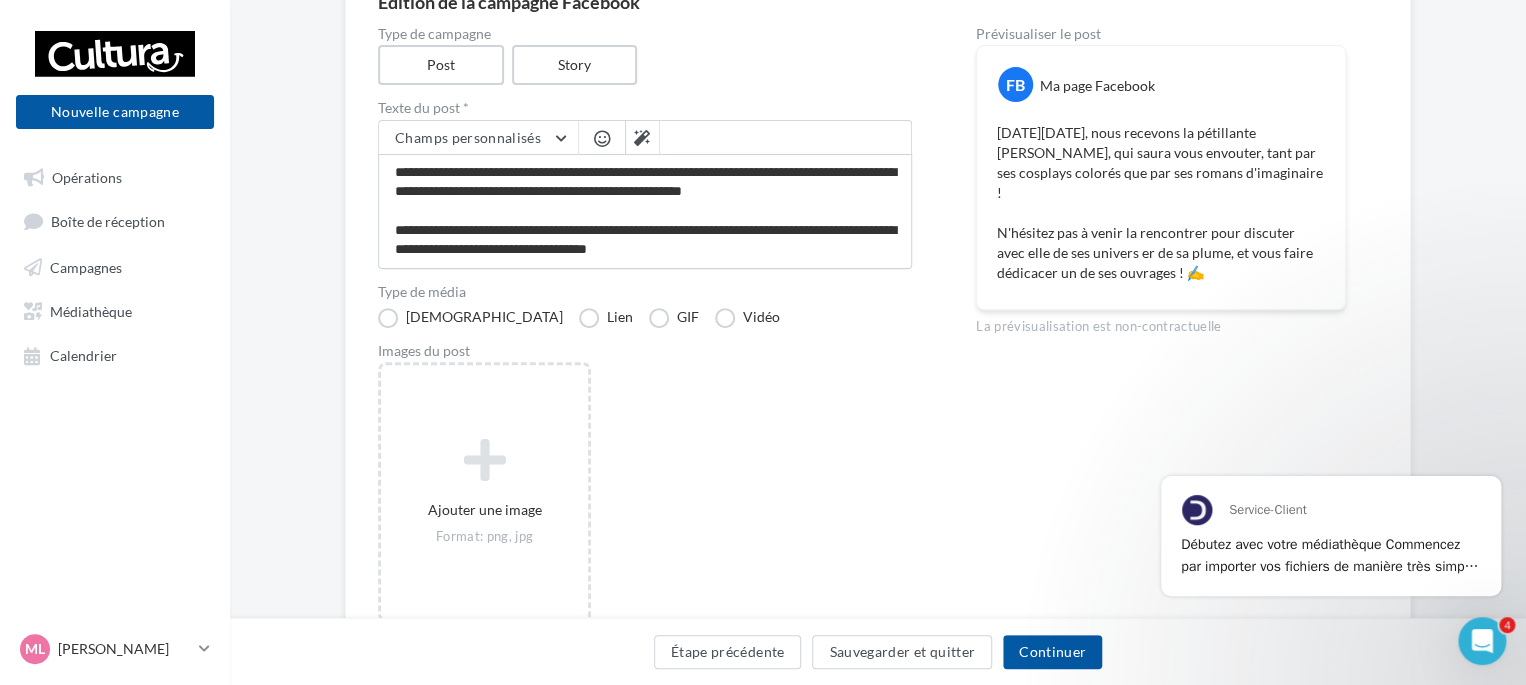 click at bounding box center [602, 138] 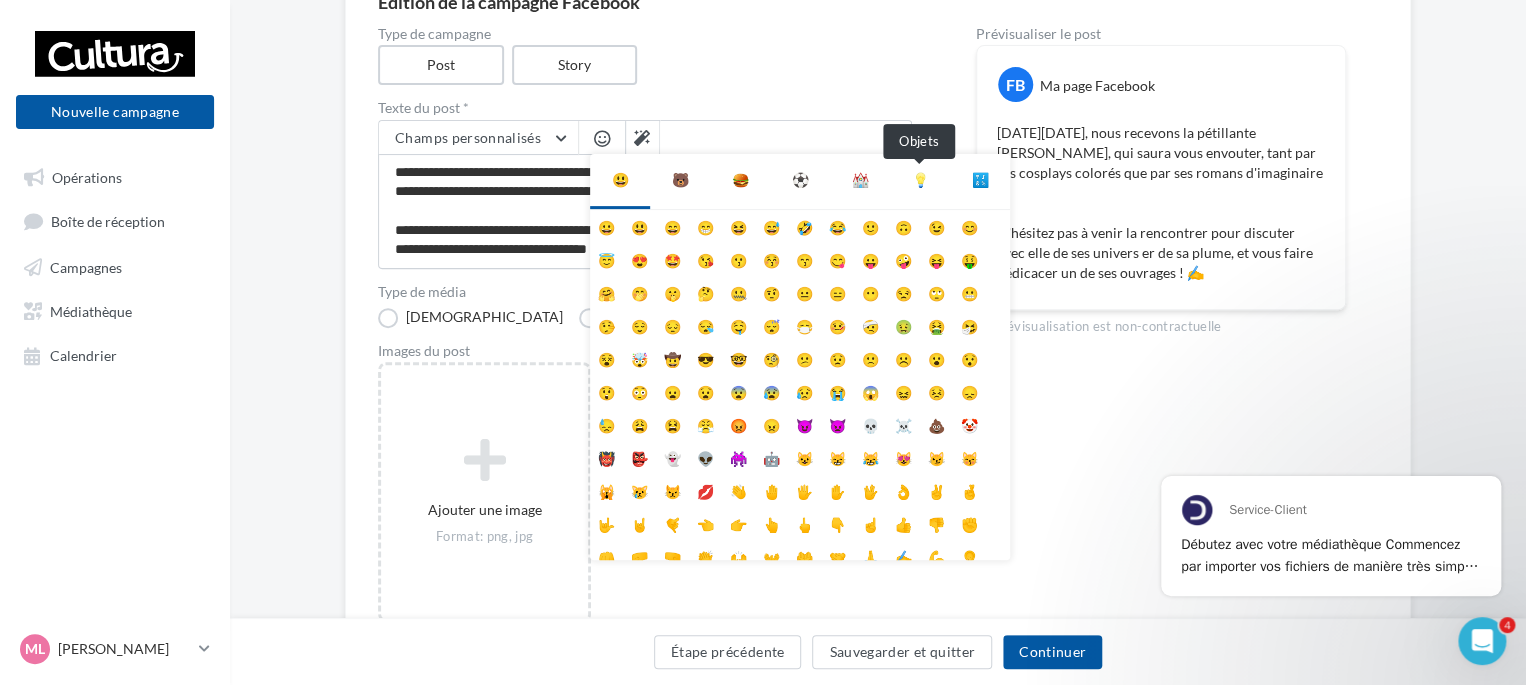click on "💡" at bounding box center [920, 180] 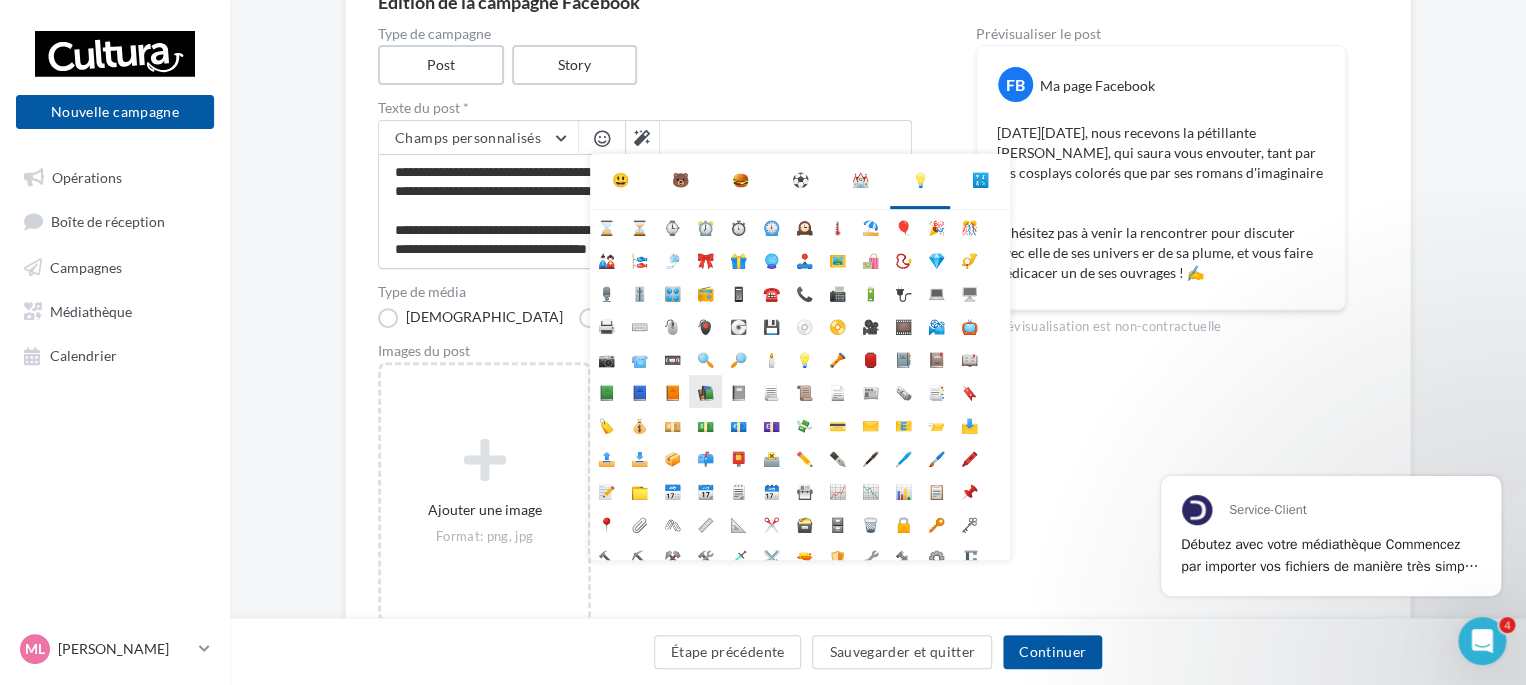 click on "📚" at bounding box center [705, 391] 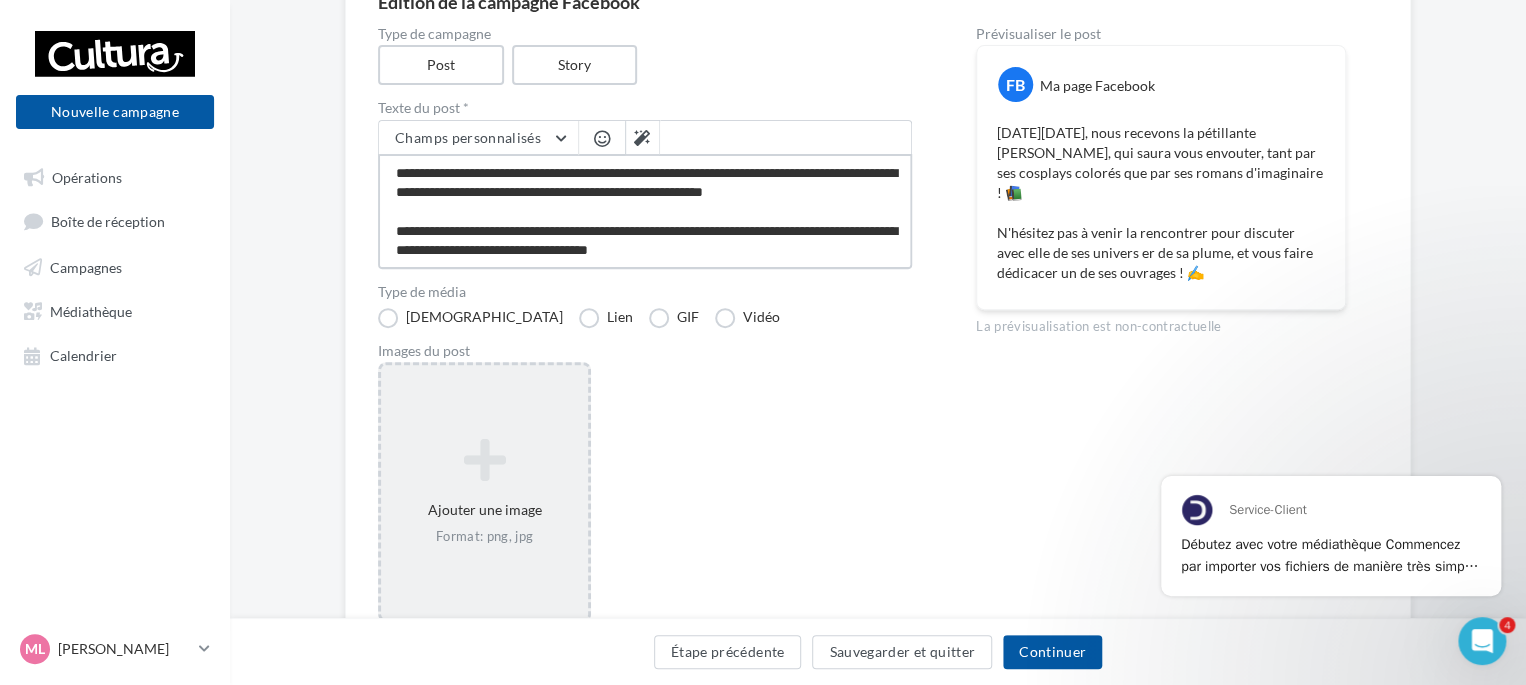 scroll, scrollTop: 308, scrollLeft: 0, axis: vertical 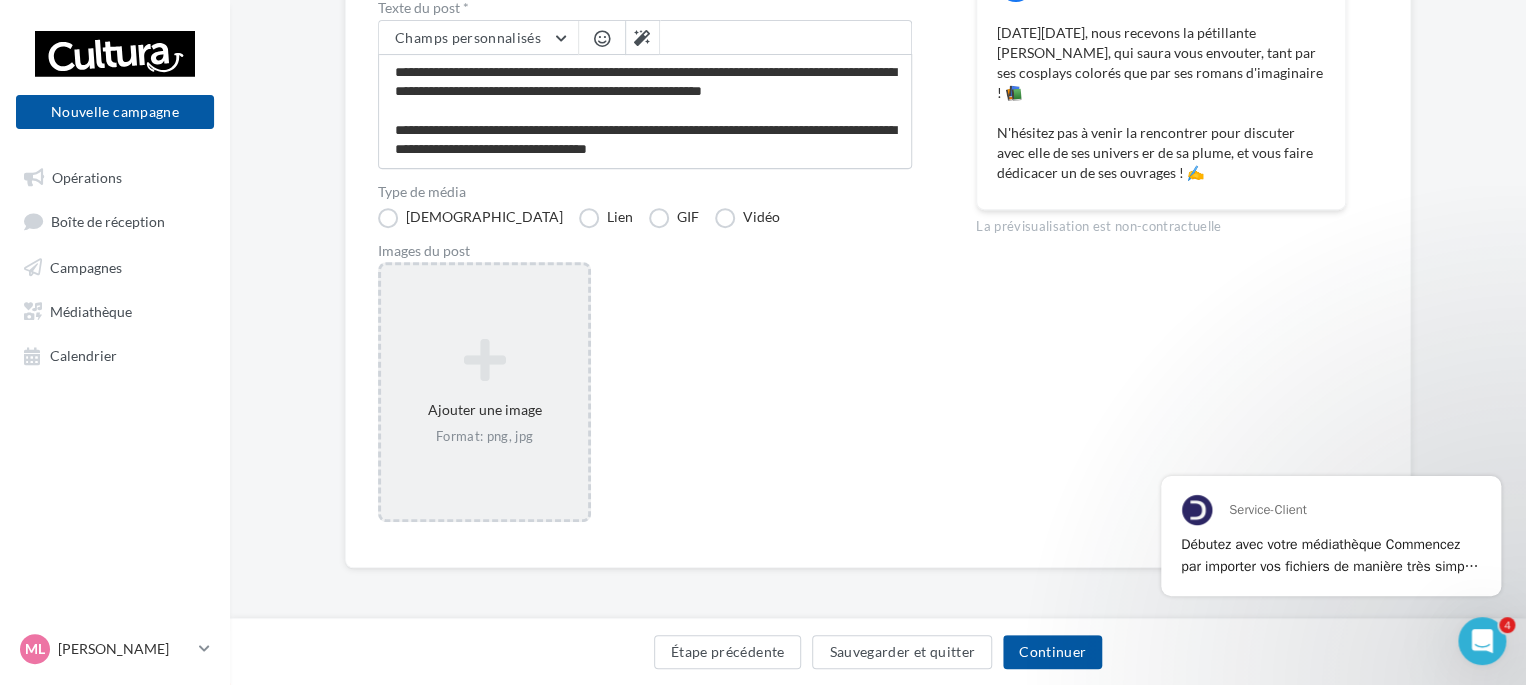click on "Ajouter une image     Format: png, jpg" at bounding box center (484, 392) 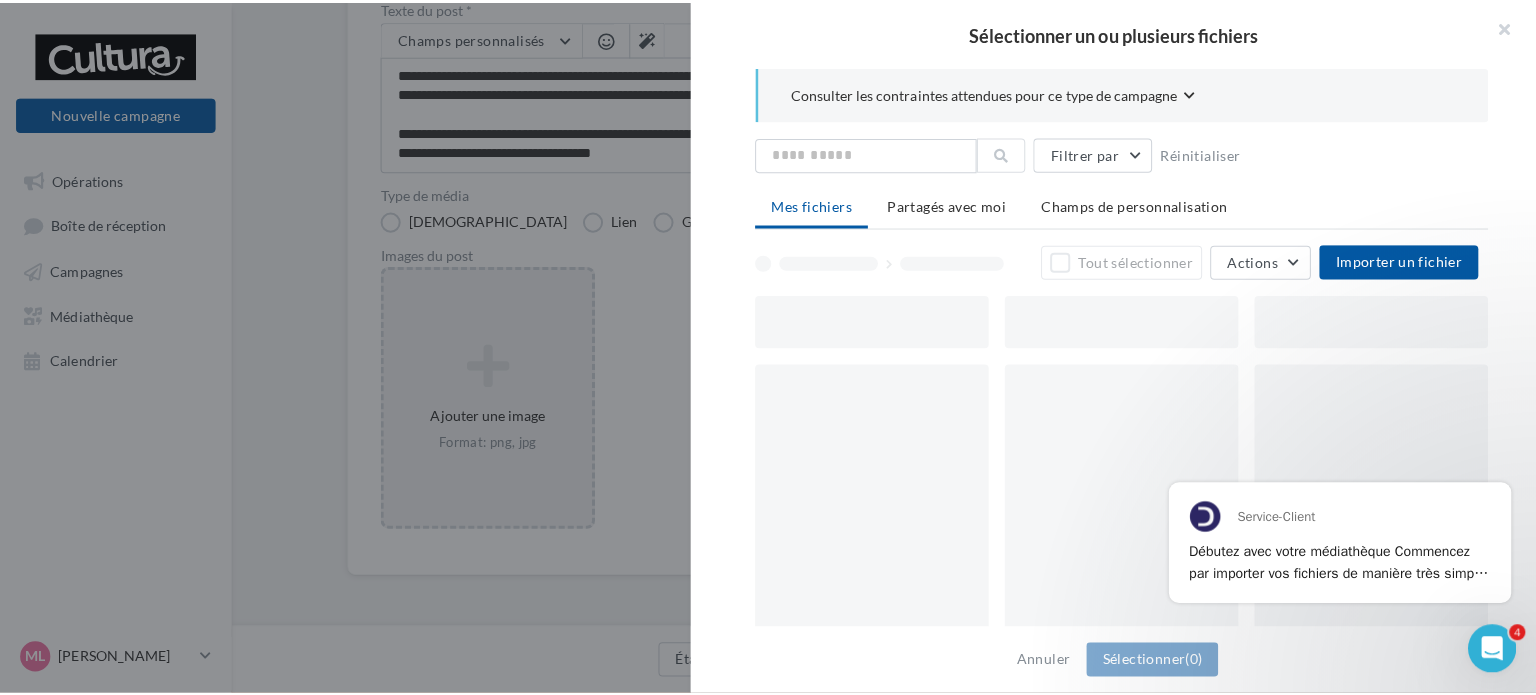 scroll, scrollTop: 298, scrollLeft: 0, axis: vertical 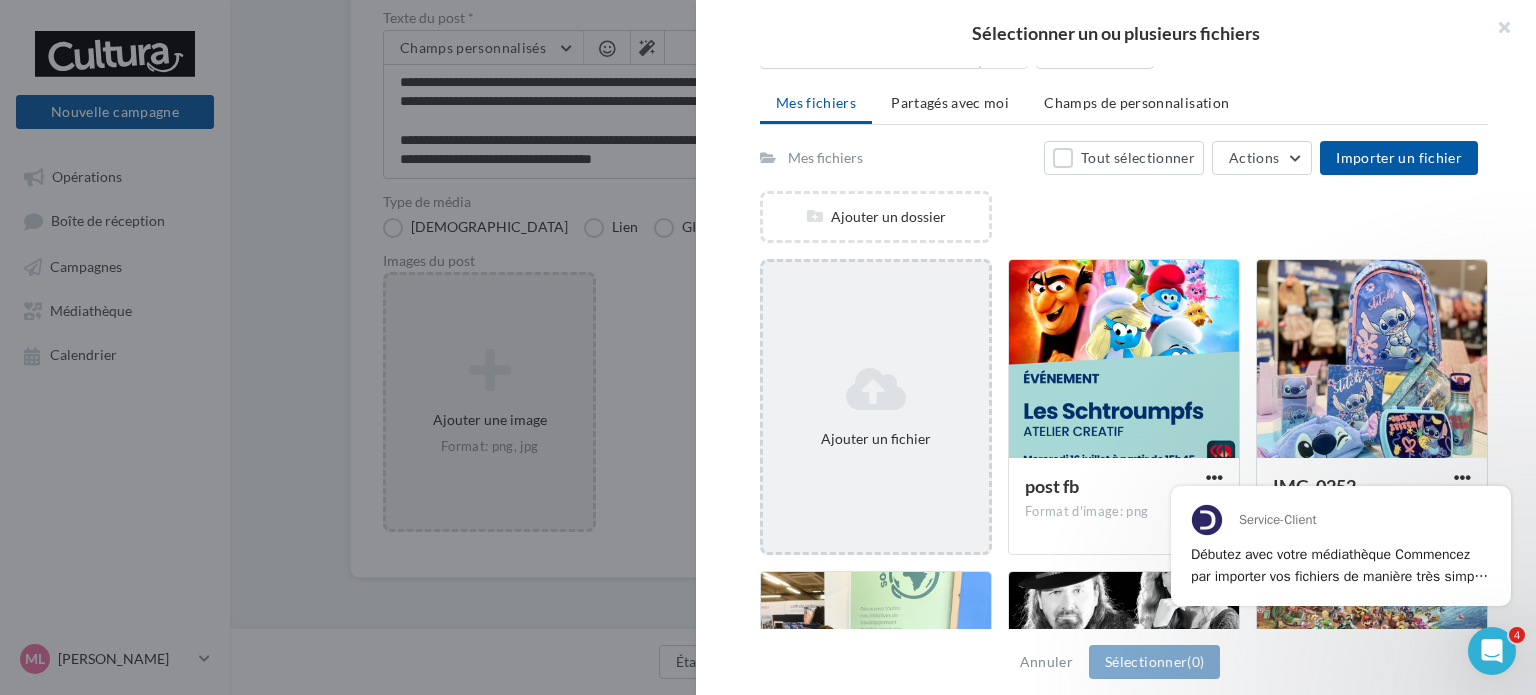 click on "Ajouter un fichier" at bounding box center (876, 407) 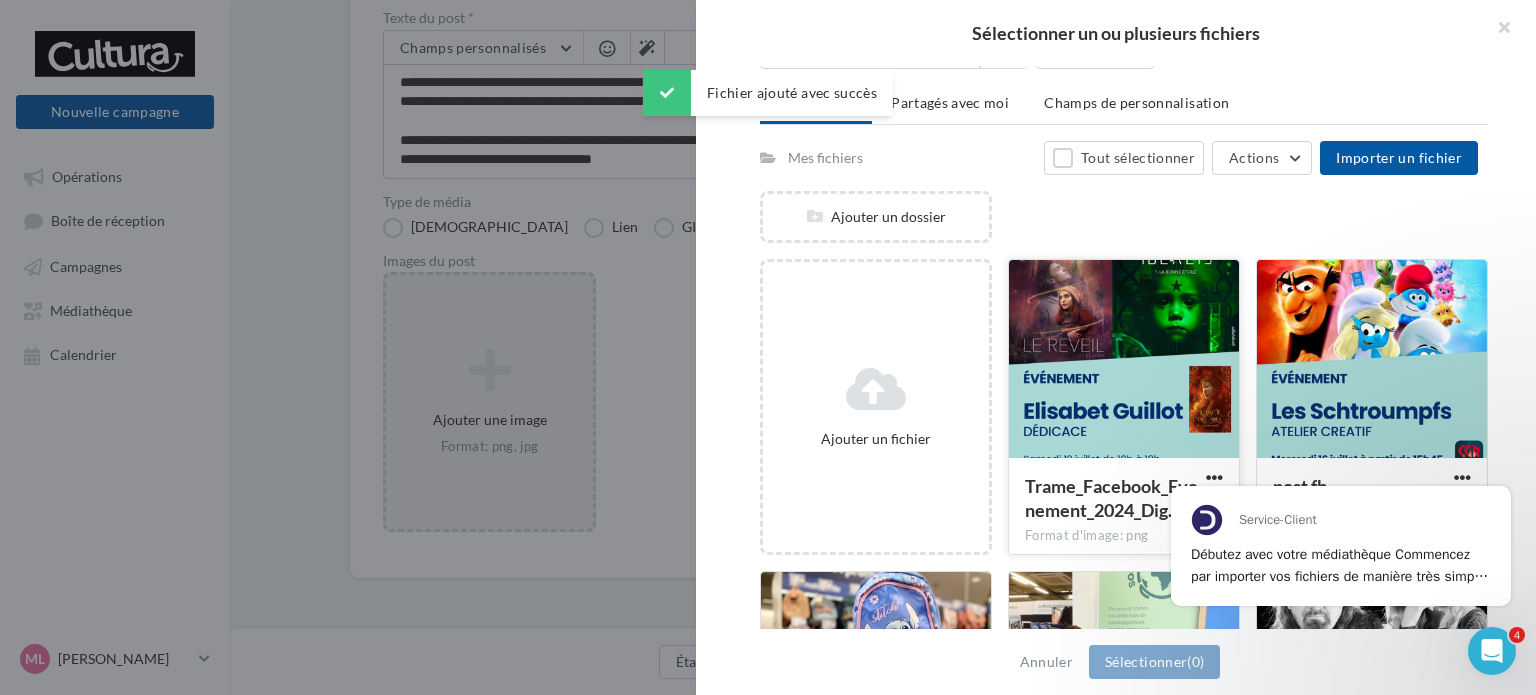click at bounding box center (1124, 360) 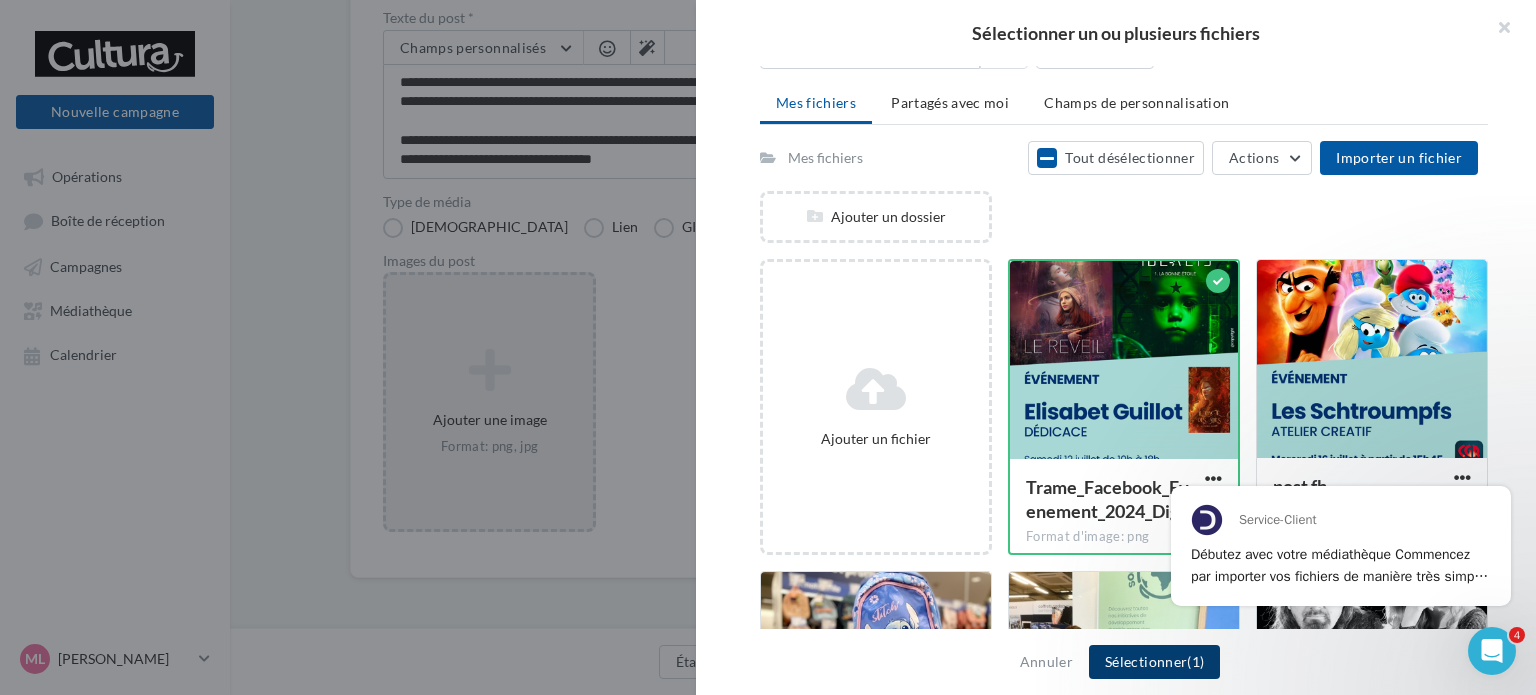 click on "Sélectionner   (1)" at bounding box center [1154, 662] 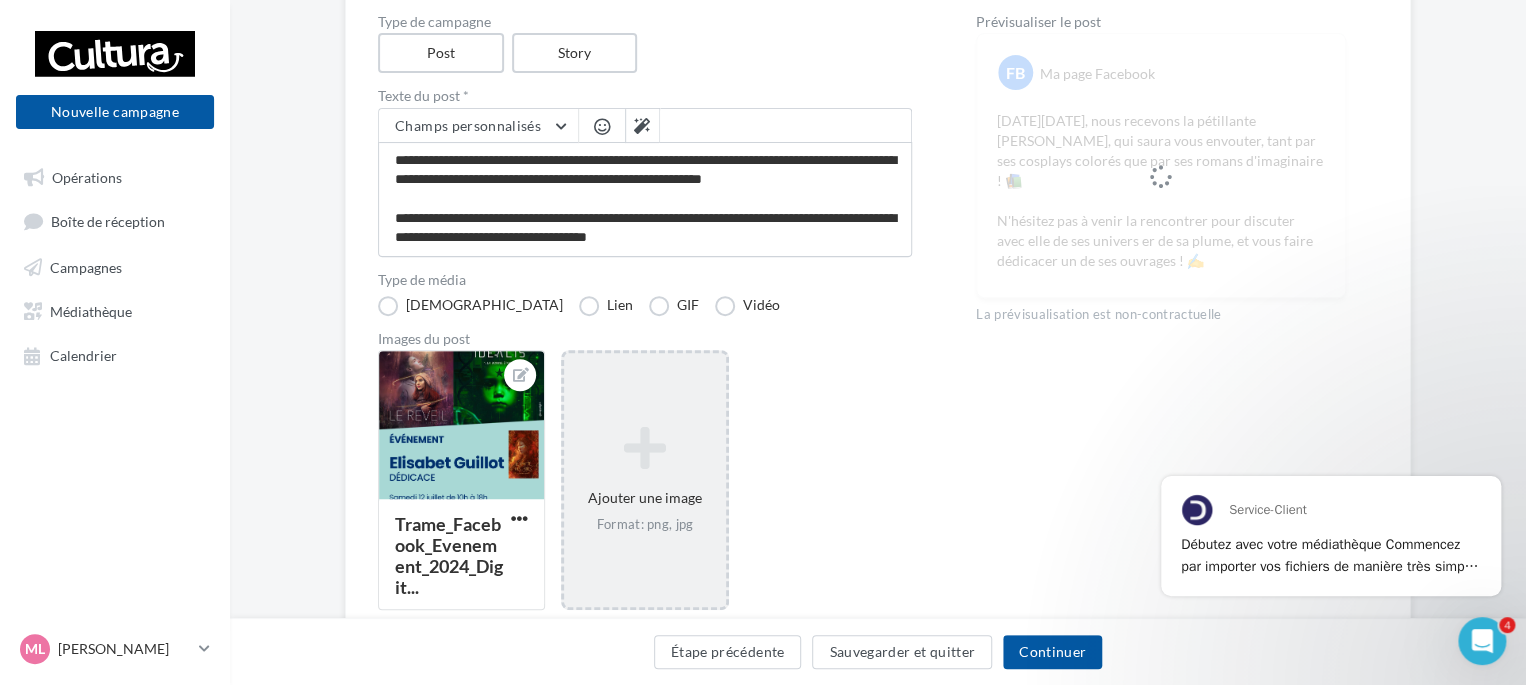 scroll, scrollTop: 198, scrollLeft: 0, axis: vertical 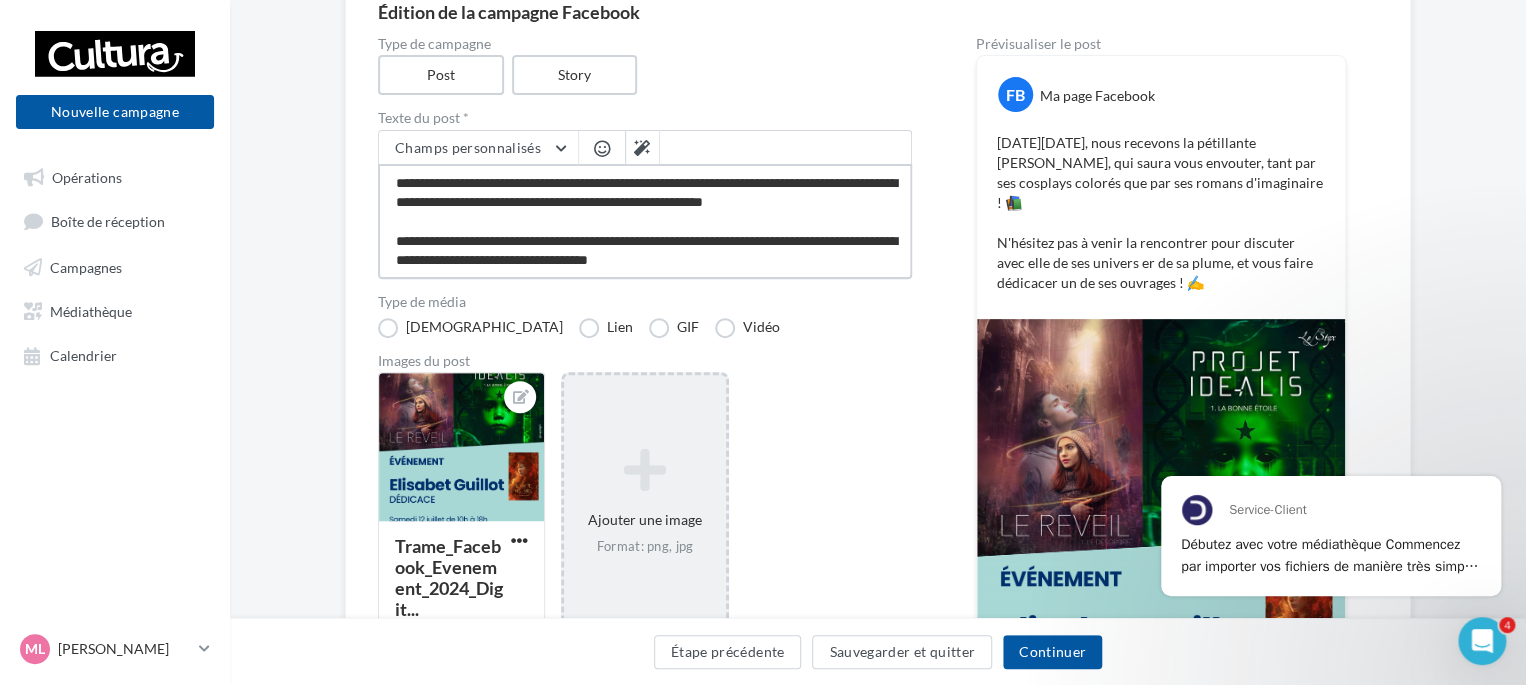 click on "**********" at bounding box center [645, 221] 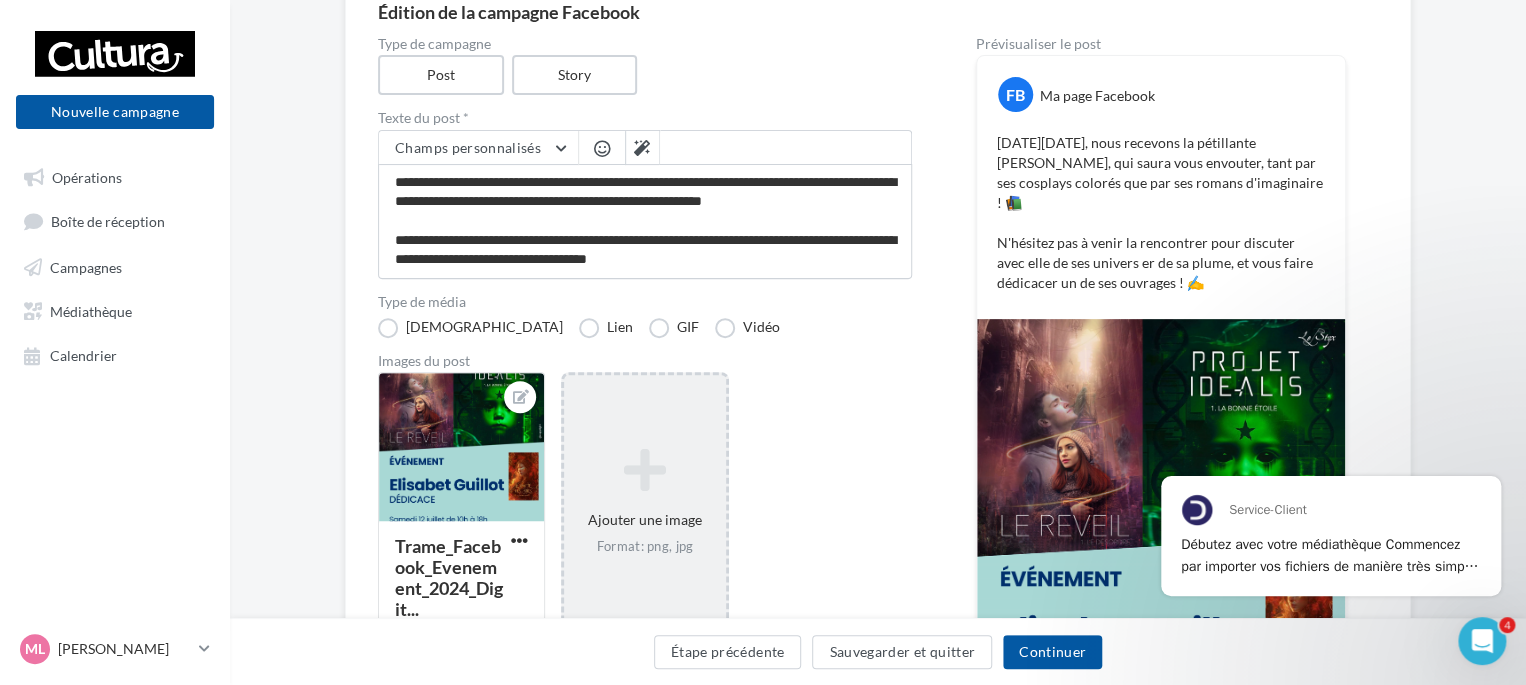 click on "**********" at bounding box center (878, 444) 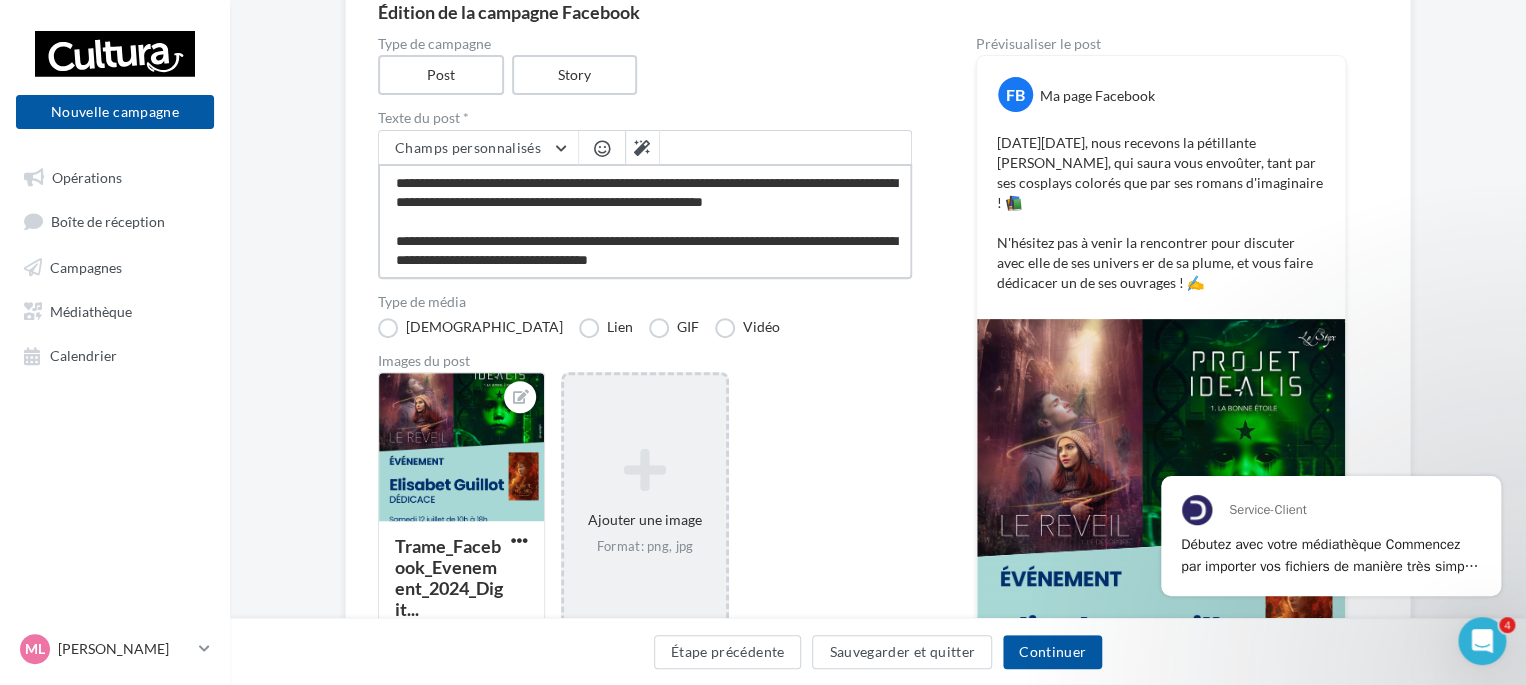 click on "**********" at bounding box center [645, 221] 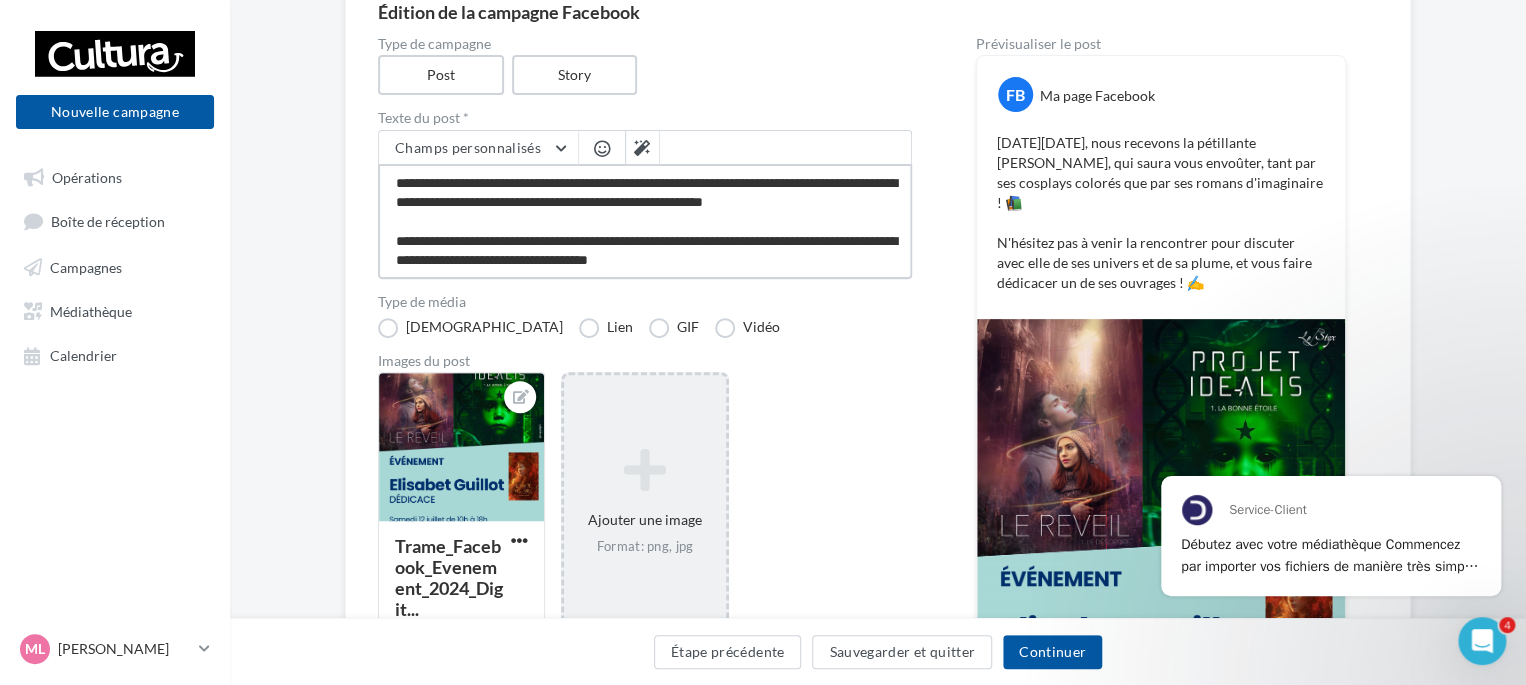 drag, startPoint x: 522, startPoint y: 235, endPoint x: 632, endPoint y: 239, distance: 110.0727 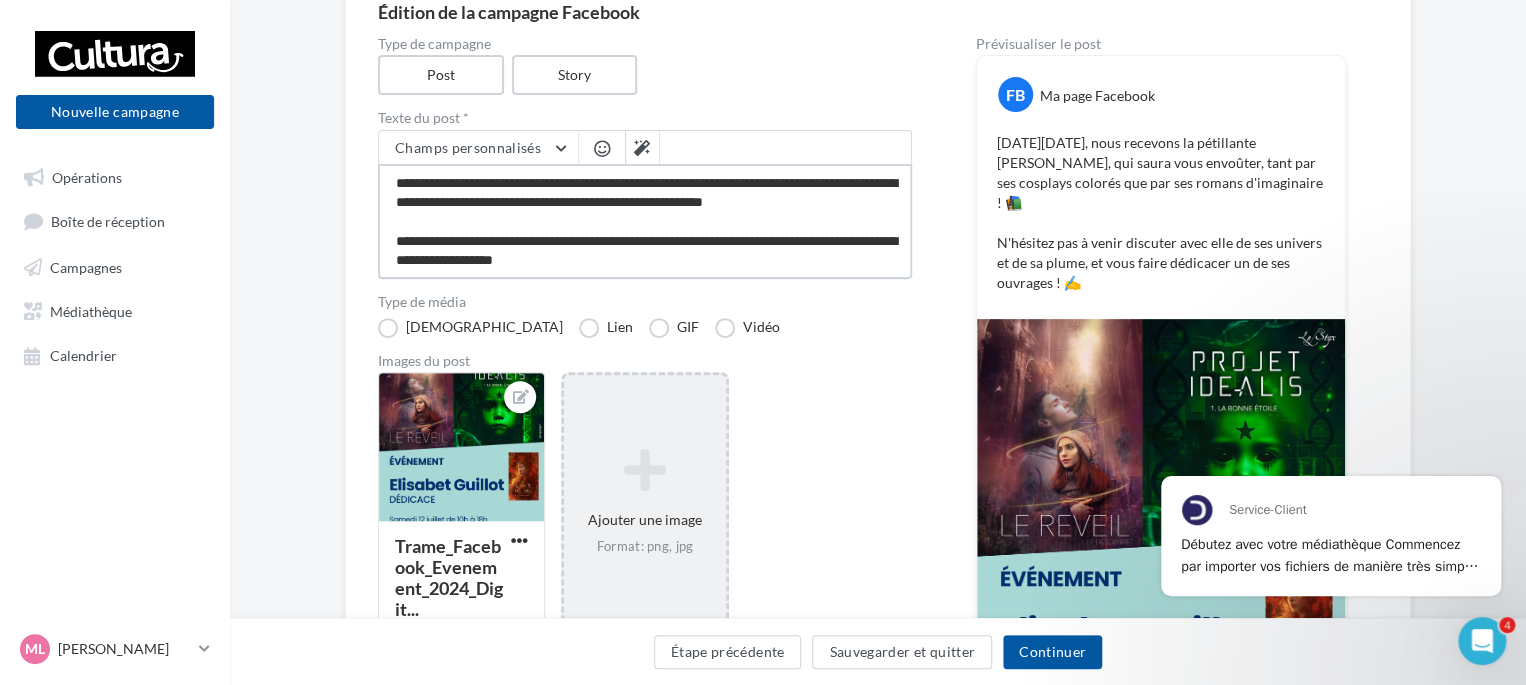 click on "**********" at bounding box center (645, 221) 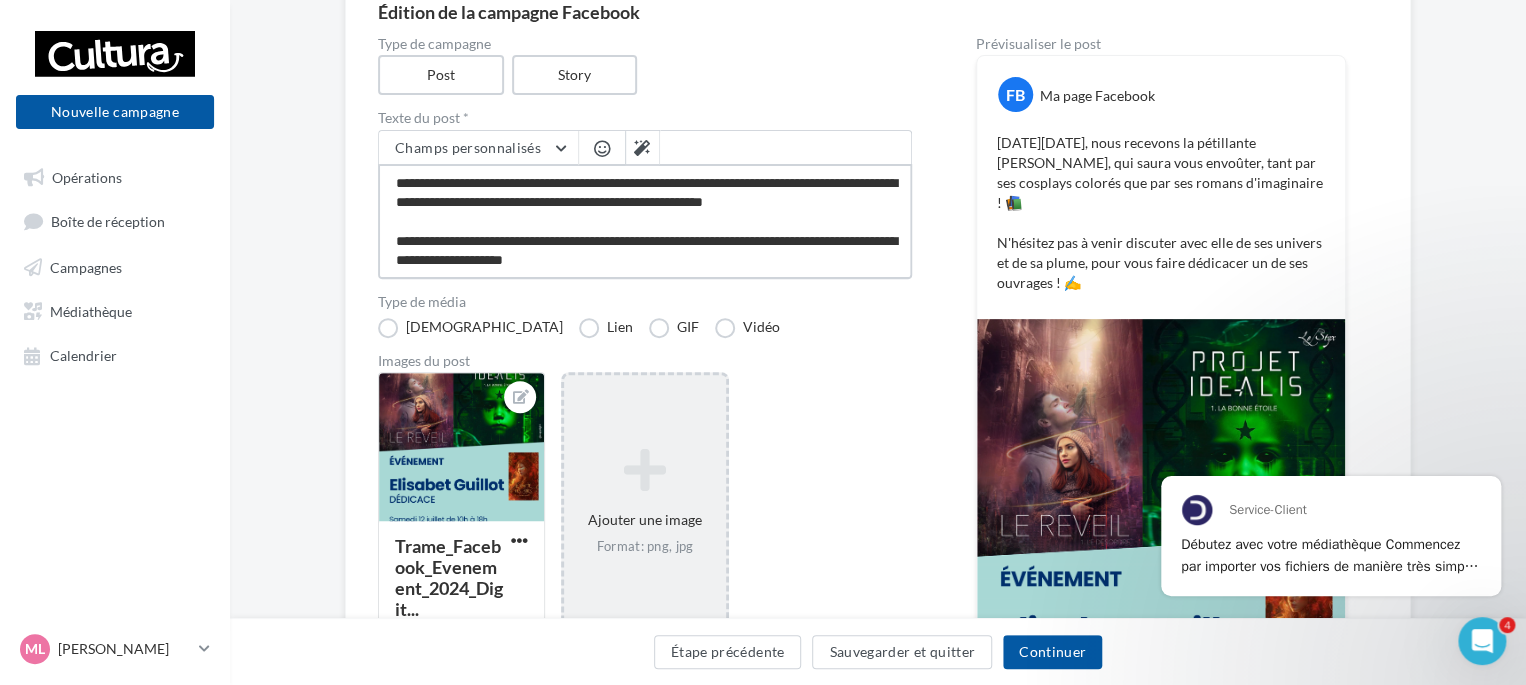 click on "**********" at bounding box center (645, 221) 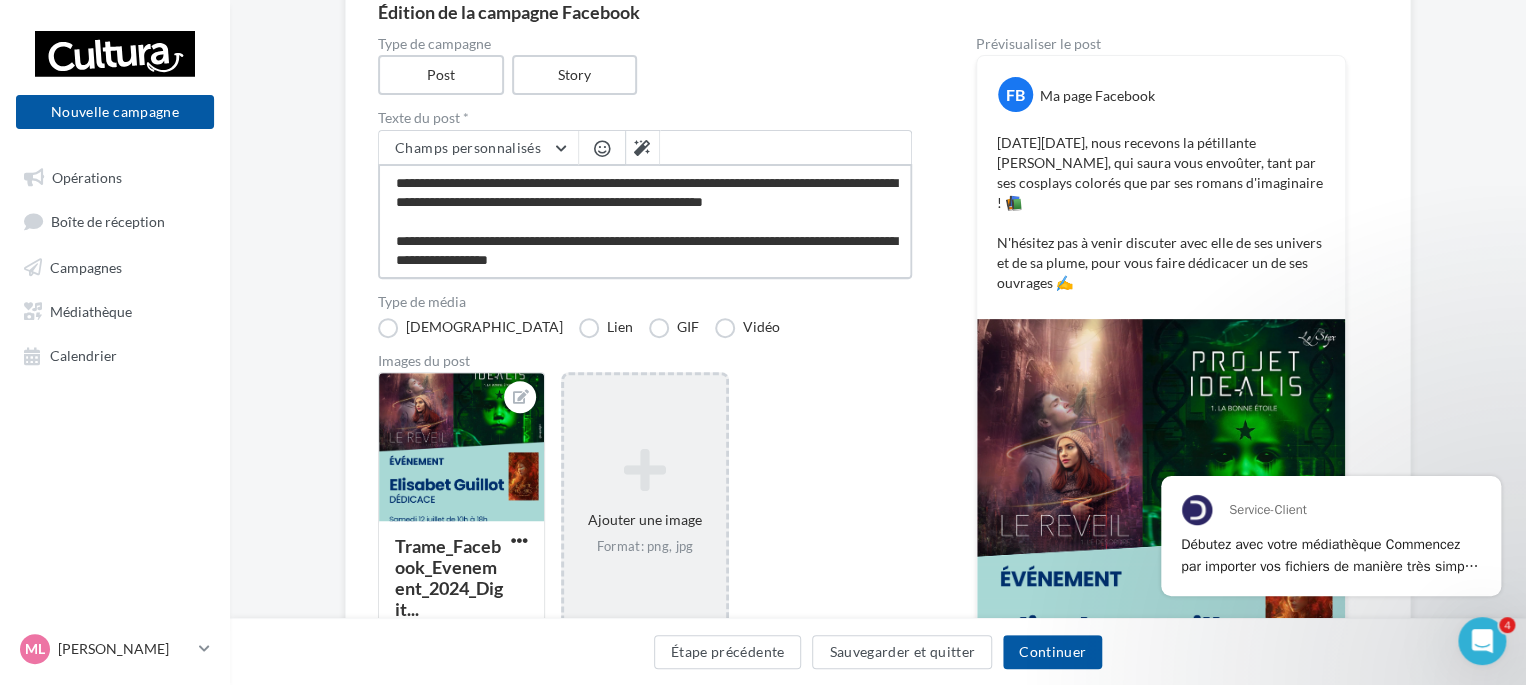 click on "**********" at bounding box center [645, 221] 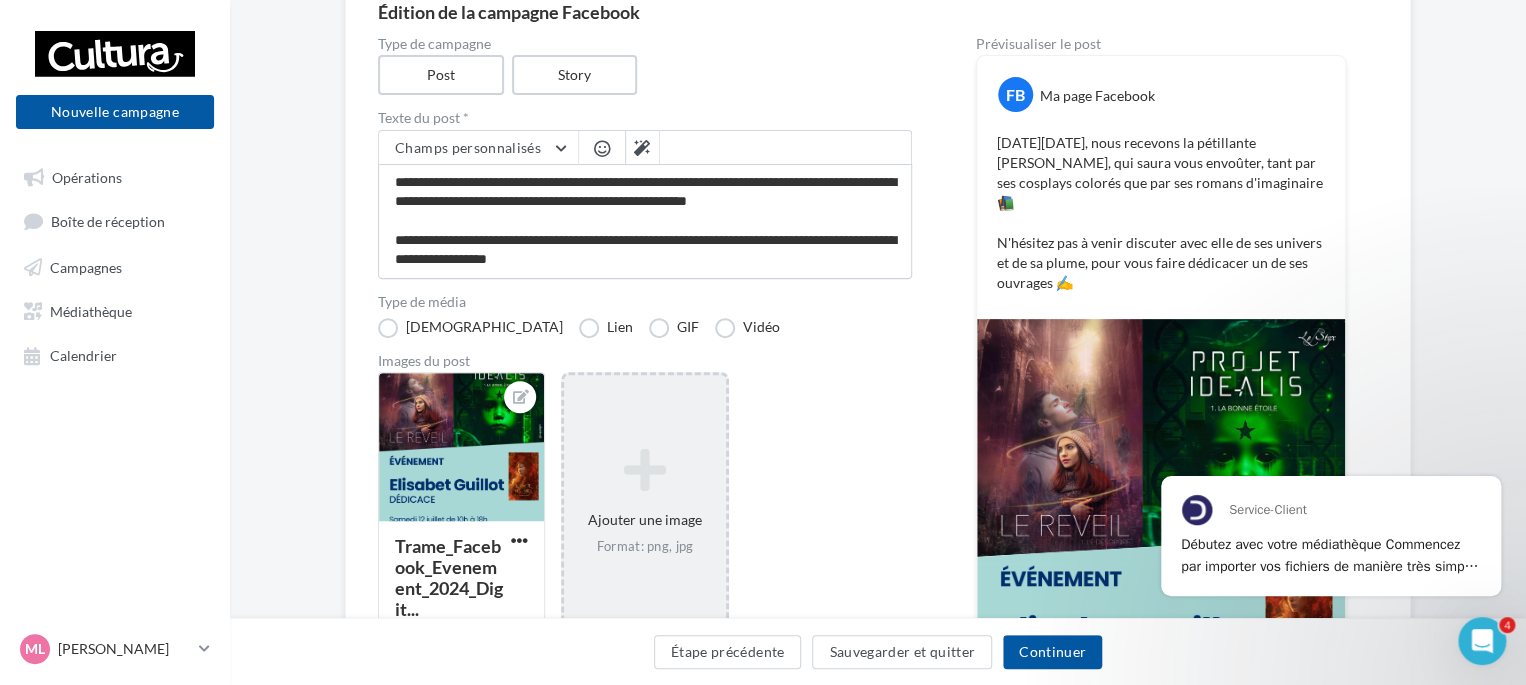 click on "Trame_Facebook_Evenement_2024_Digit...                              Ajouter une image     Format: png, jpg" at bounding box center (653, 512) 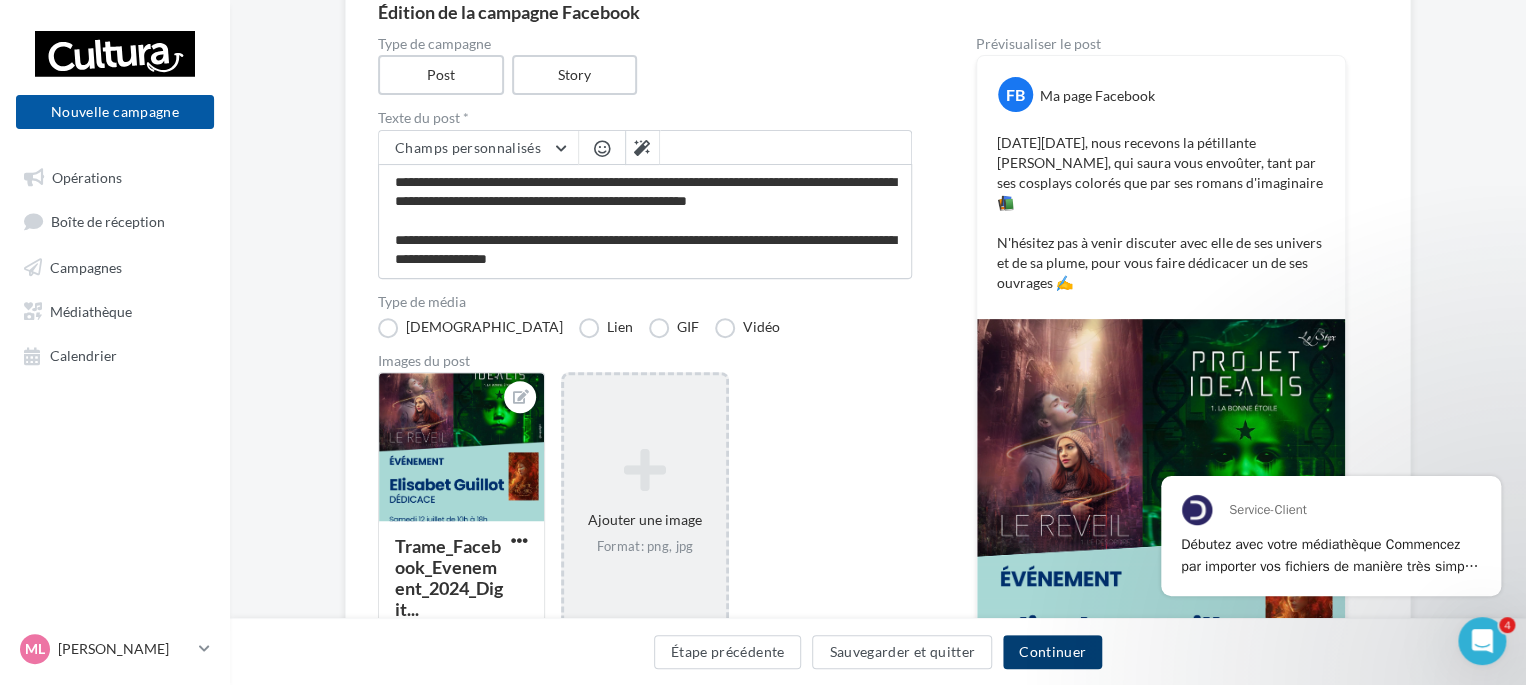click on "Continuer" at bounding box center (1052, 652) 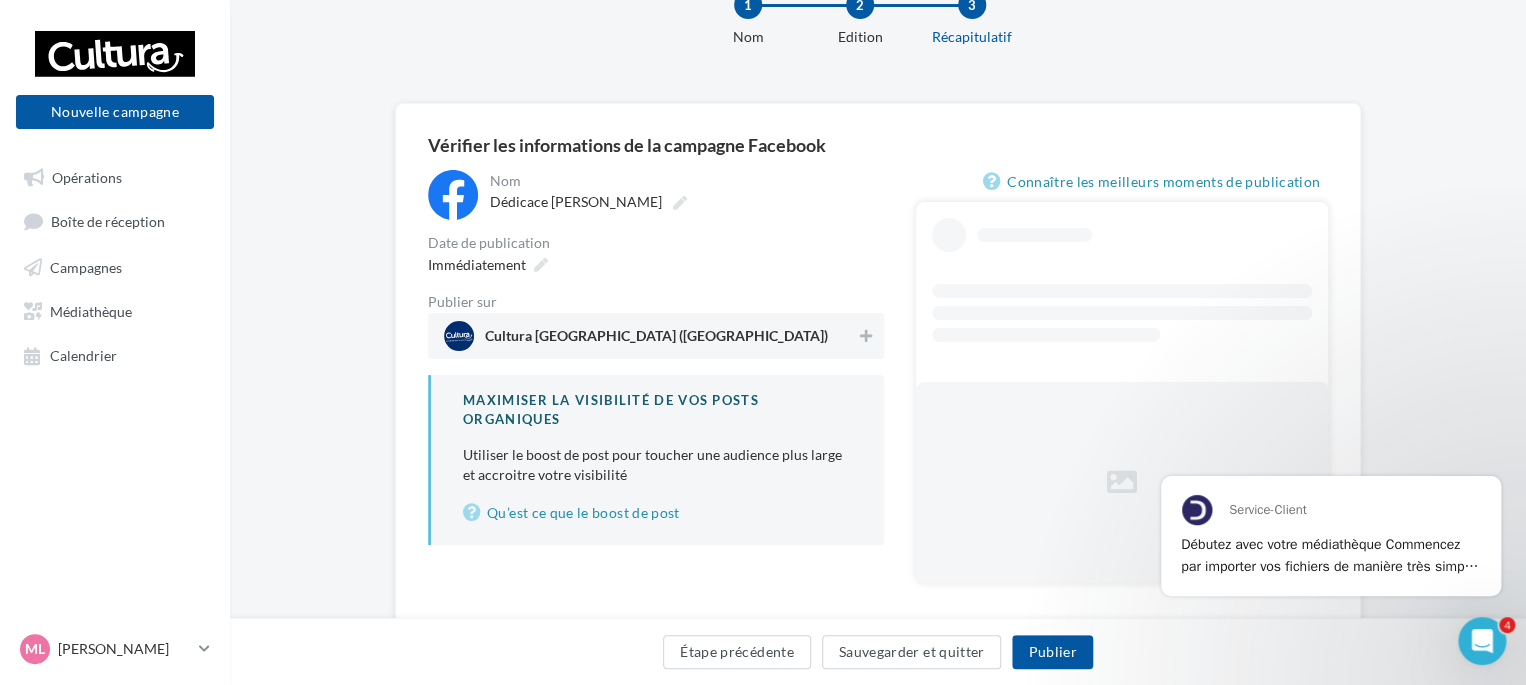 scroll, scrollTop: 100, scrollLeft: 0, axis: vertical 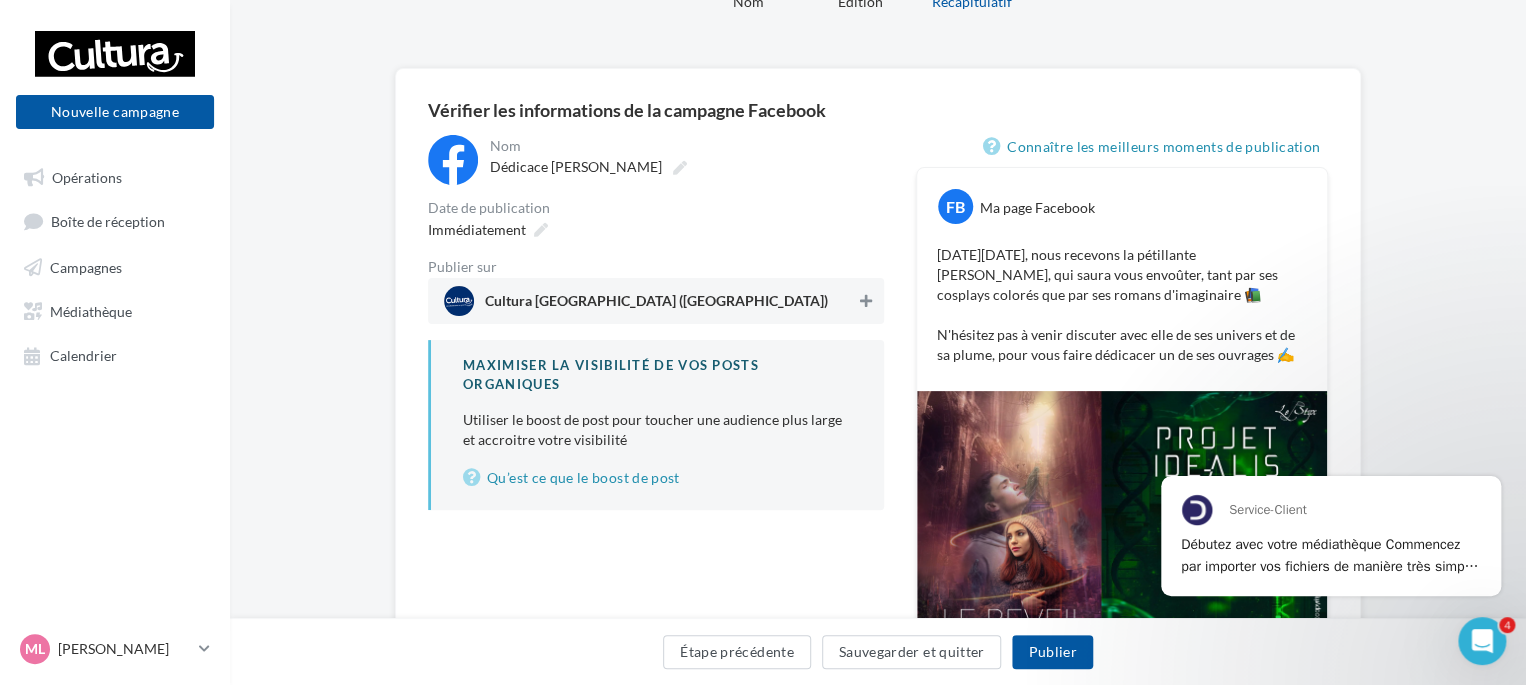 click at bounding box center [866, 301] 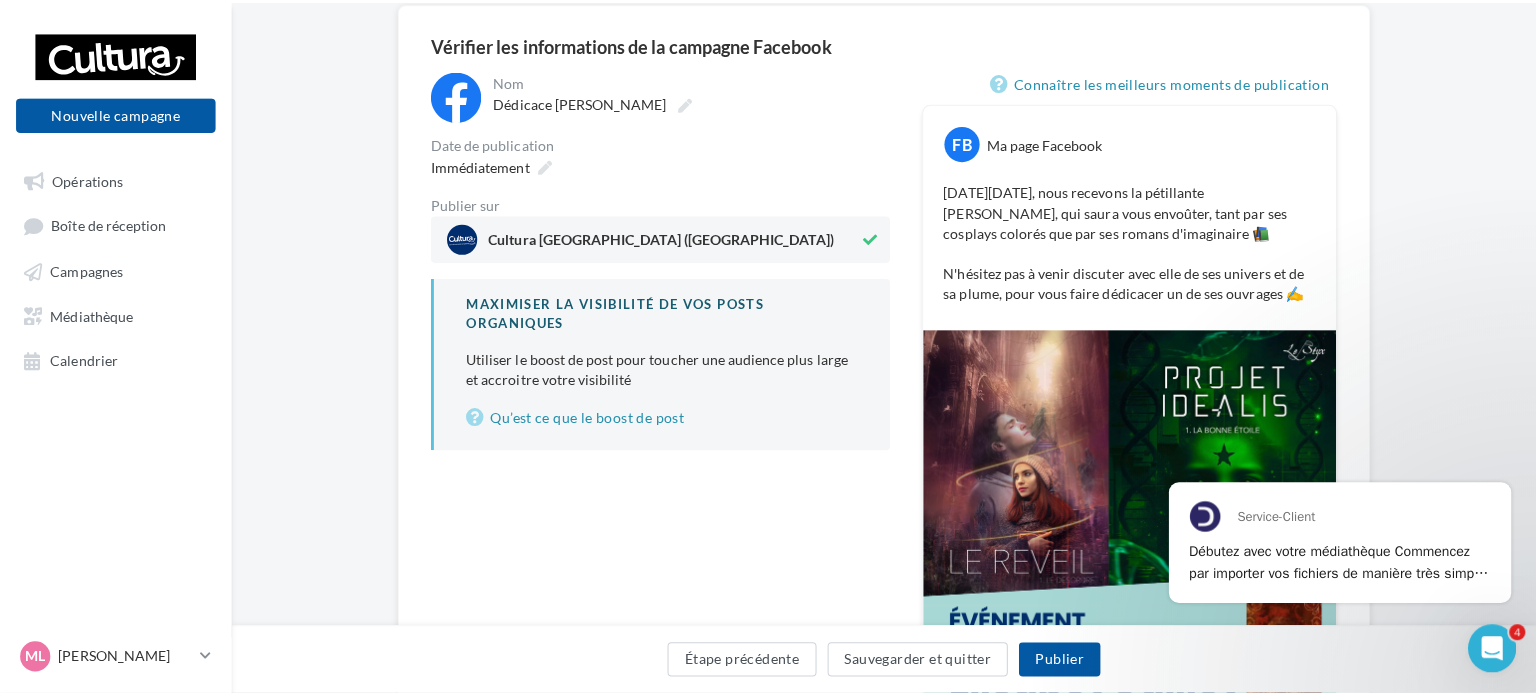 scroll, scrollTop: 200, scrollLeft: 0, axis: vertical 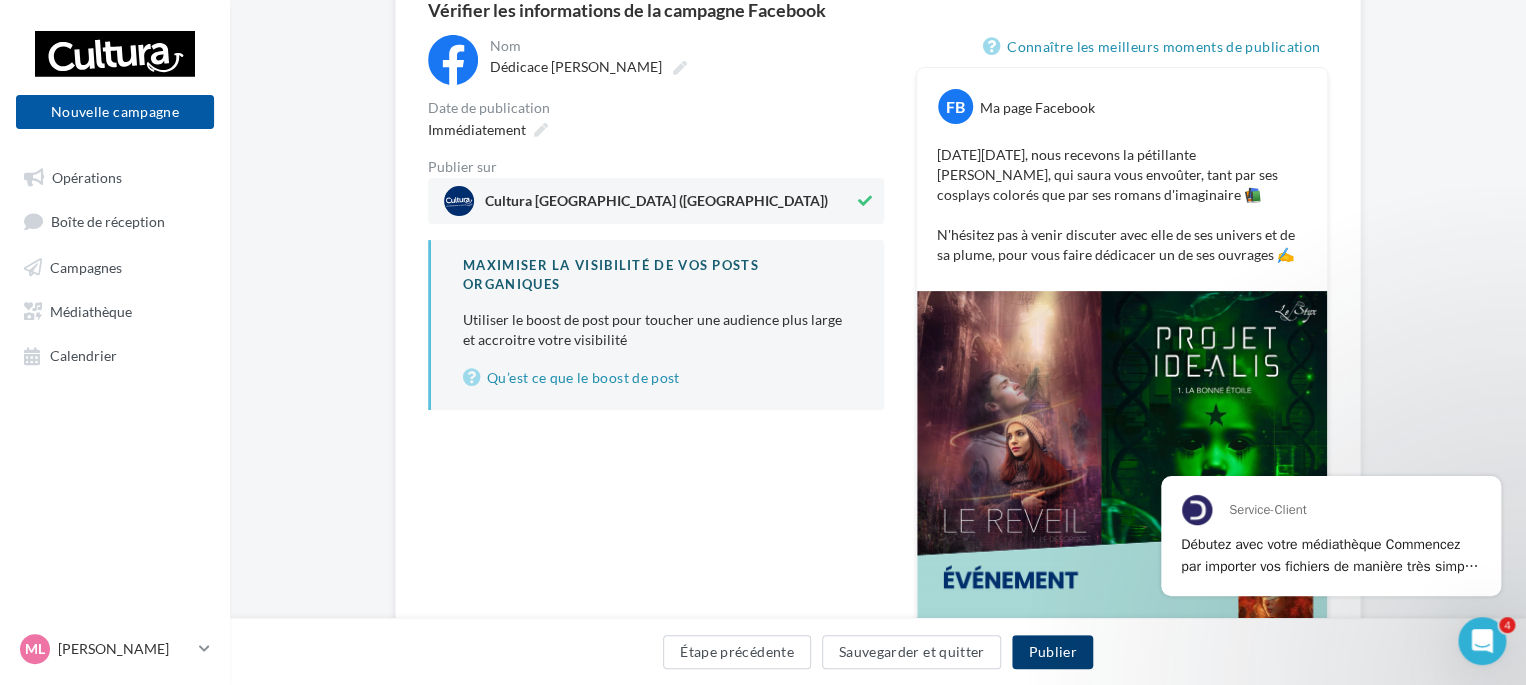 click on "Publier" at bounding box center (1052, 652) 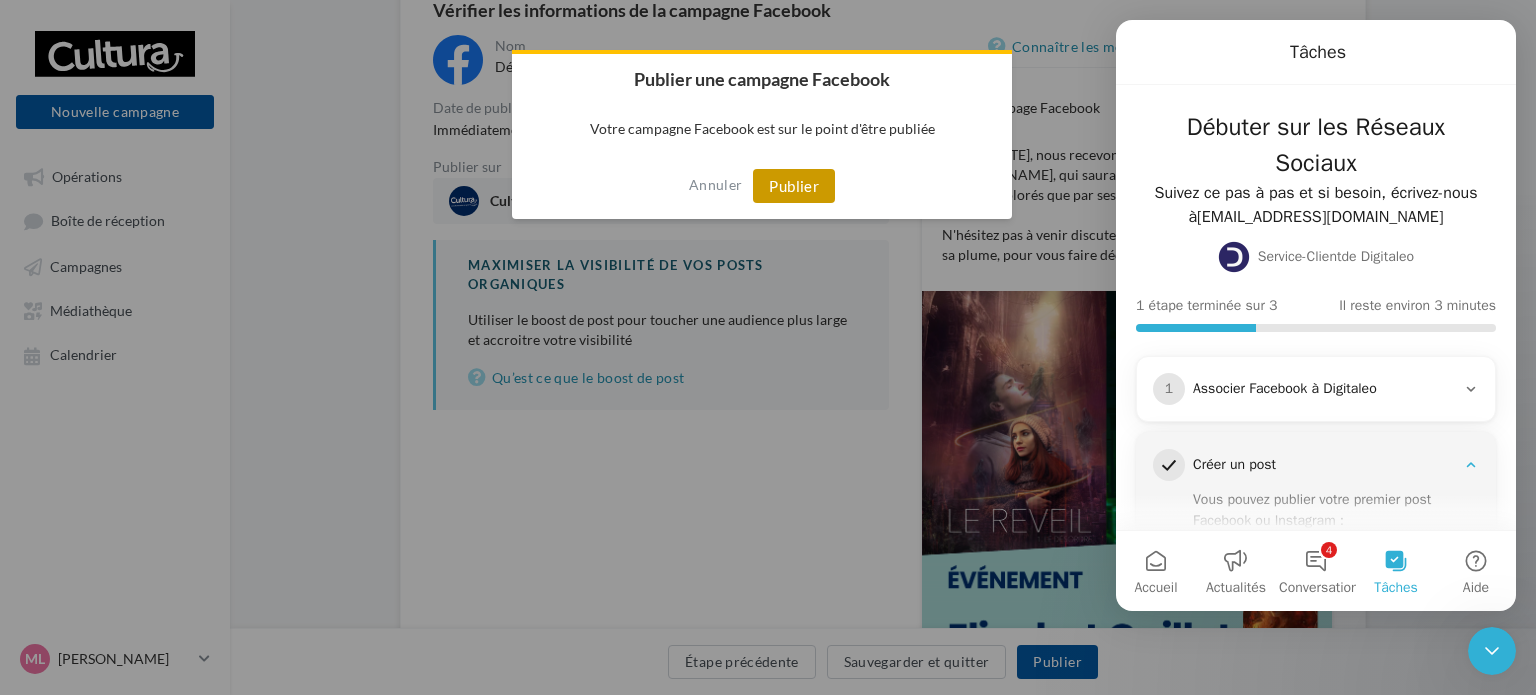 scroll, scrollTop: 0, scrollLeft: 0, axis: both 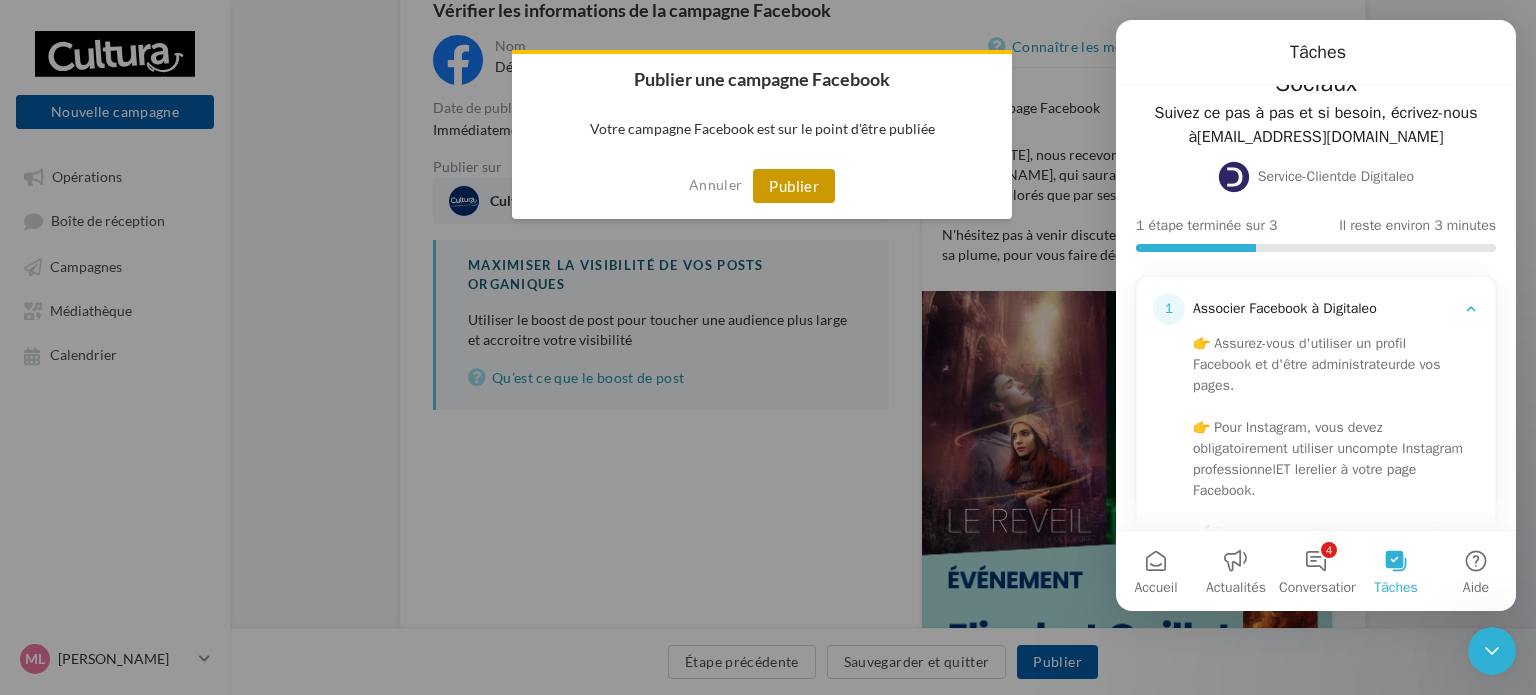 click on "Publier" at bounding box center (794, 186) 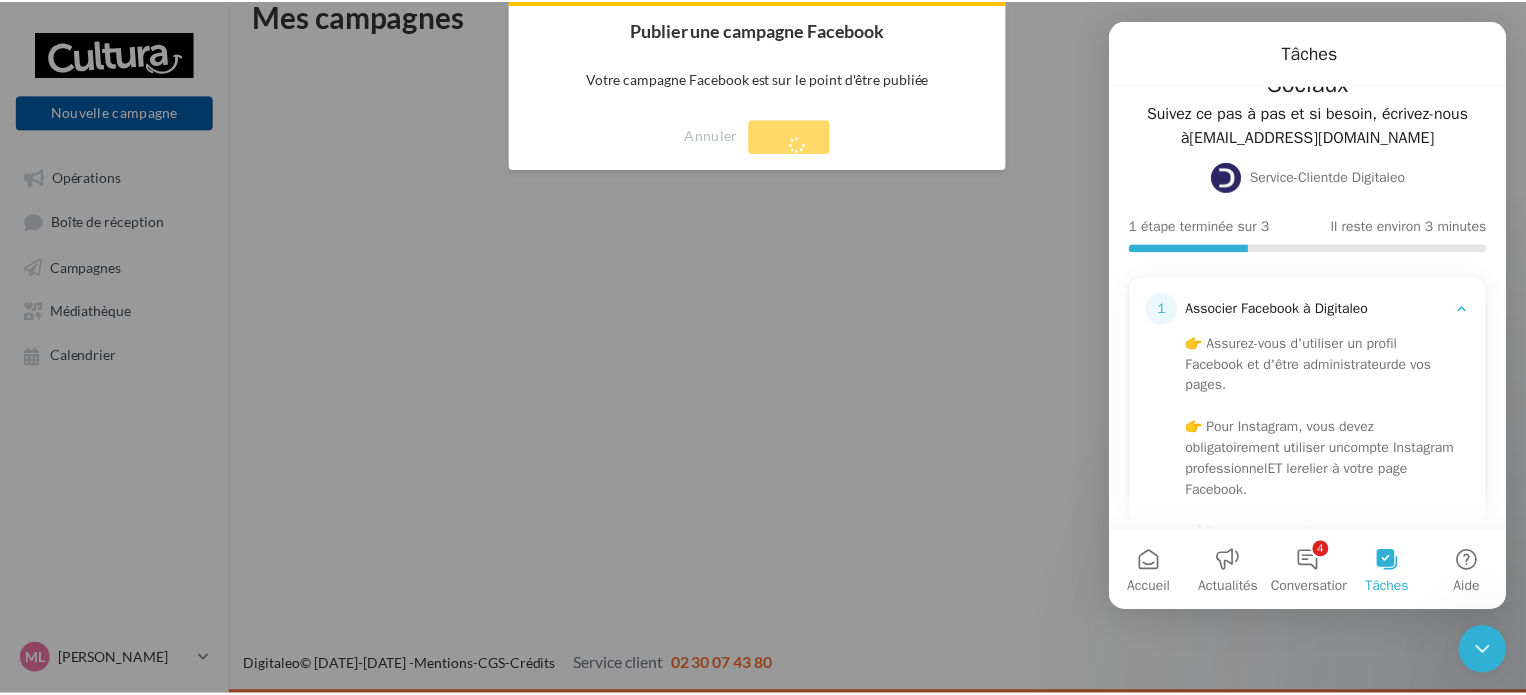 scroll, scrollTop: 32, scrollLeft: 0, axis: vertical 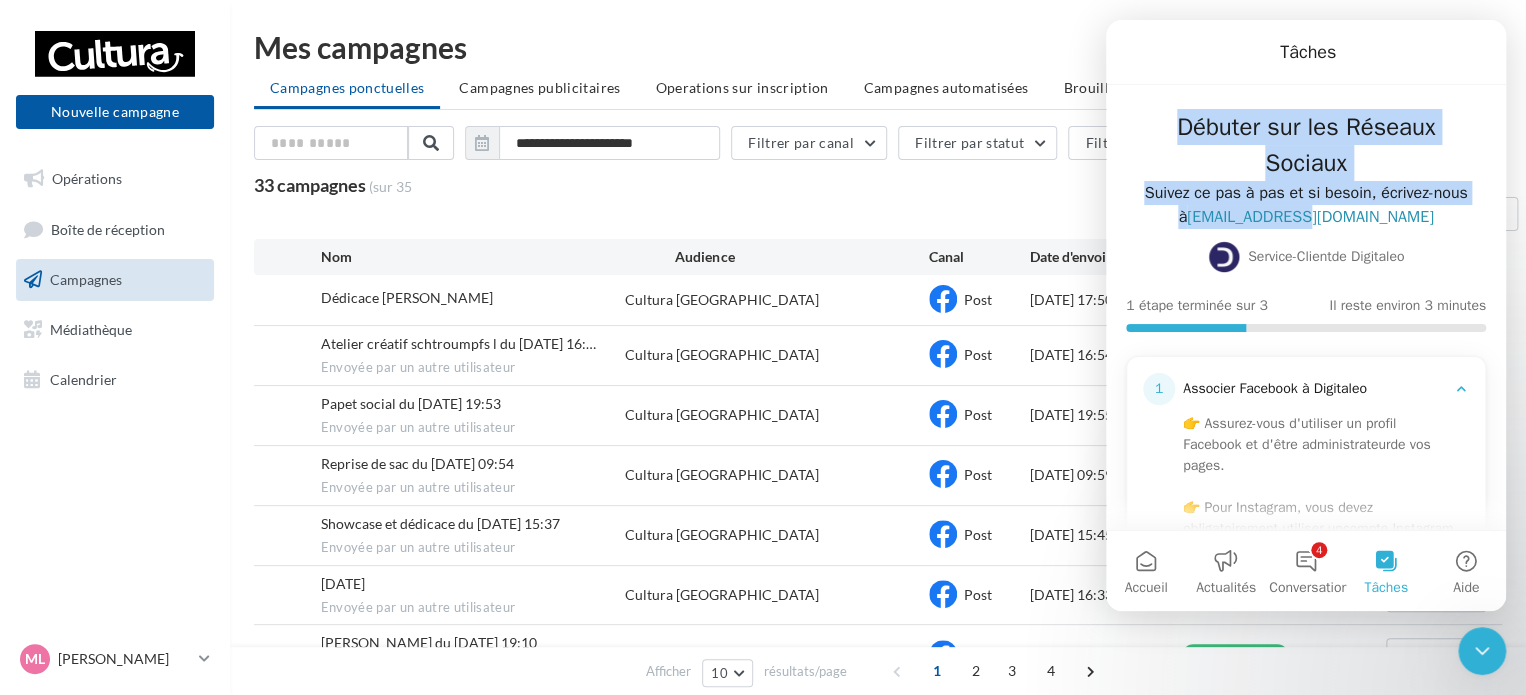 drag, startPoint x: 1378, startPoint y: 47, endPoint x: 1303, endPoint y: 223, distance: 191.31387 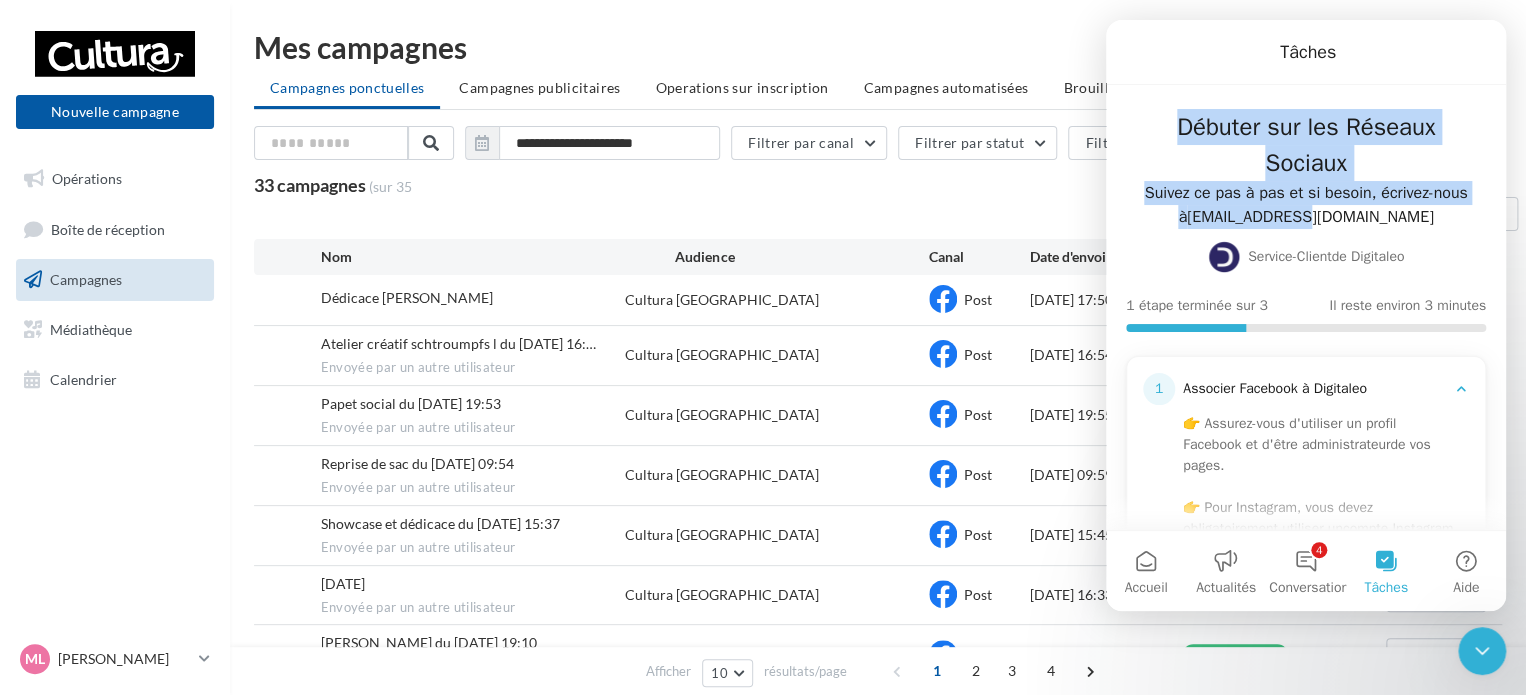 click on "Tâches" at bounding box center [1306, 52] 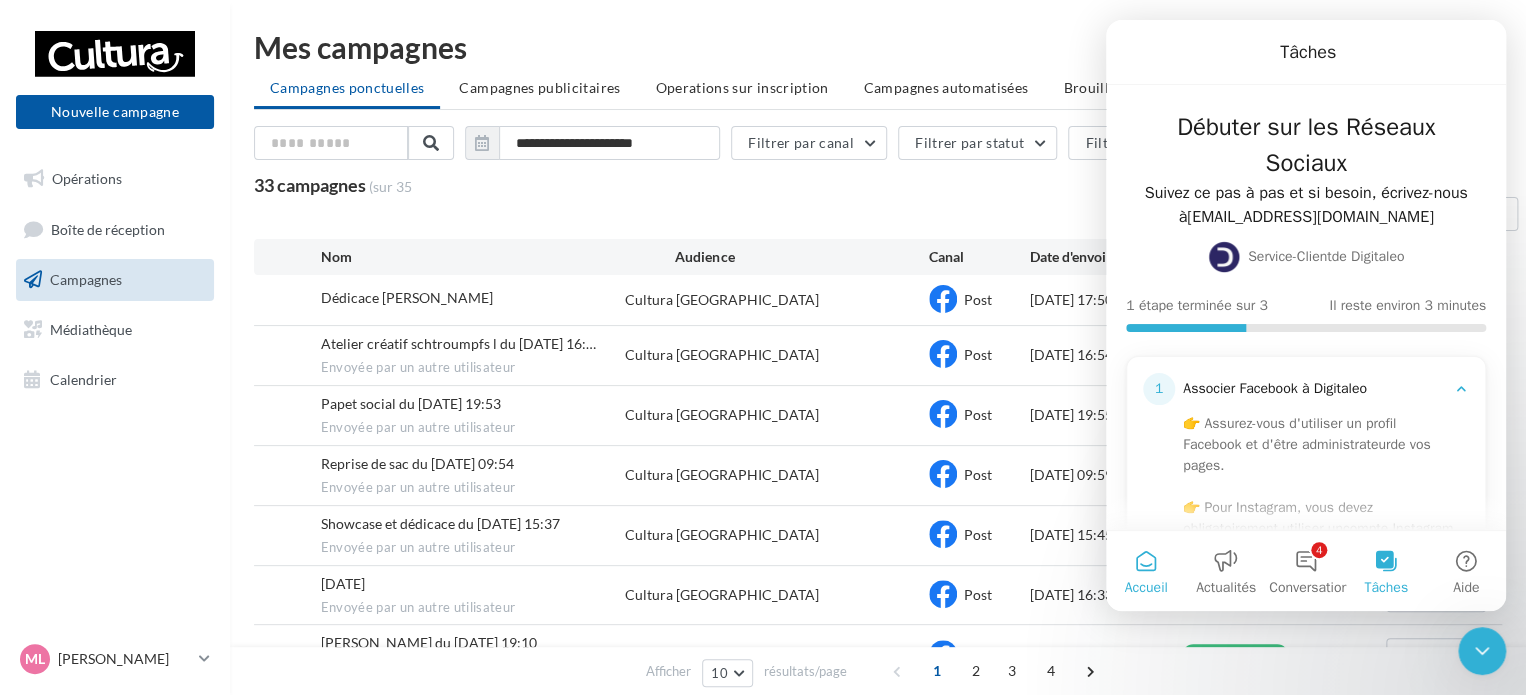 click on "Accueil" at bounding box center (1145, 588) 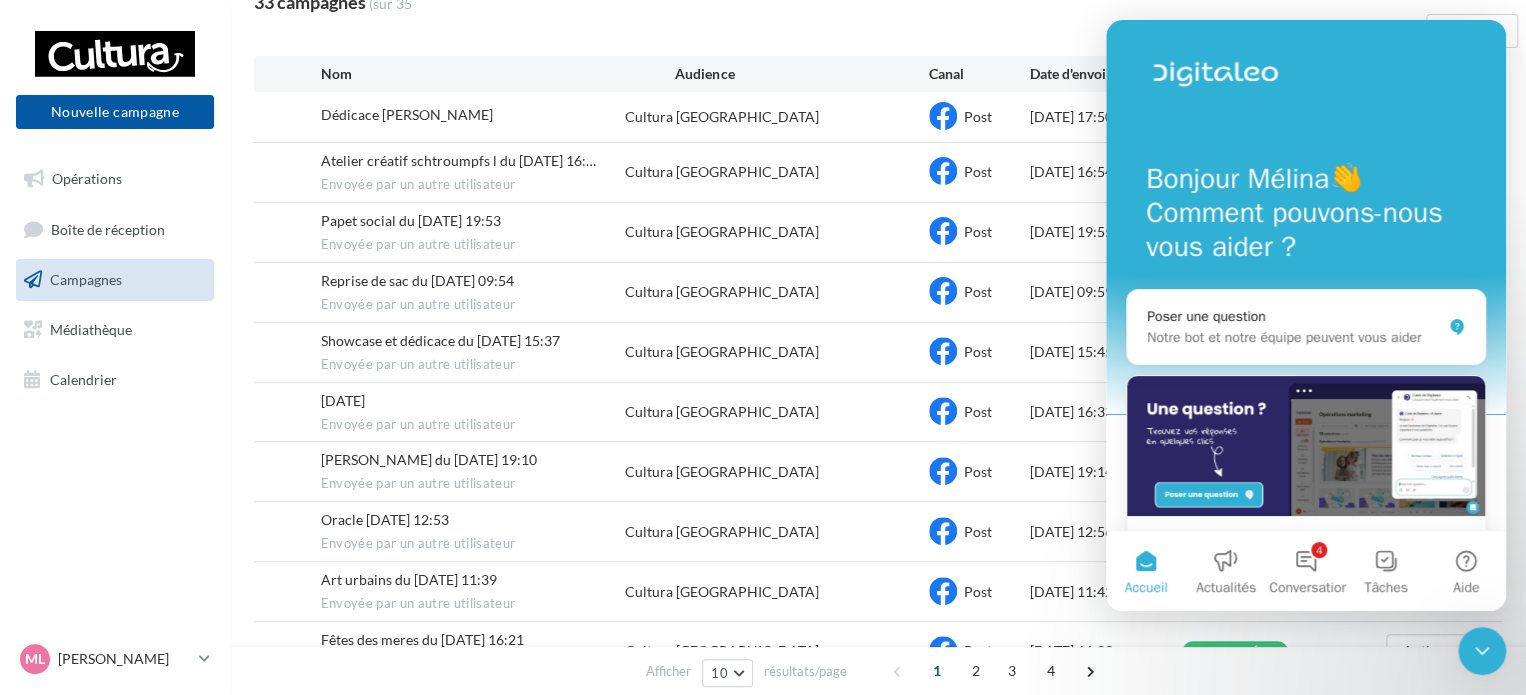 scroll, scrollTop: 200, scrollLeft: 0, axis: vertical 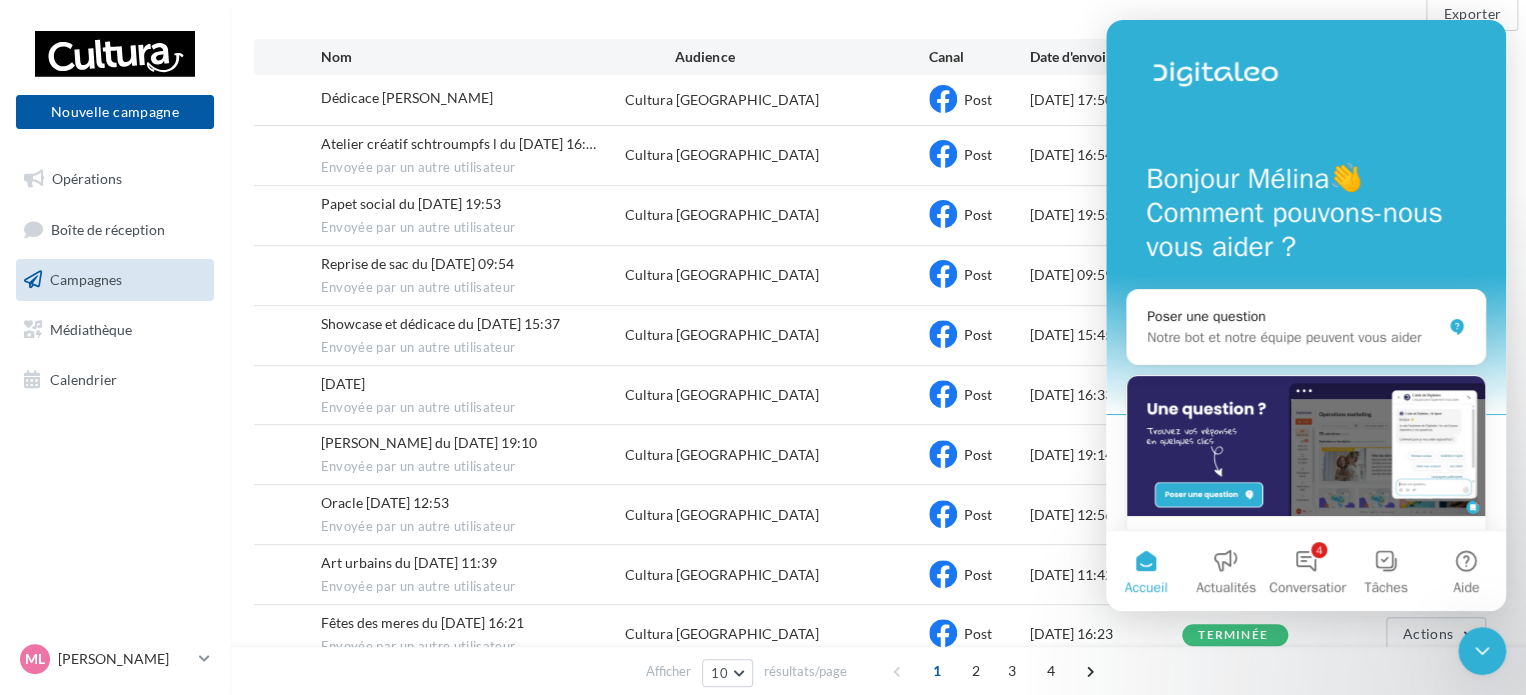 click 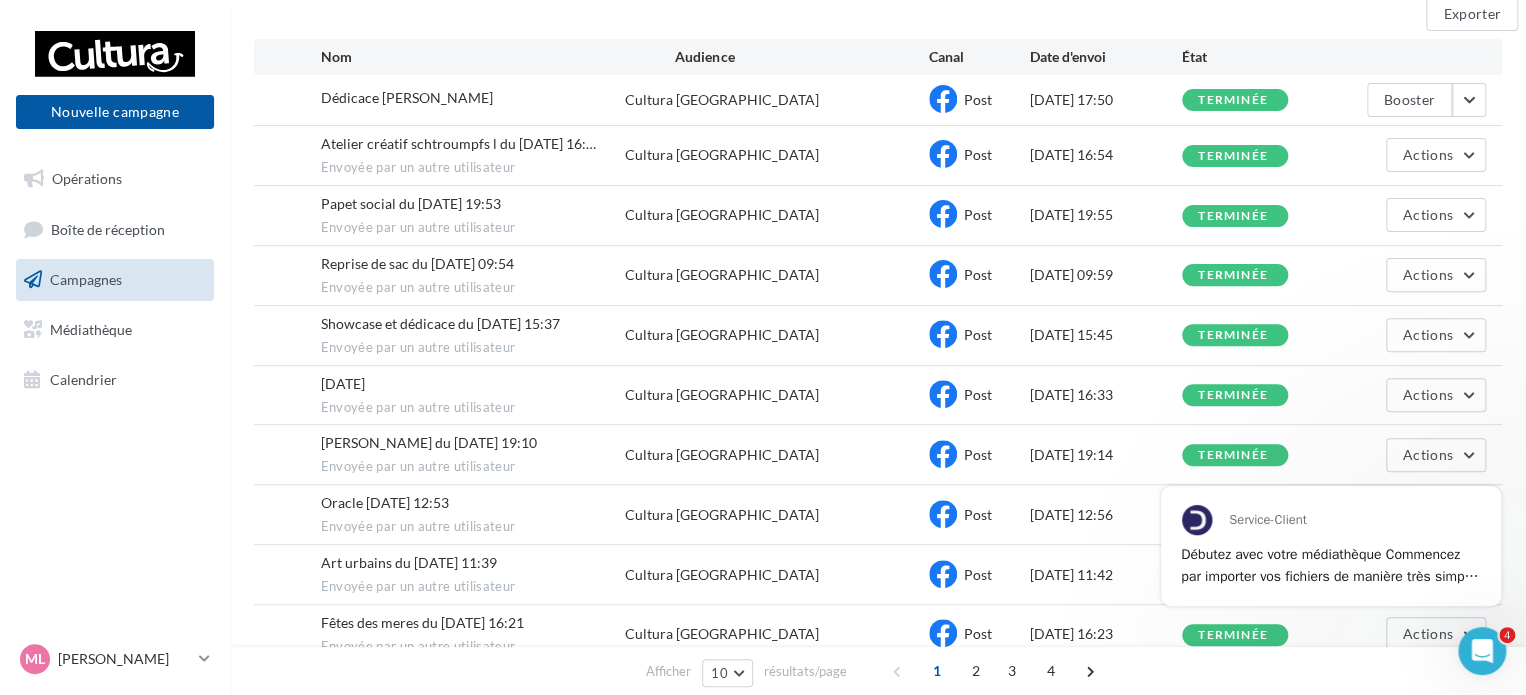 scroll, scrollTop: 0, scrollLeft: 0, axis: both 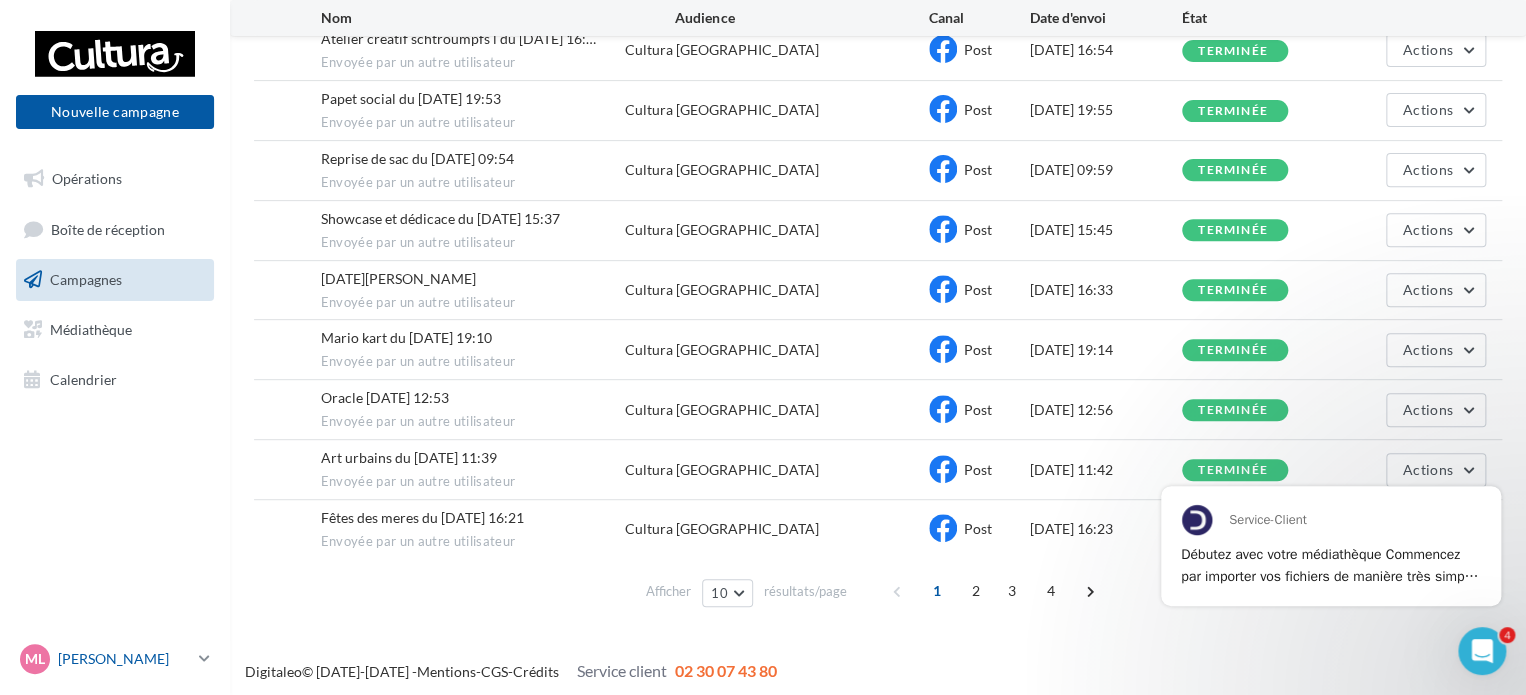 click on "Ml     Mélina DELOOSE   00u325eve0cz26g0f417" at bounding box center (115, 659) 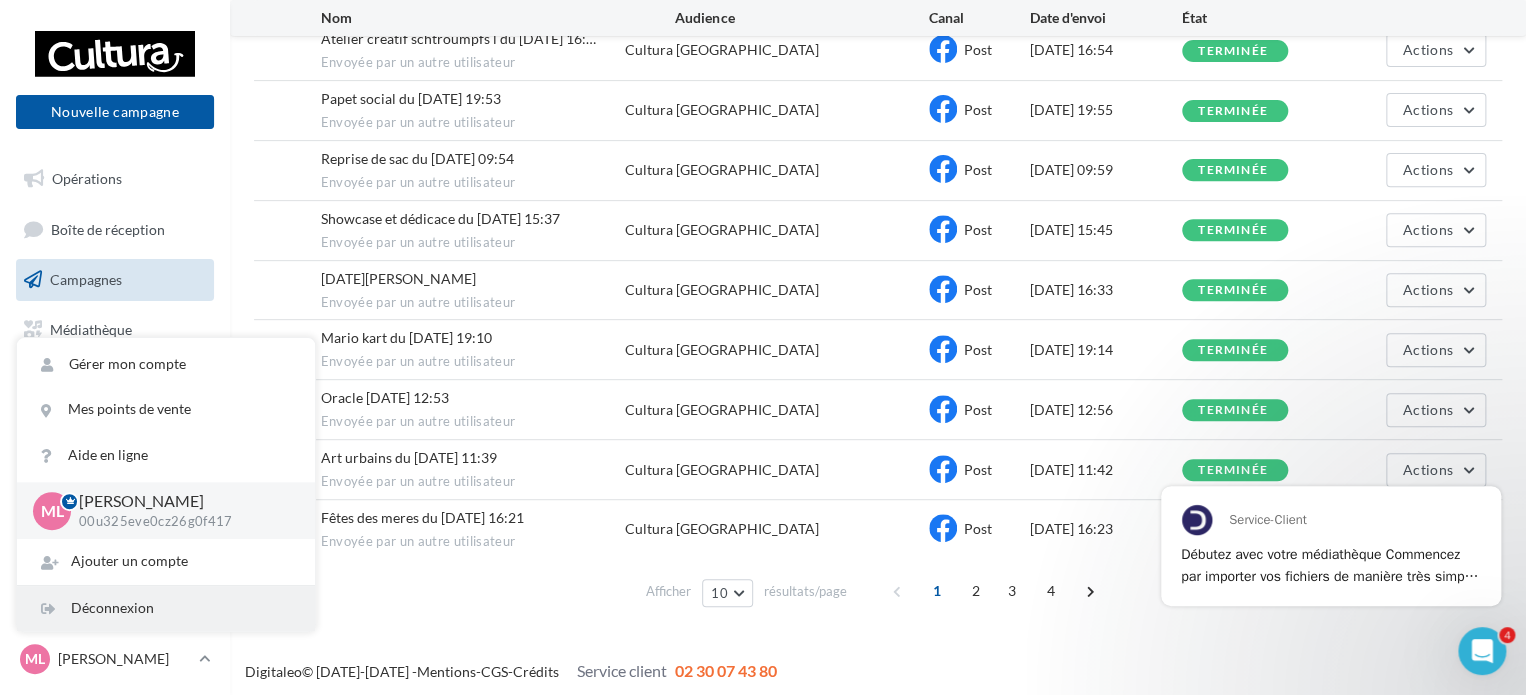 click on "Déconnexion" at bounding box center (166, 608) 